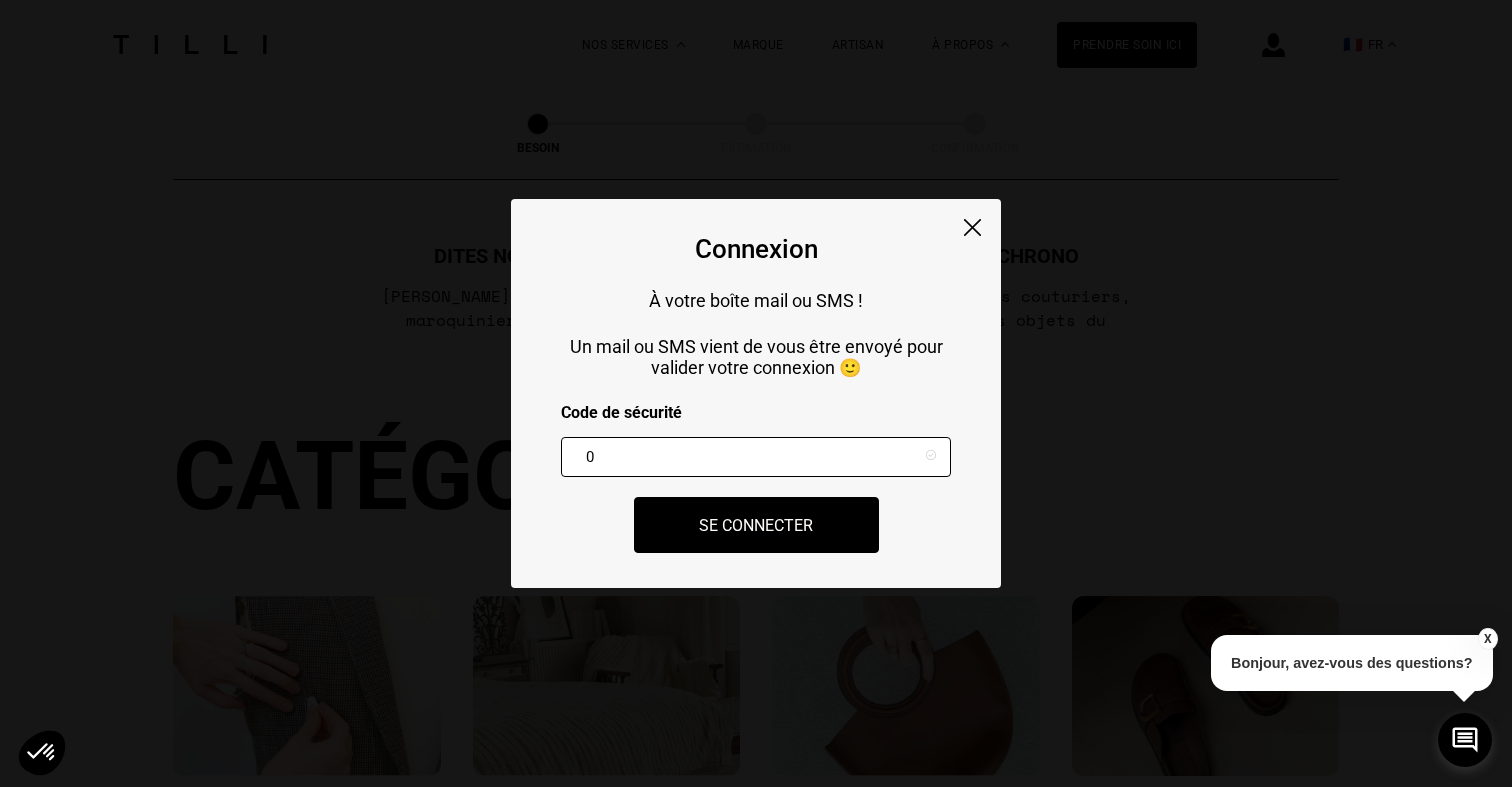 scroll, scrollTop: 0, scrollLeft: 0, axis: both 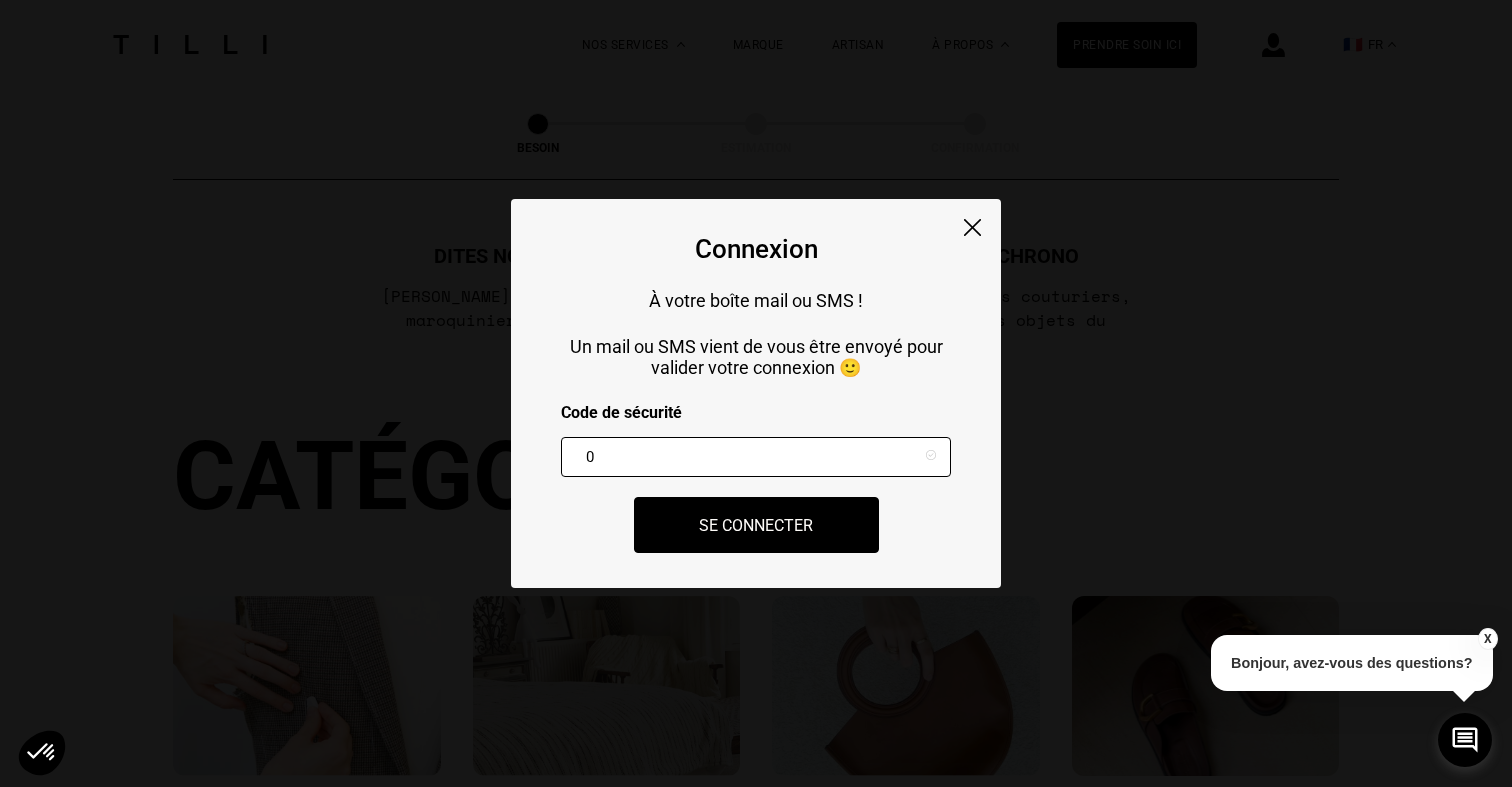 click at bounding box center [972, 227] 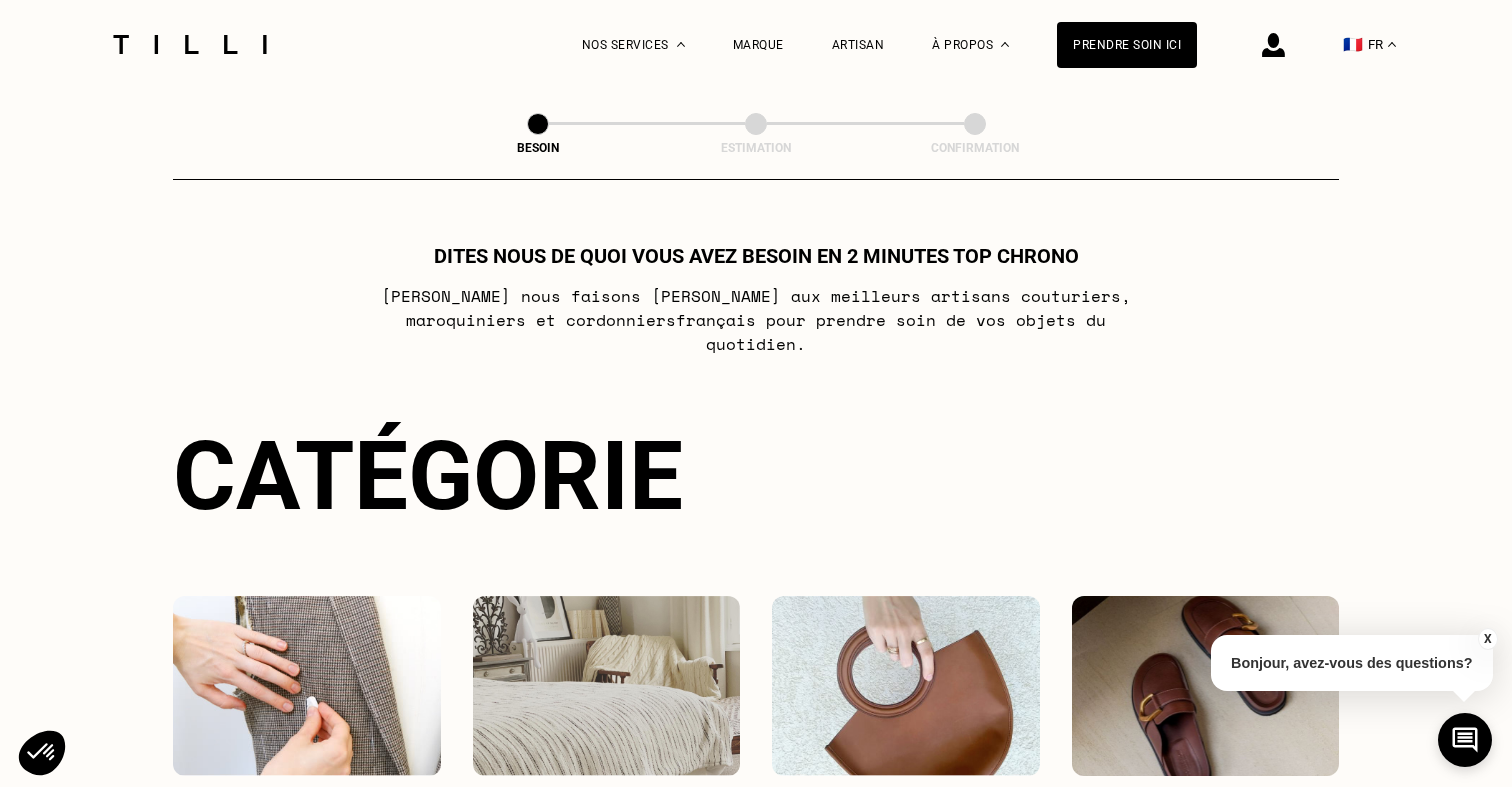click at bounding box center [1241, 44] 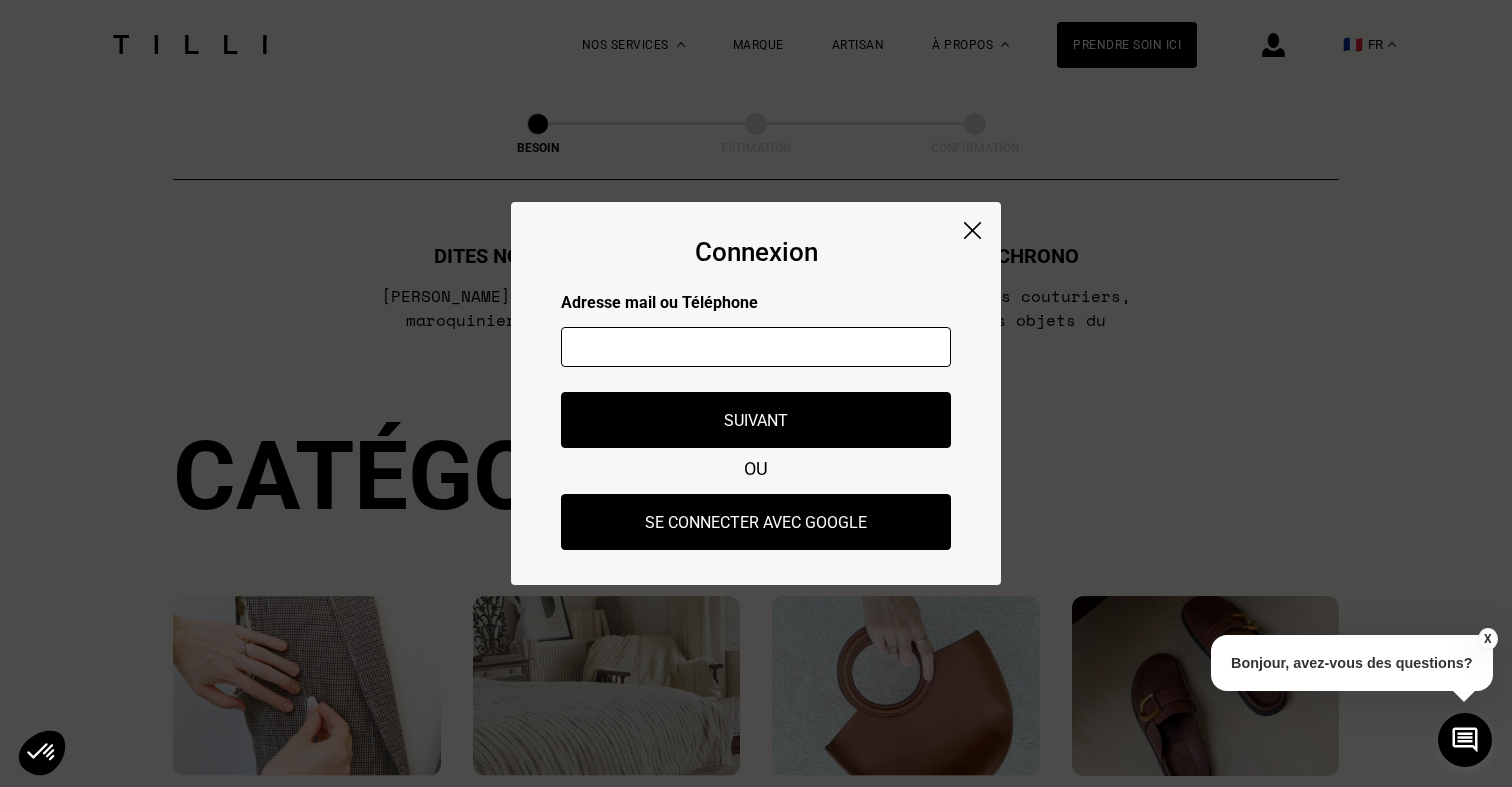 click at bounding box center (756, 347) 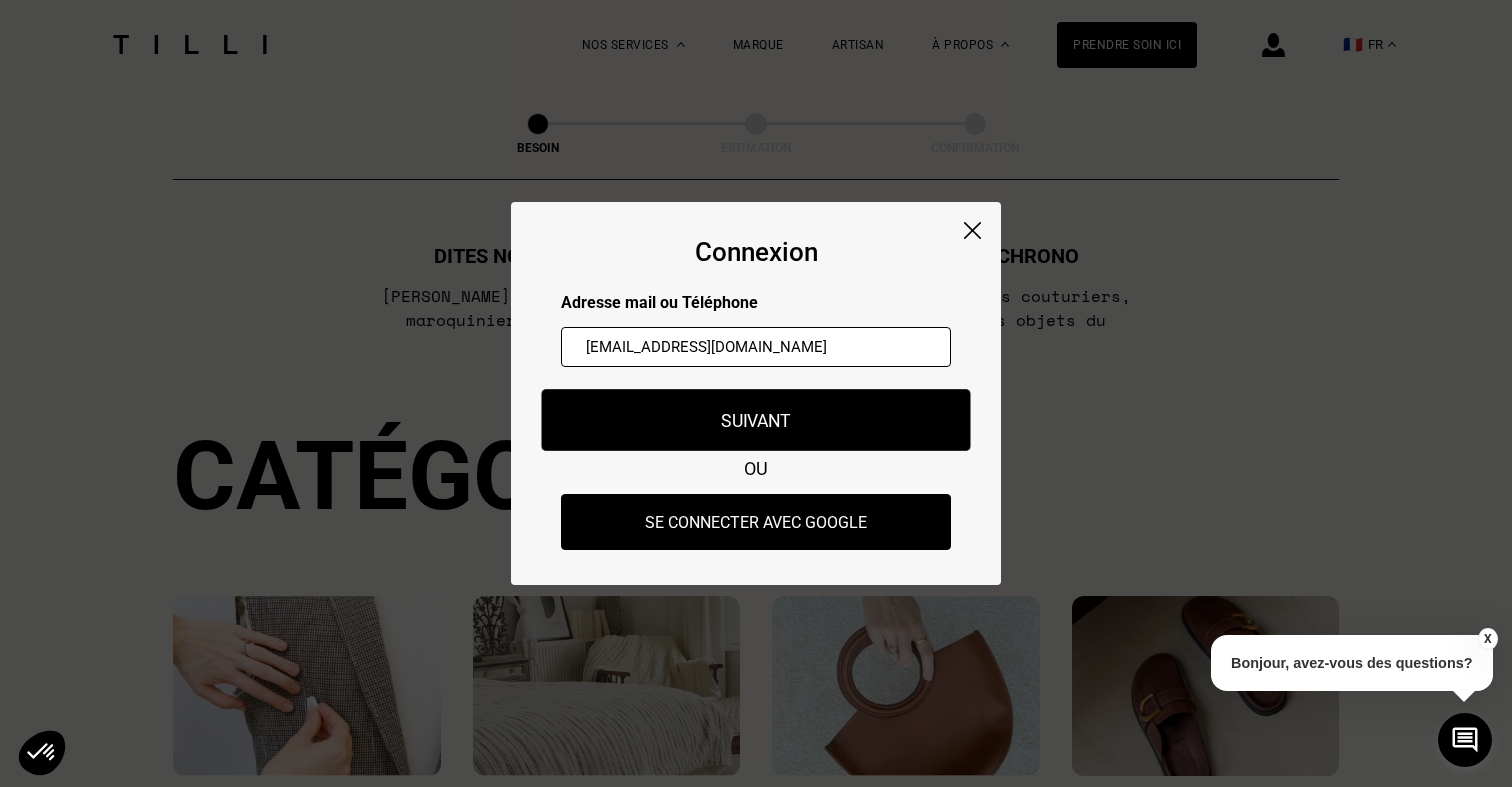 click on "Suivant" at bounding box center [756, 420] 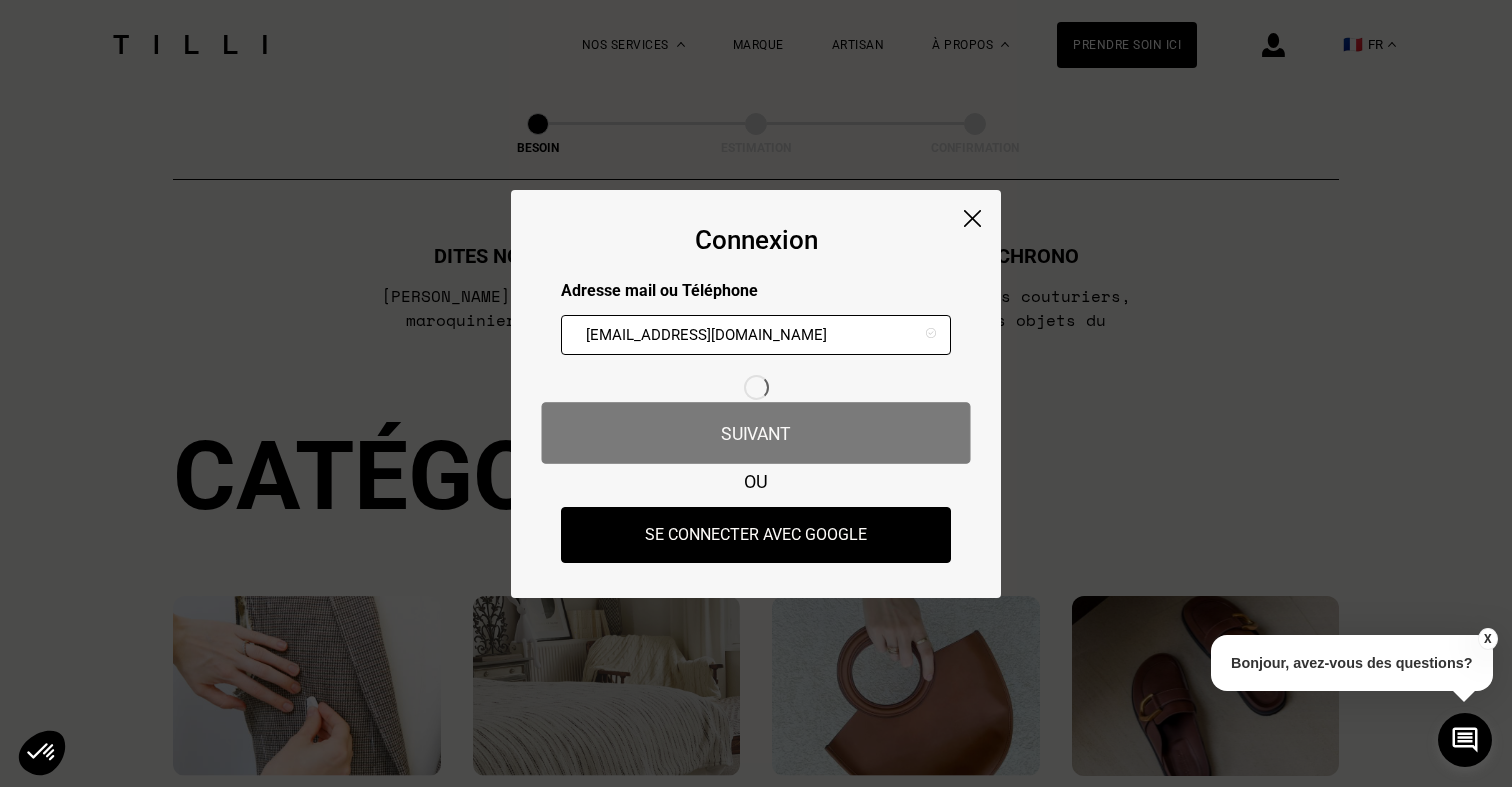 click on "Connexion Adresse mail ou Téléphone [EMAIL_ADDRESS][DOMAIN_NAME] Adresse mail ou numéro de téléphone non valide Suivant OU Se connecter avec Google" at bounding box center [756, 394] 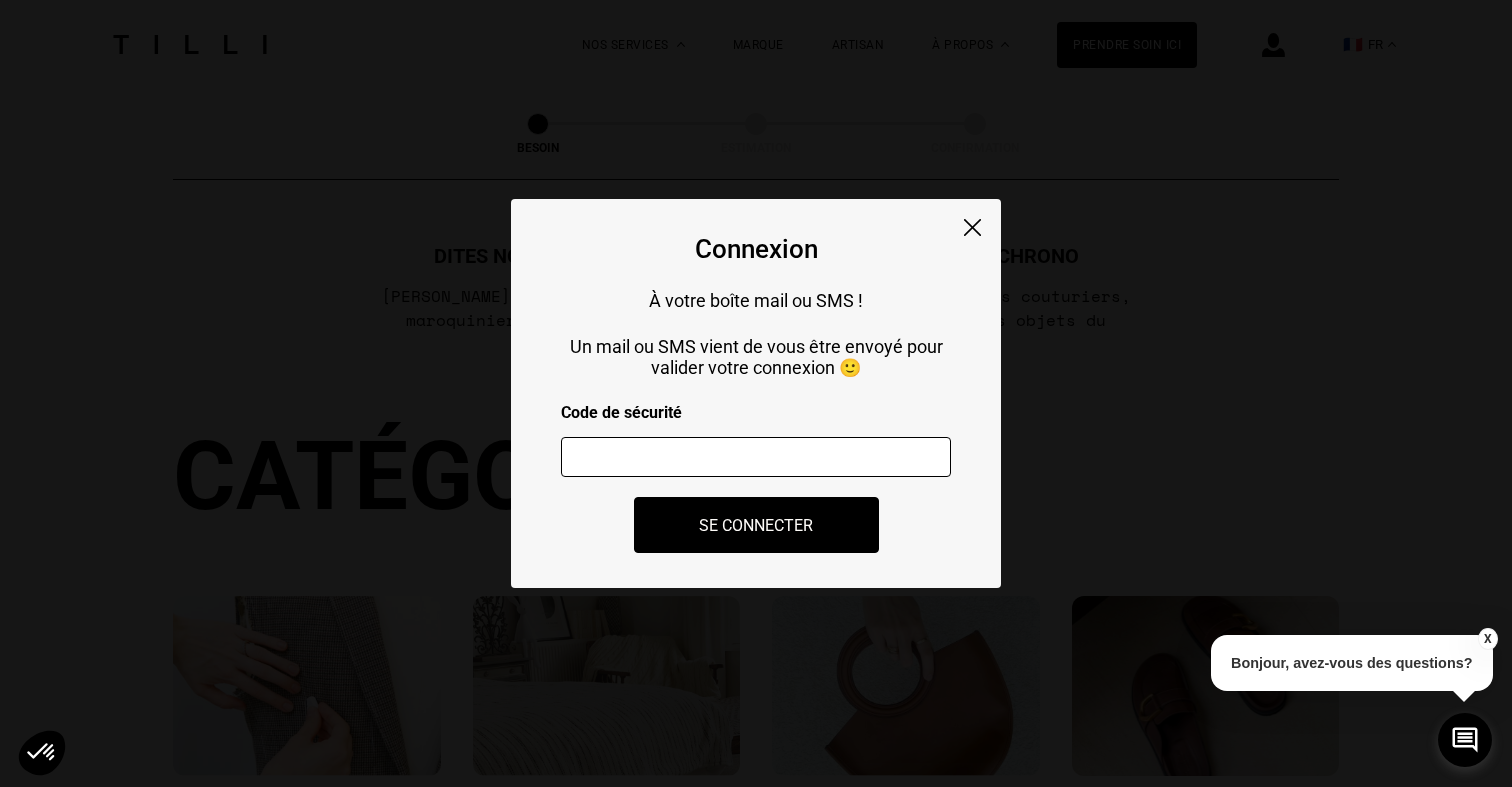 type 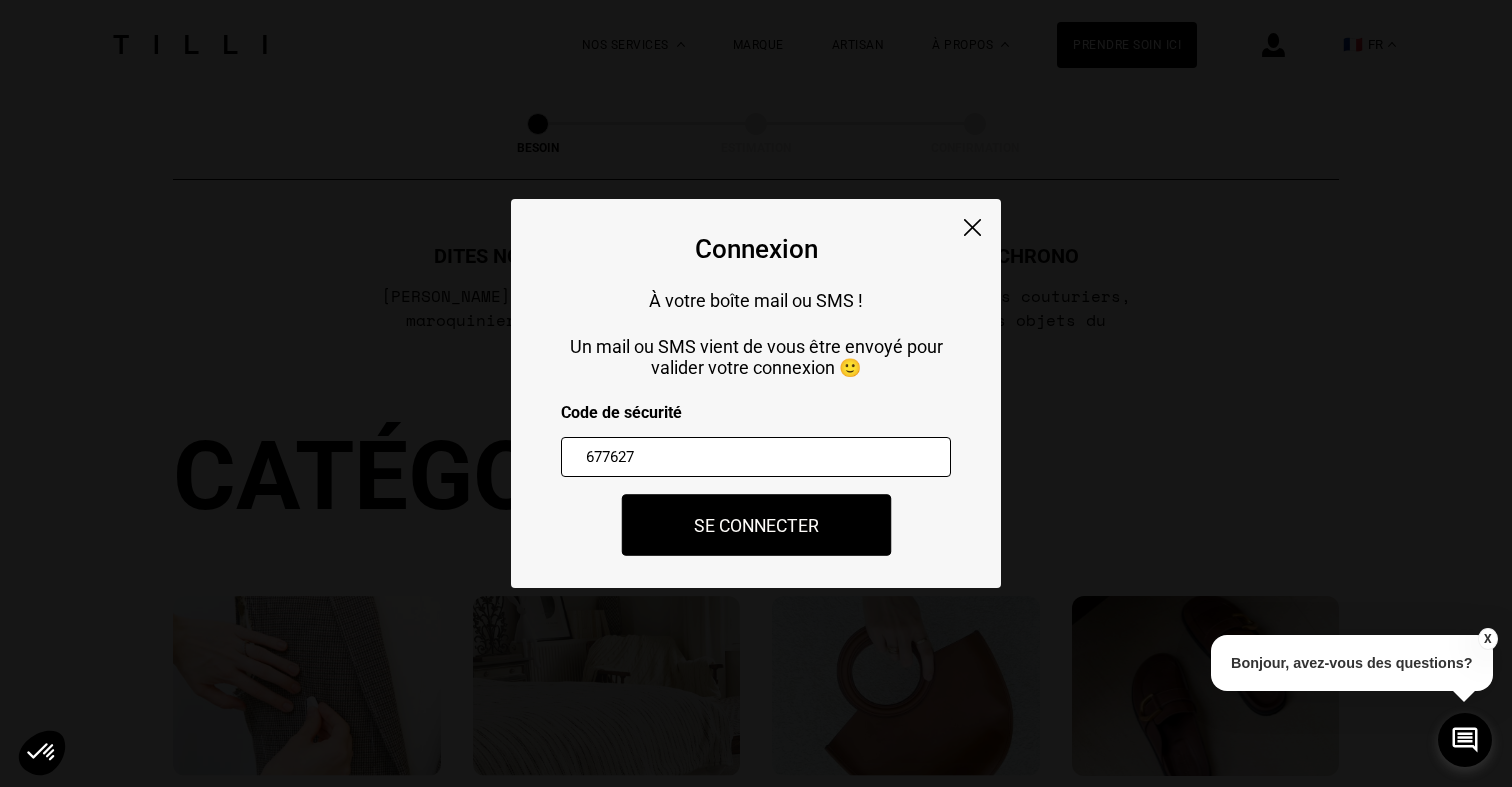 type on "677627" 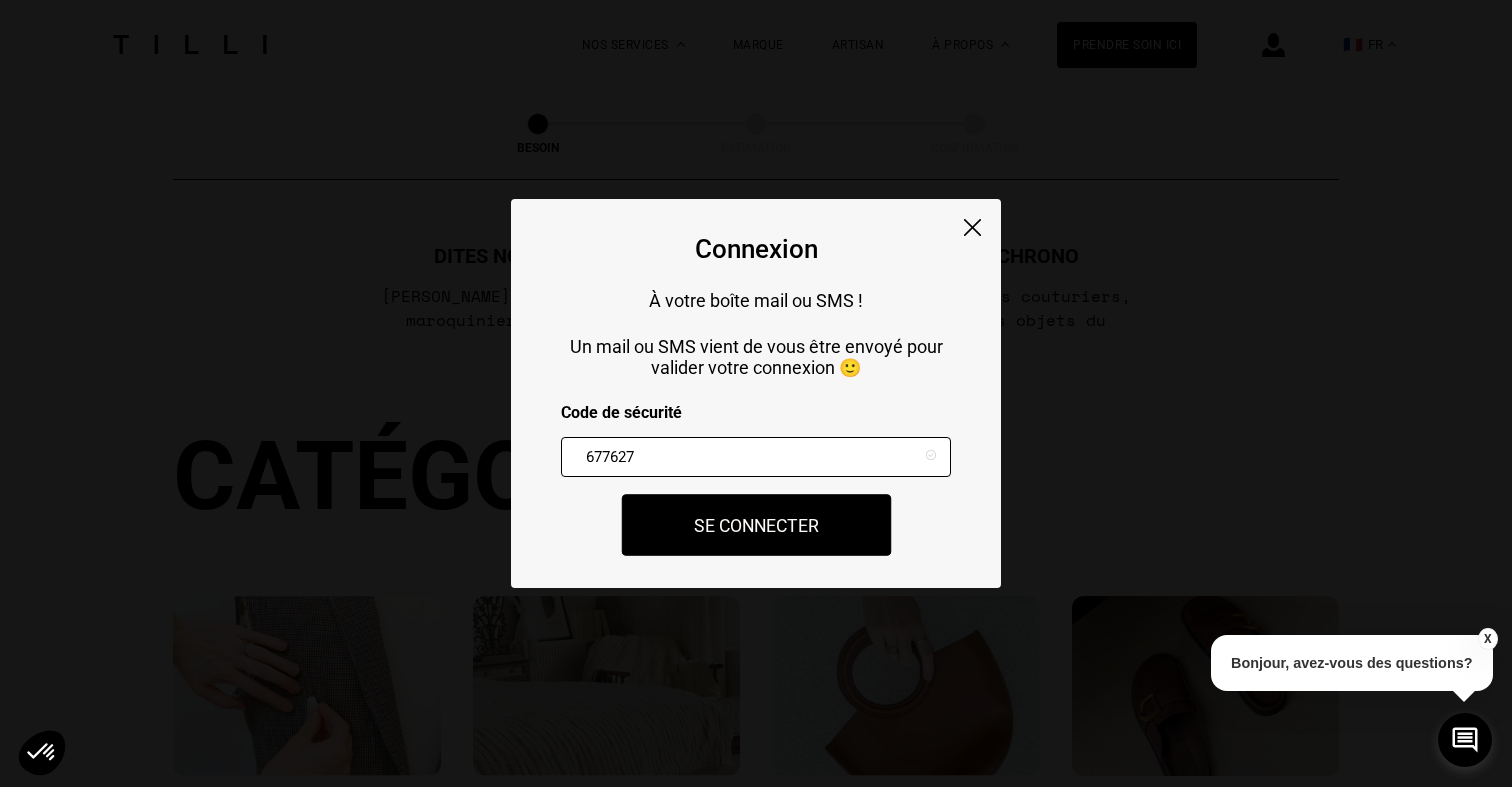 click on "Se connecter" at bounding box center (756, 525) 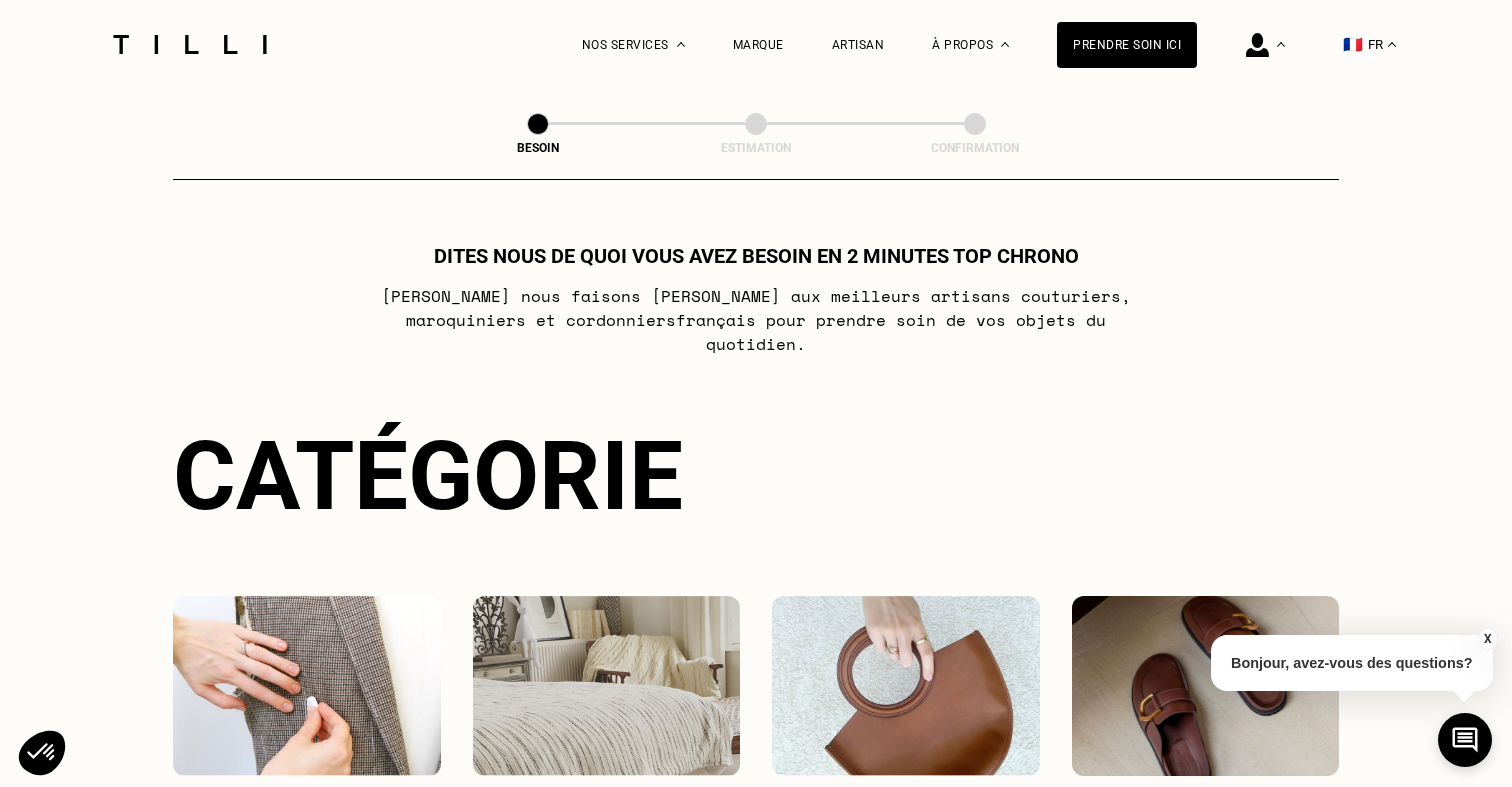 click on "Catégorie Vêtements Intérieur Accessoires Chaussures" at bounding box center [756, 627] 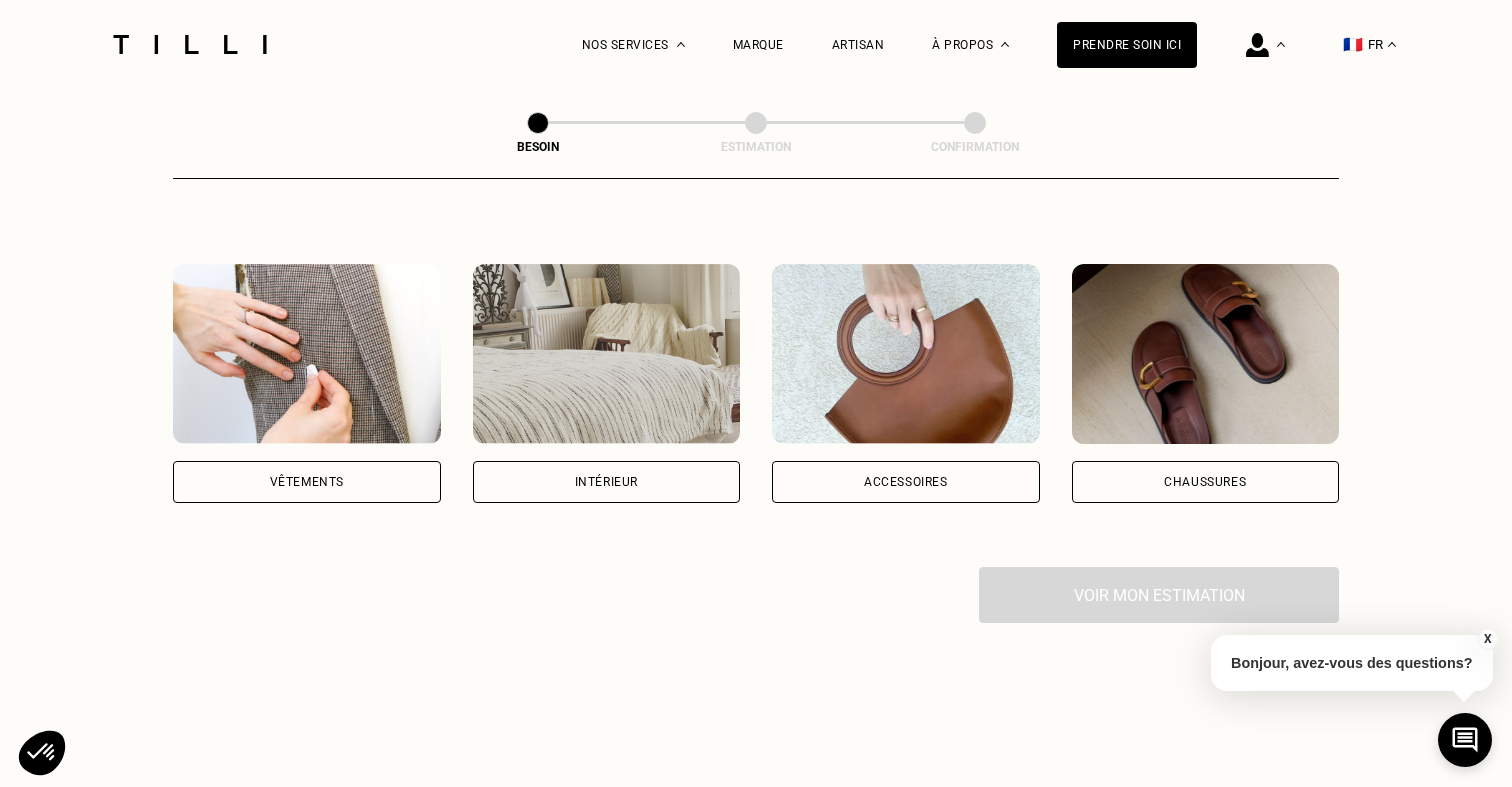 scroll, scrollTop: 343, scrollLeft: 0, axis: vertical 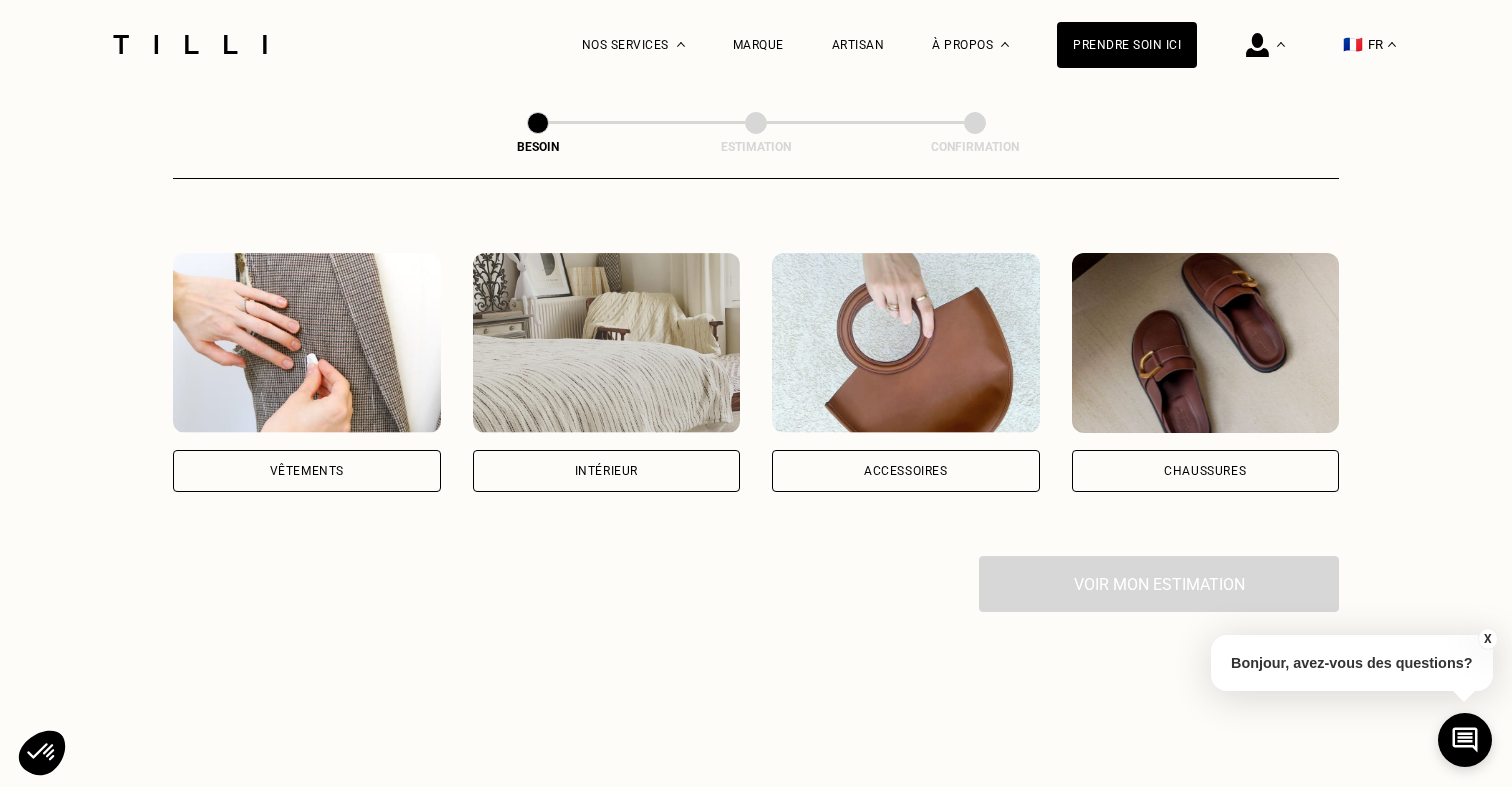 click on "Vêtements" at bounding box center (307, 471) 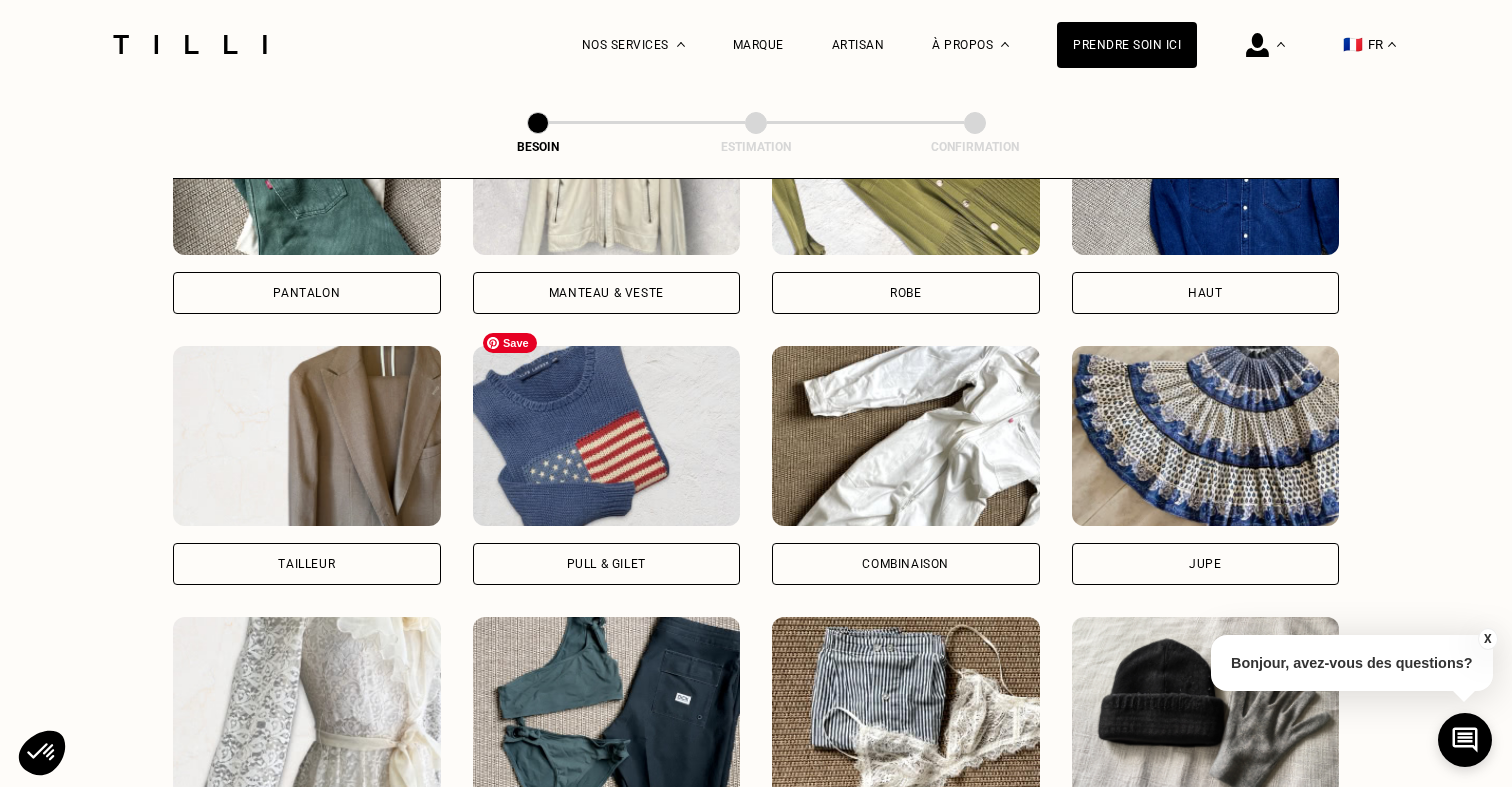 scroll, scrollTop: 1084, scrollLeft: 0, axis: vertical 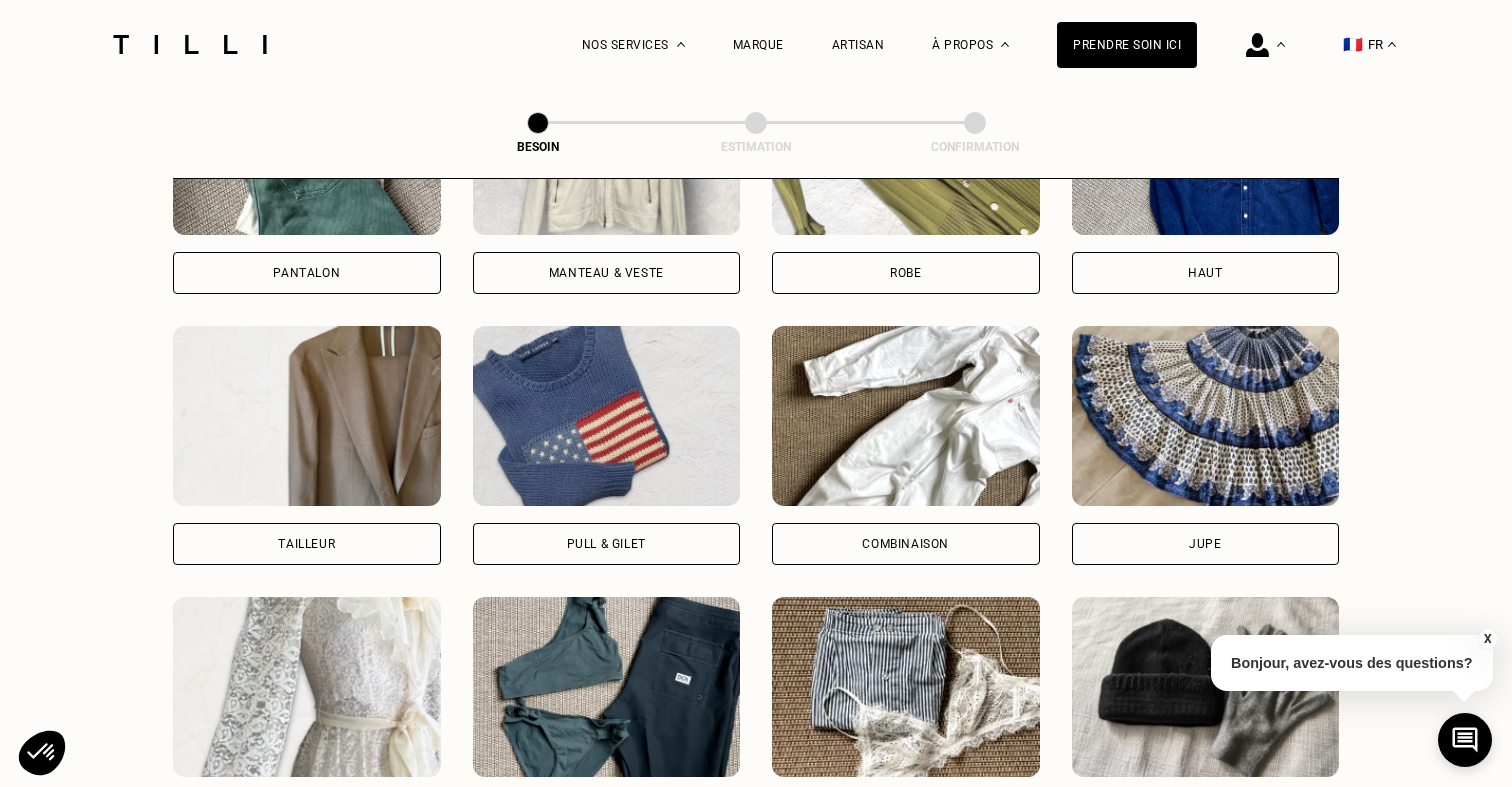 click on "Jupe" at bounding box center [1206, 544] 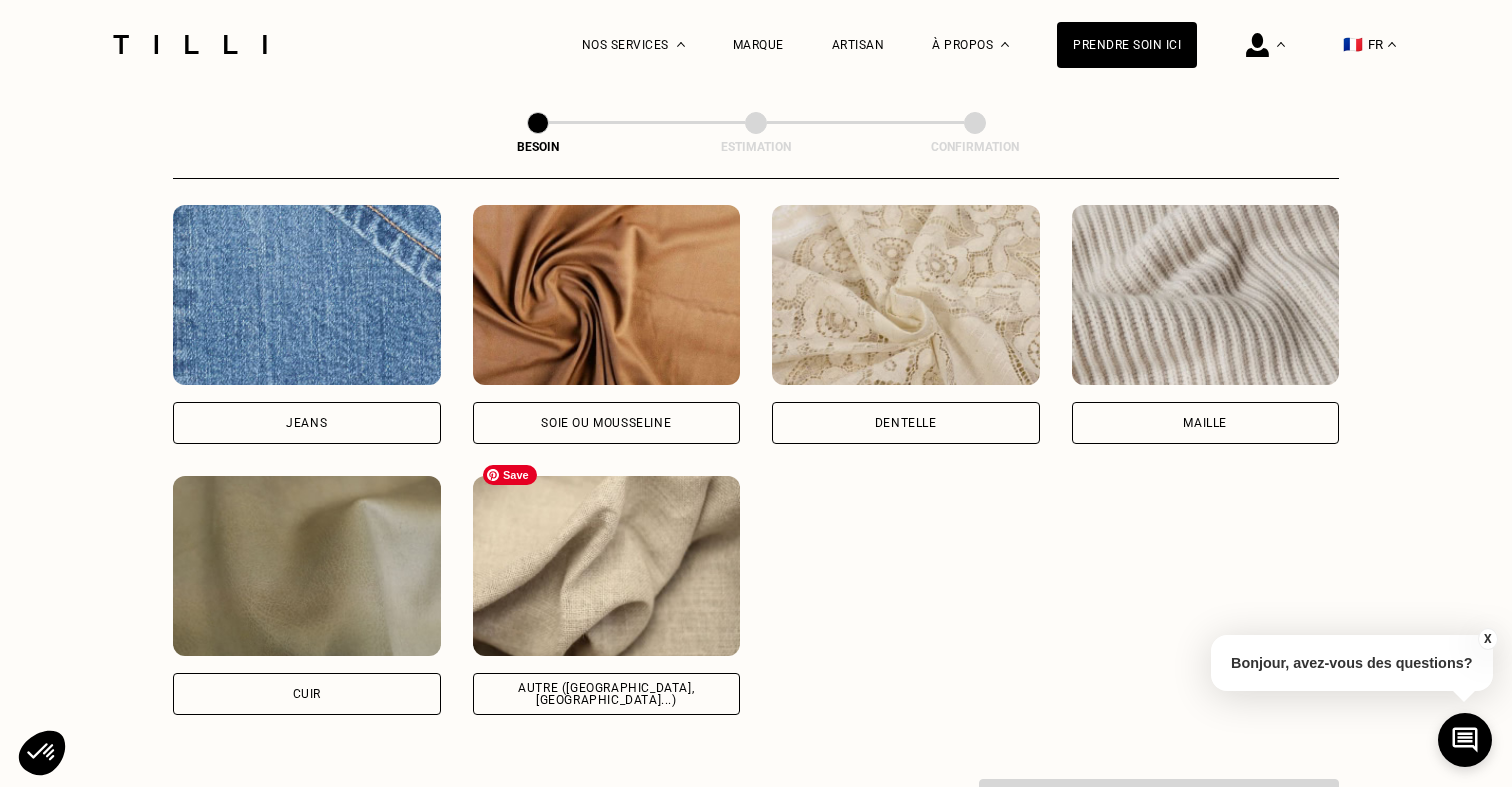 scroll, scrollTop: 2140, scrollLeft: 0, axis: vertical 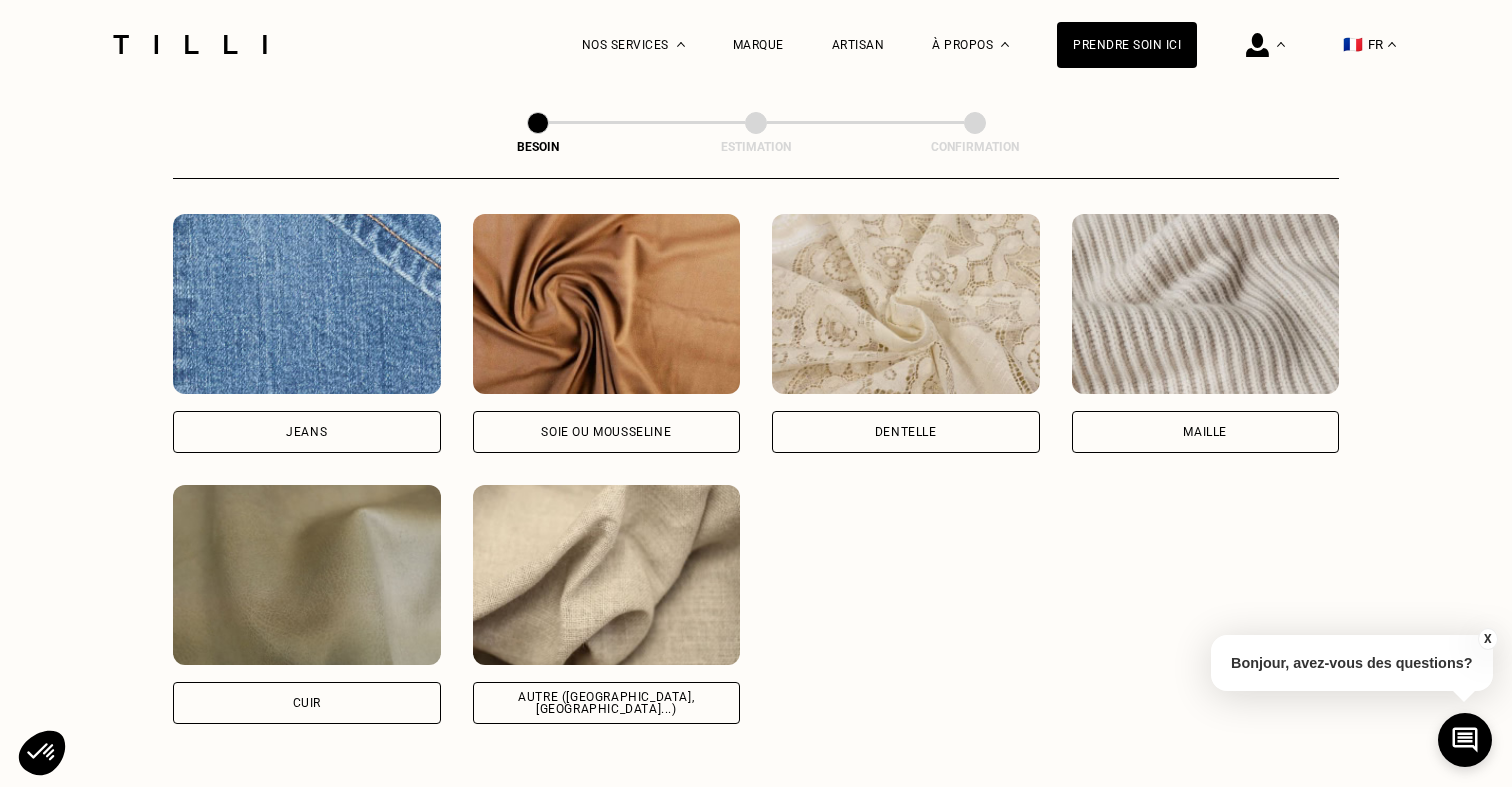 click on "Autre ([GEOGRAPHIC_DATA], [GEOGRAPHIC_DATA]...)" at bounding box center [607, 703] 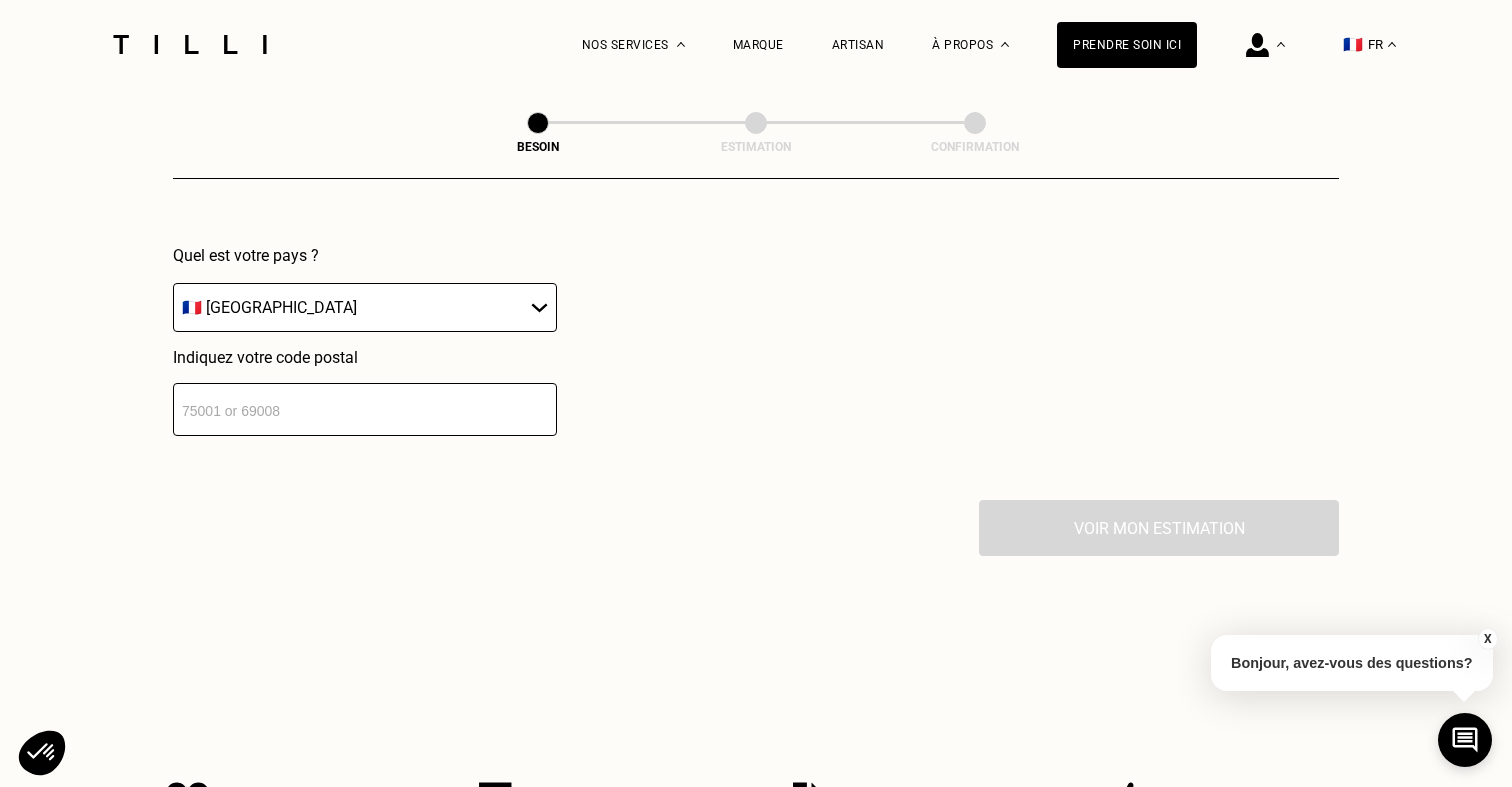 scroll, scrollTop: 2927, scrollLeft: 0, axis: vertical 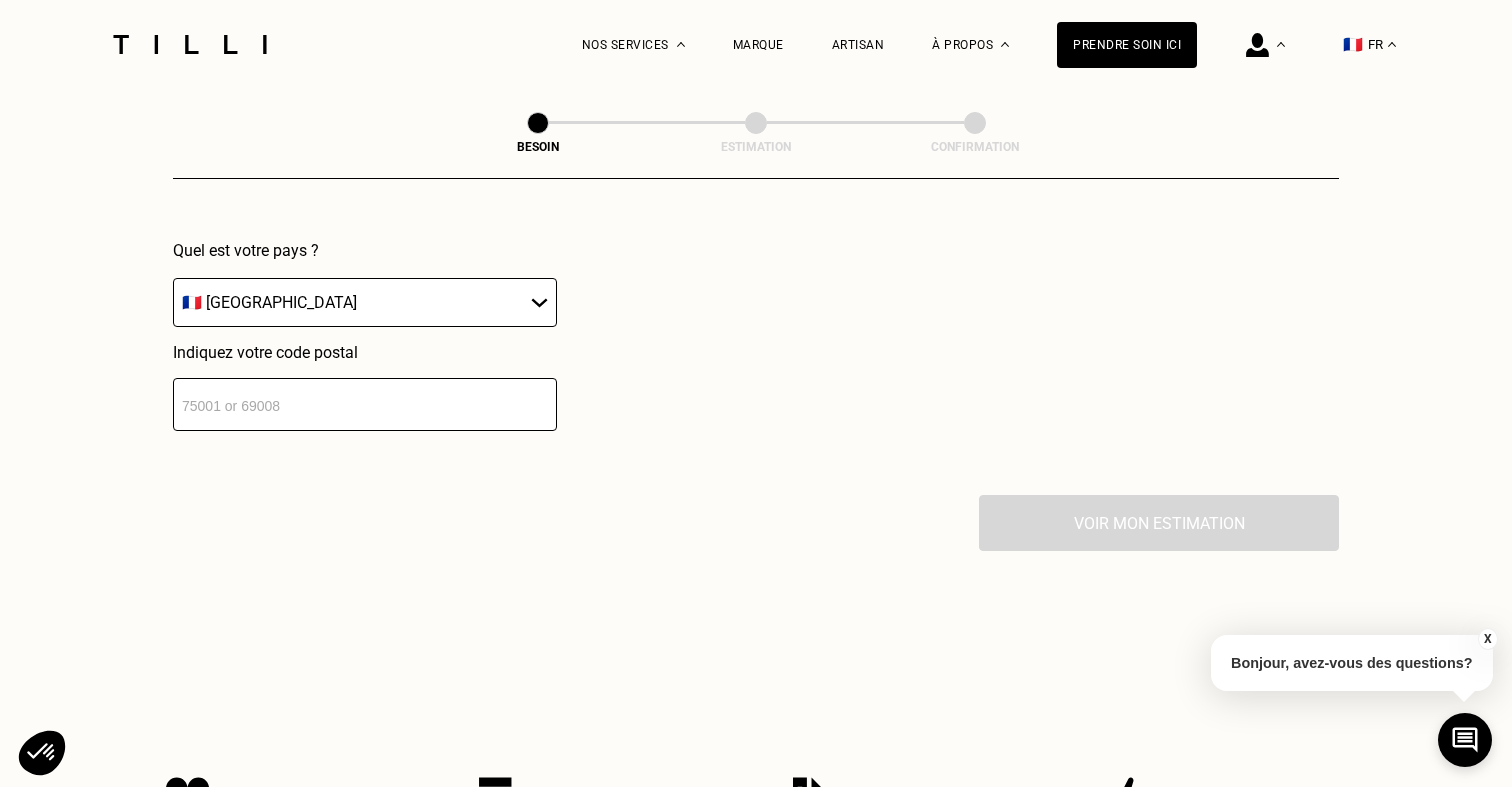 click at bounding box center (365, 404) 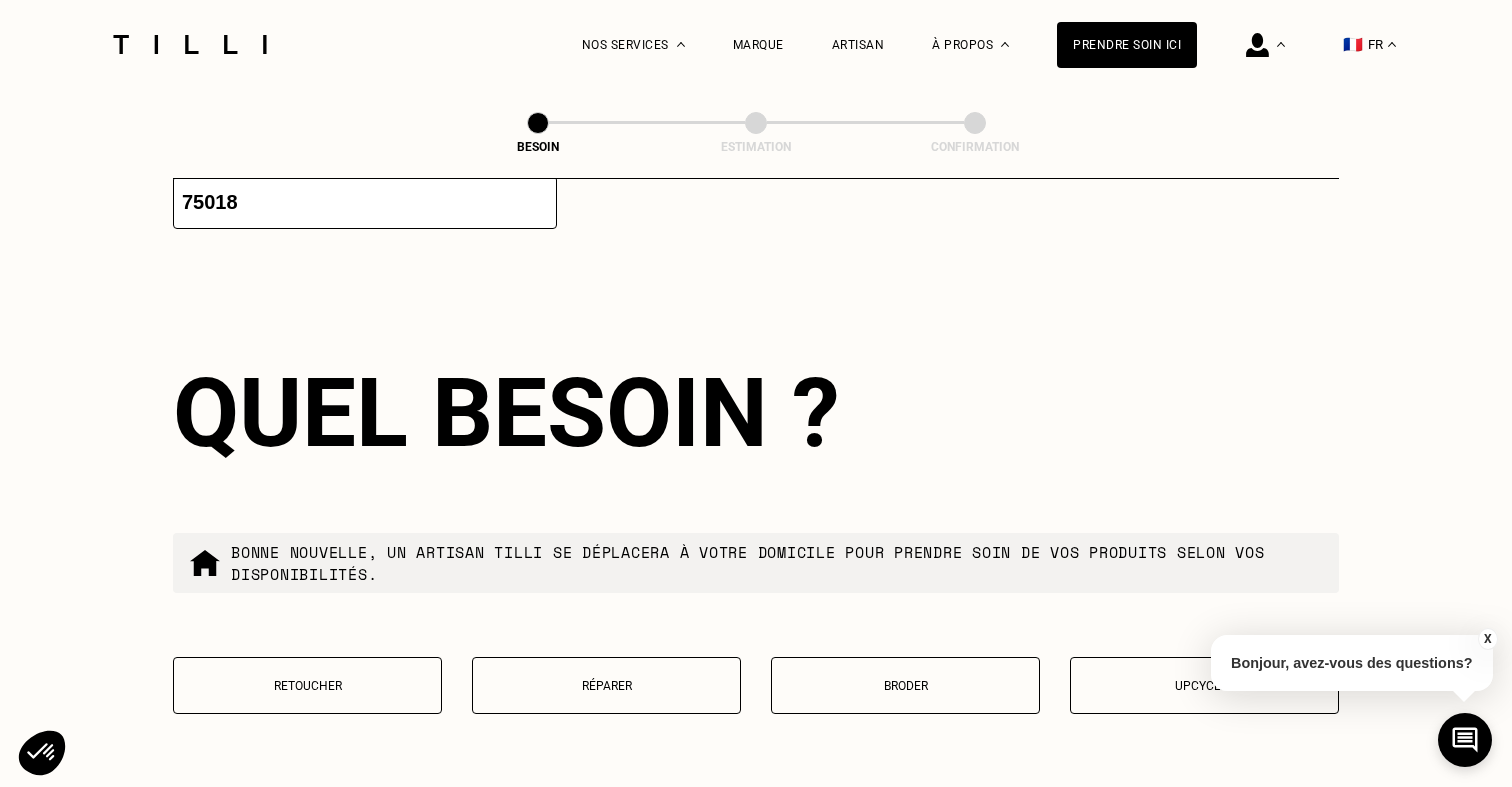 click on "Quel besoin ?" at bounding box center (756, 413) 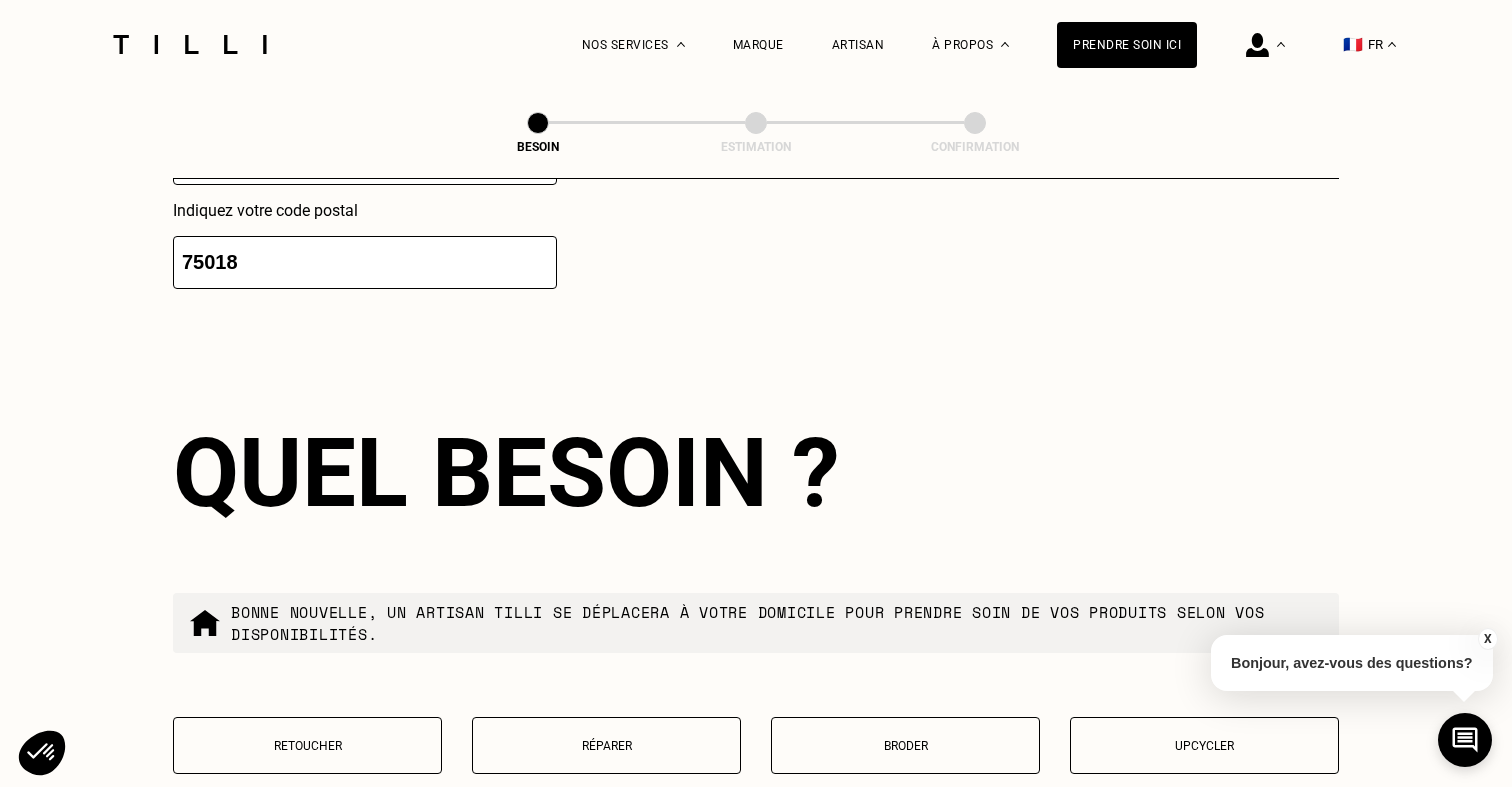 scroll, scrollTop: 3021, scrollLeft: 0, axis: vertical 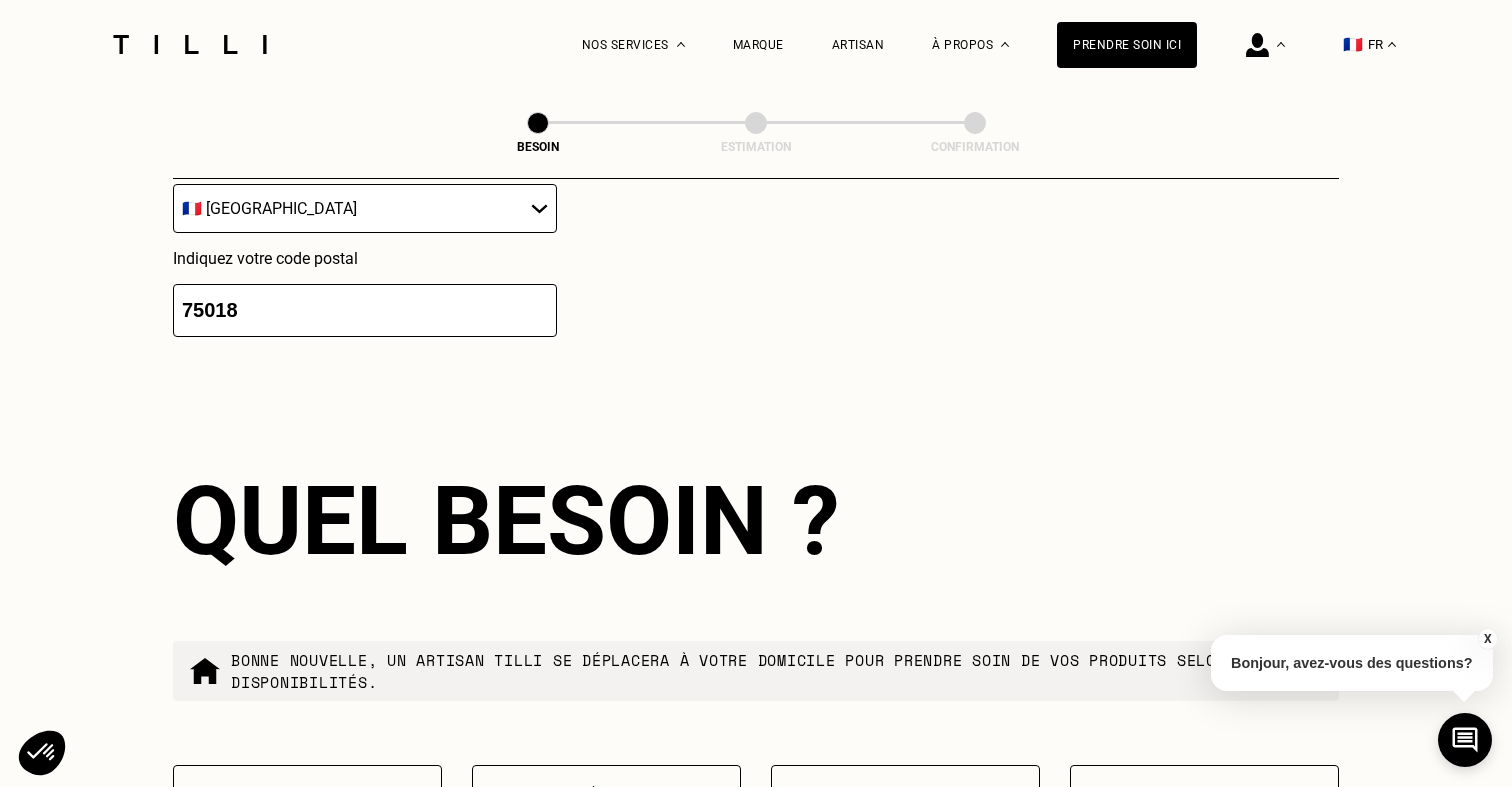 click on "75018" at bounding box center [365, 310] 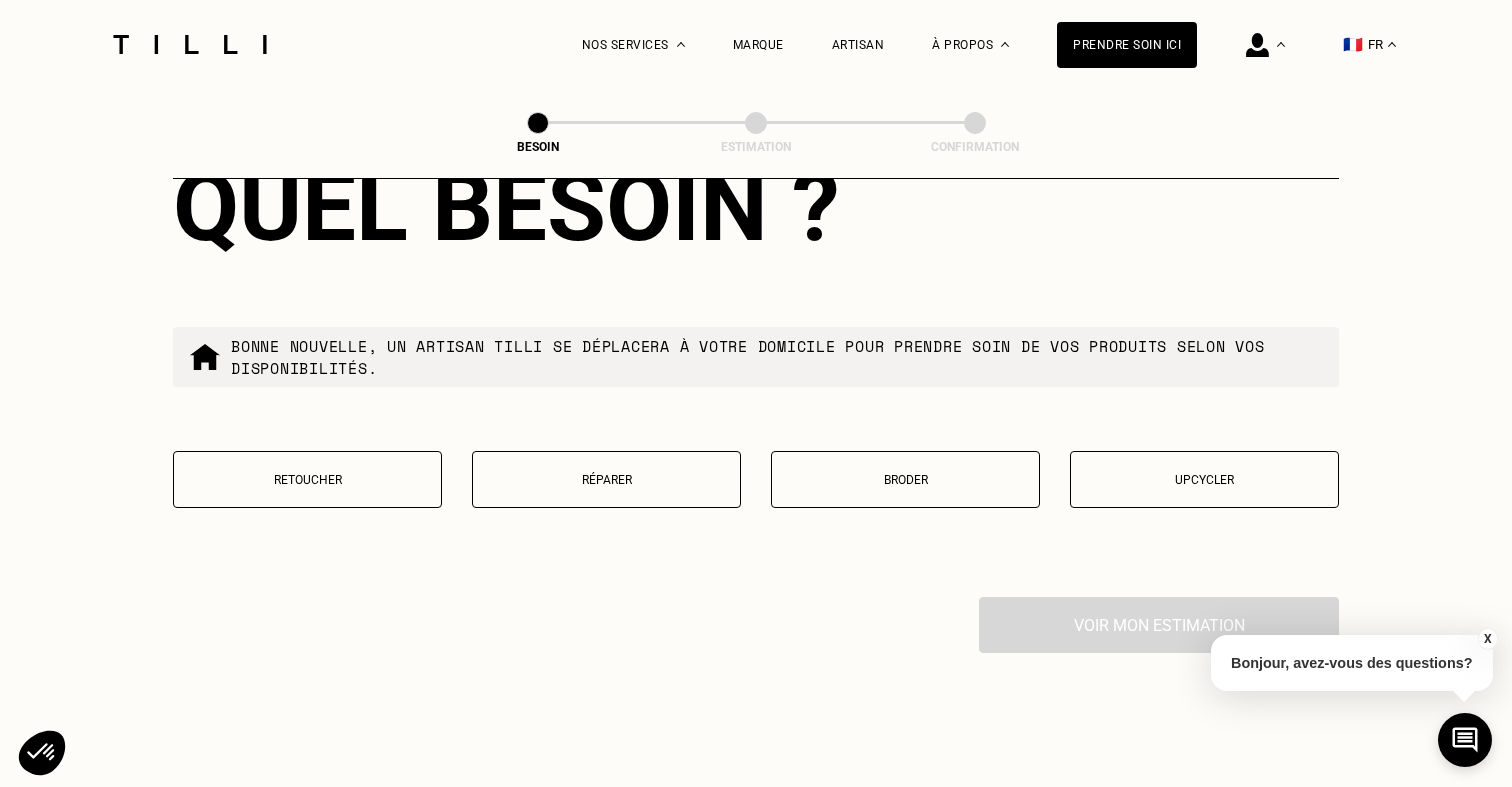scroll, scrollTop: 3349, scrollLeft: 0, axis: vertical 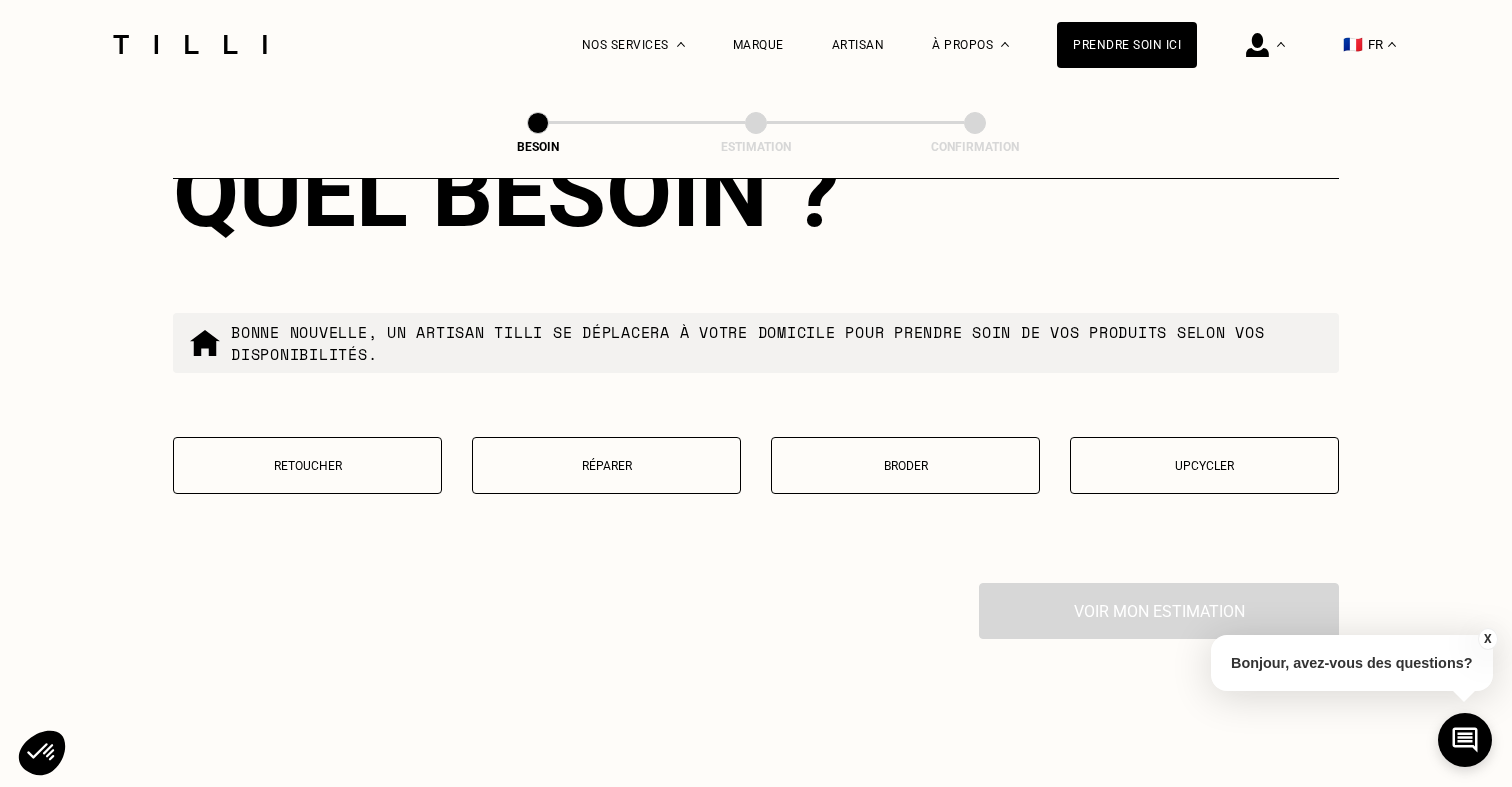 type on "75008" 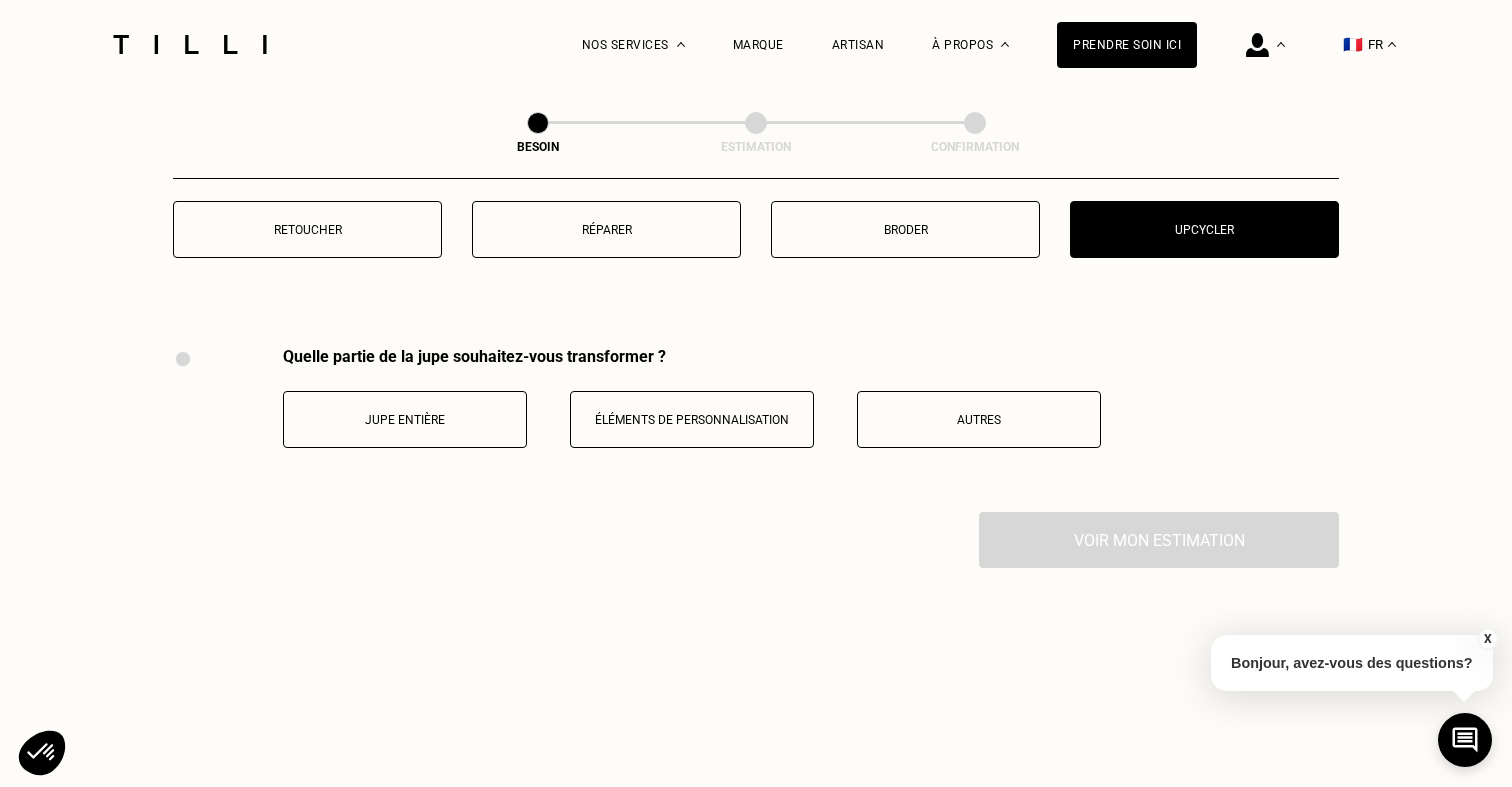 scroll, scrollTop: 3688, scrollLeft: 0, axis: vertical 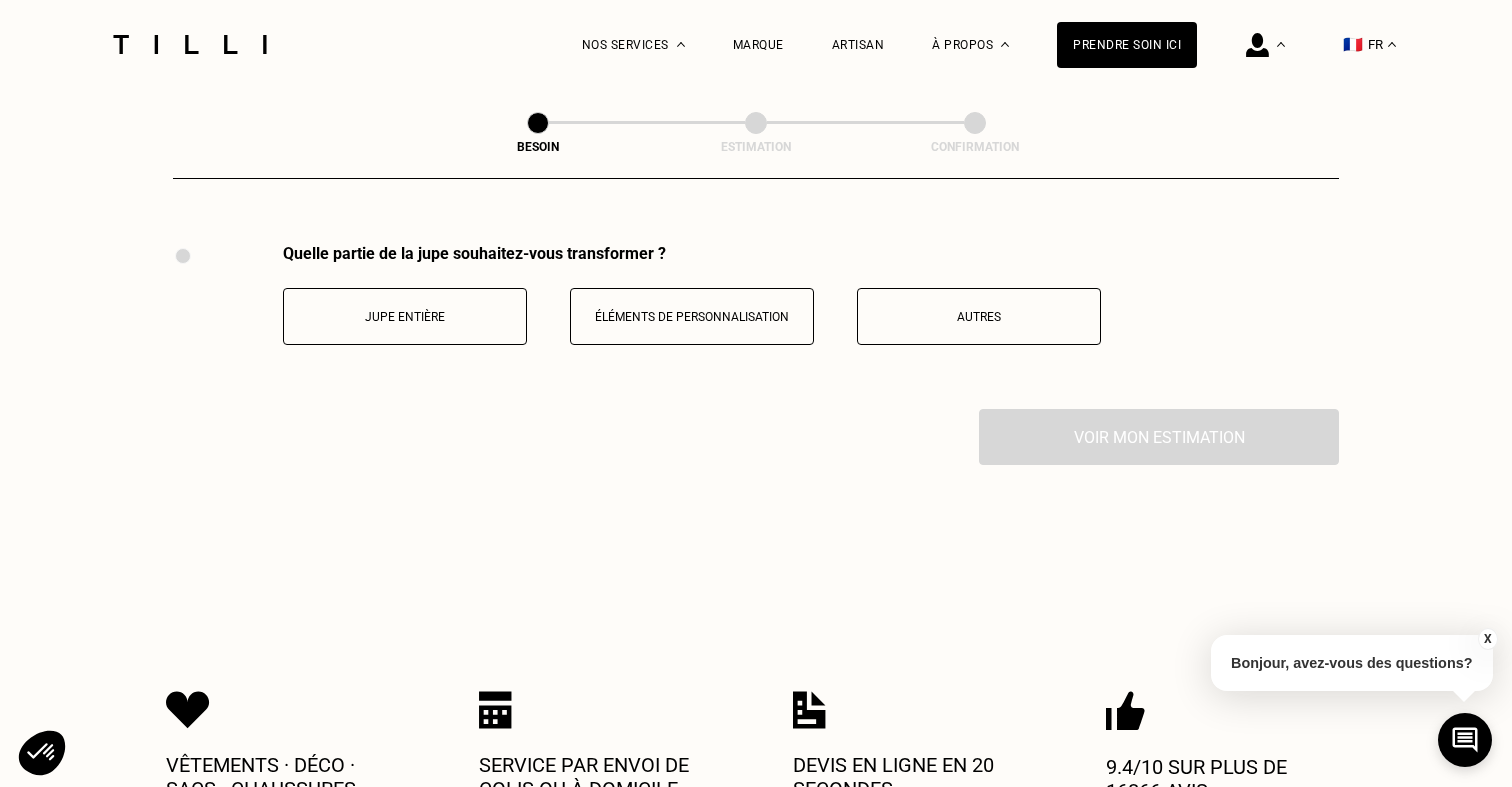 click on "Quelle partie de la jupe souhaitez-vous transformer ? Jupe entière Éléments de personnalisation Autres" at bounding box center [637, 326] 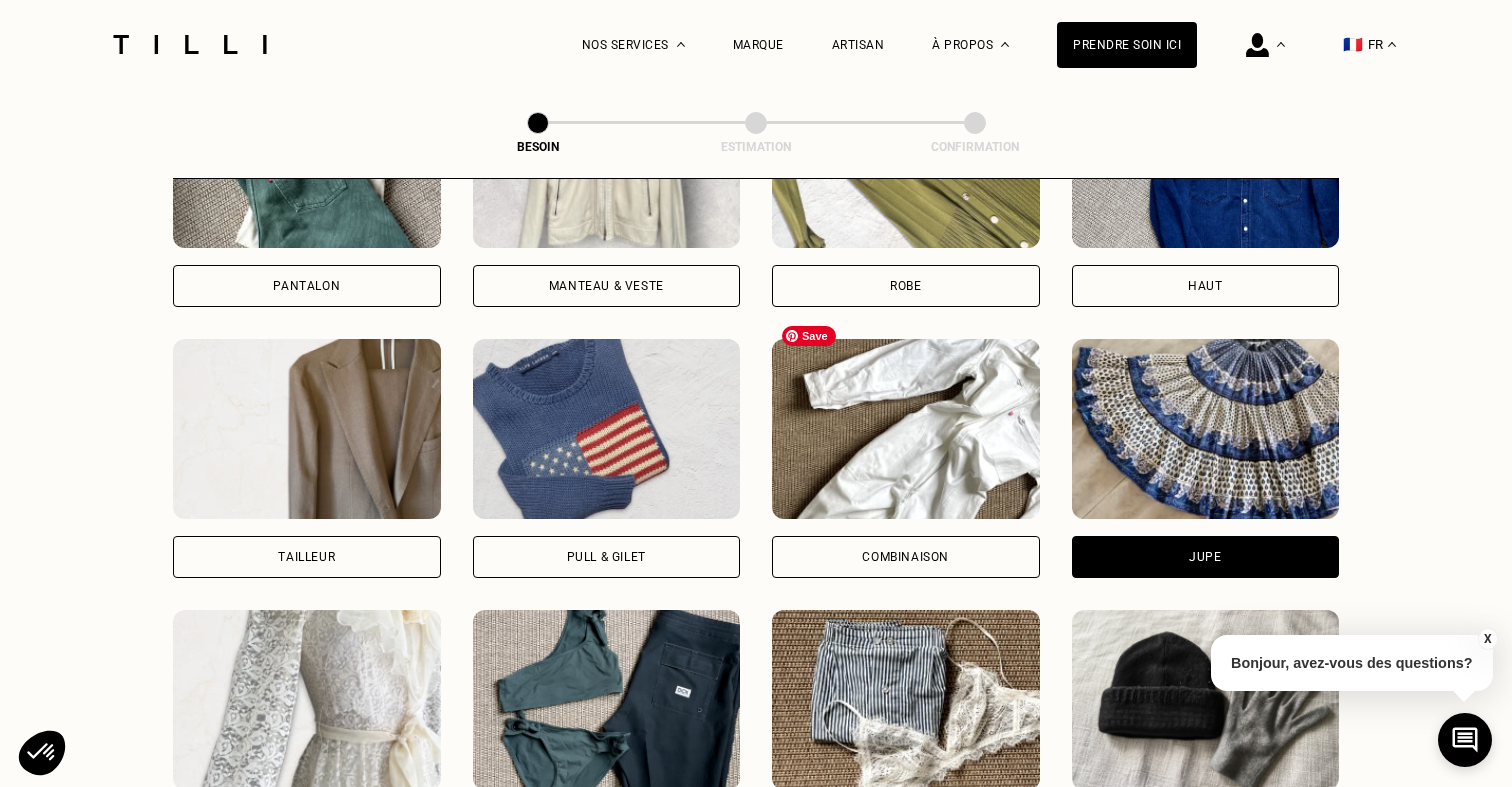 scroll, scrollTop: 1031, scrollLeft: 0, axis: vertical 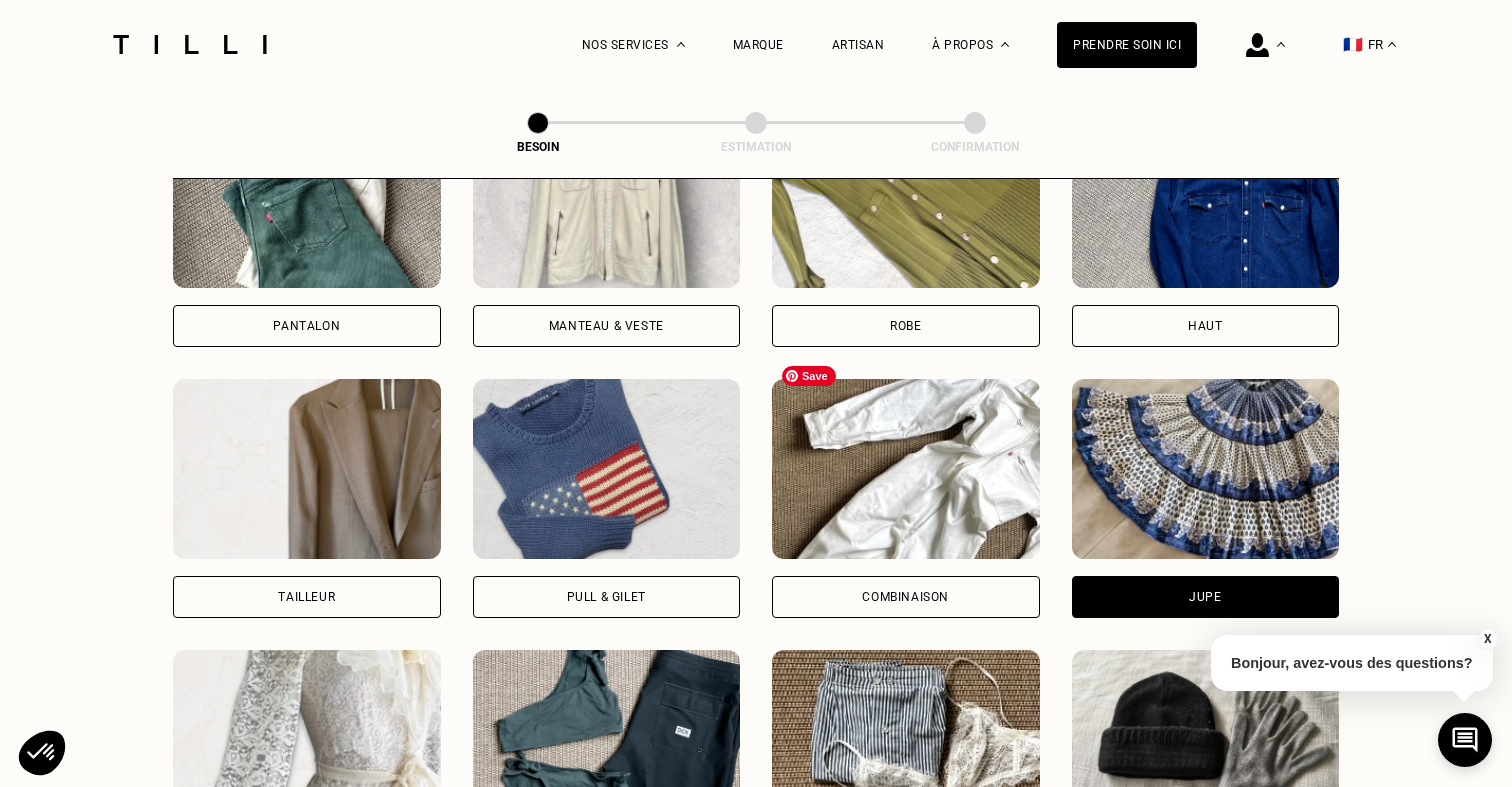 click on "Haut" at bounding box center (1205, 326) 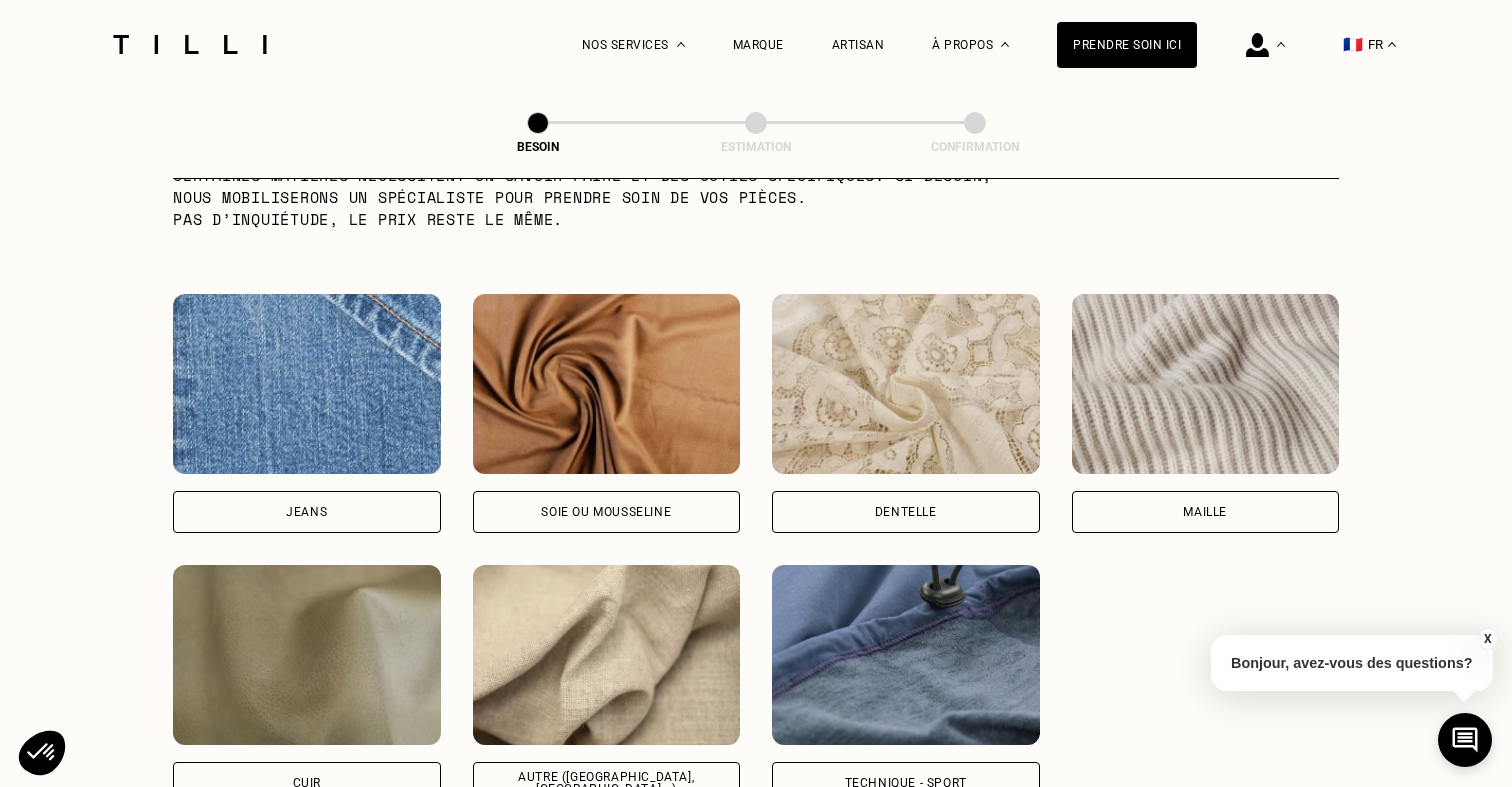 scroll, scrollTop: 2461, scrollLeft: 0, axis: vertical 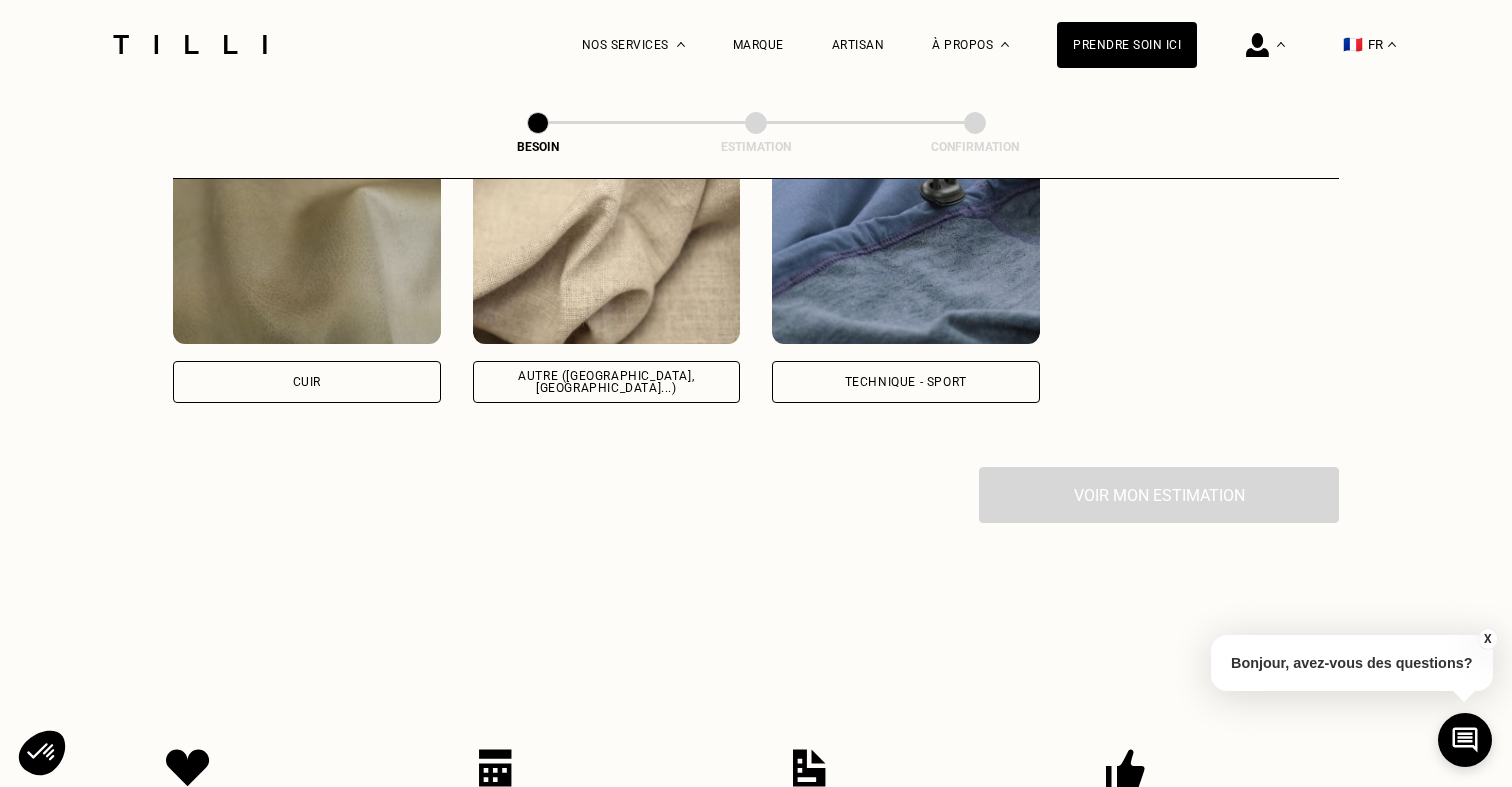 click on "Autre ([GEOGRAPHIC_DATA], [GEOGRAPHIC_DATA]...)" at bounding box center (607, 382) 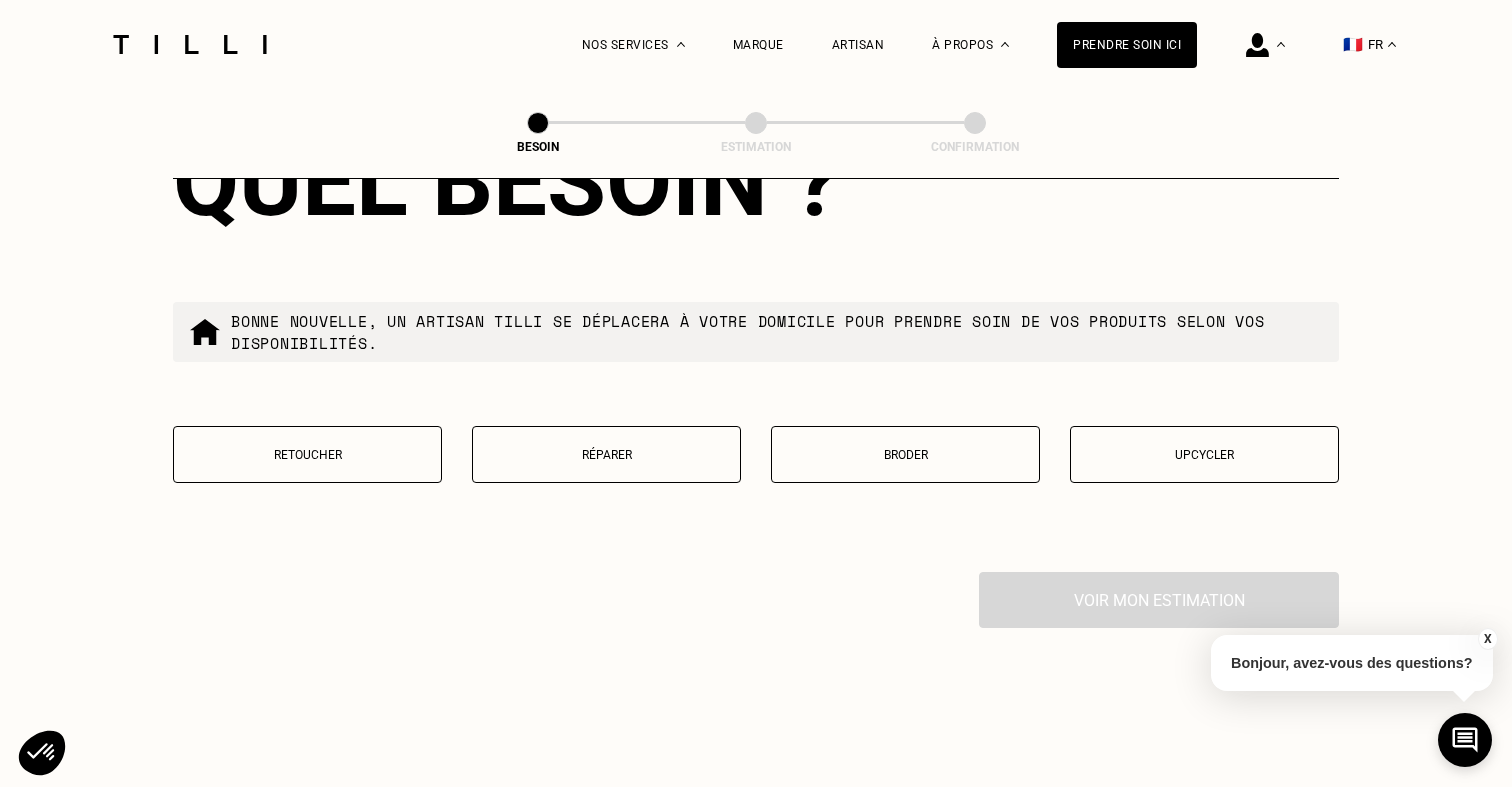 scroll, scrollTop: 3356, scrollLeft: 0, axis: vertical 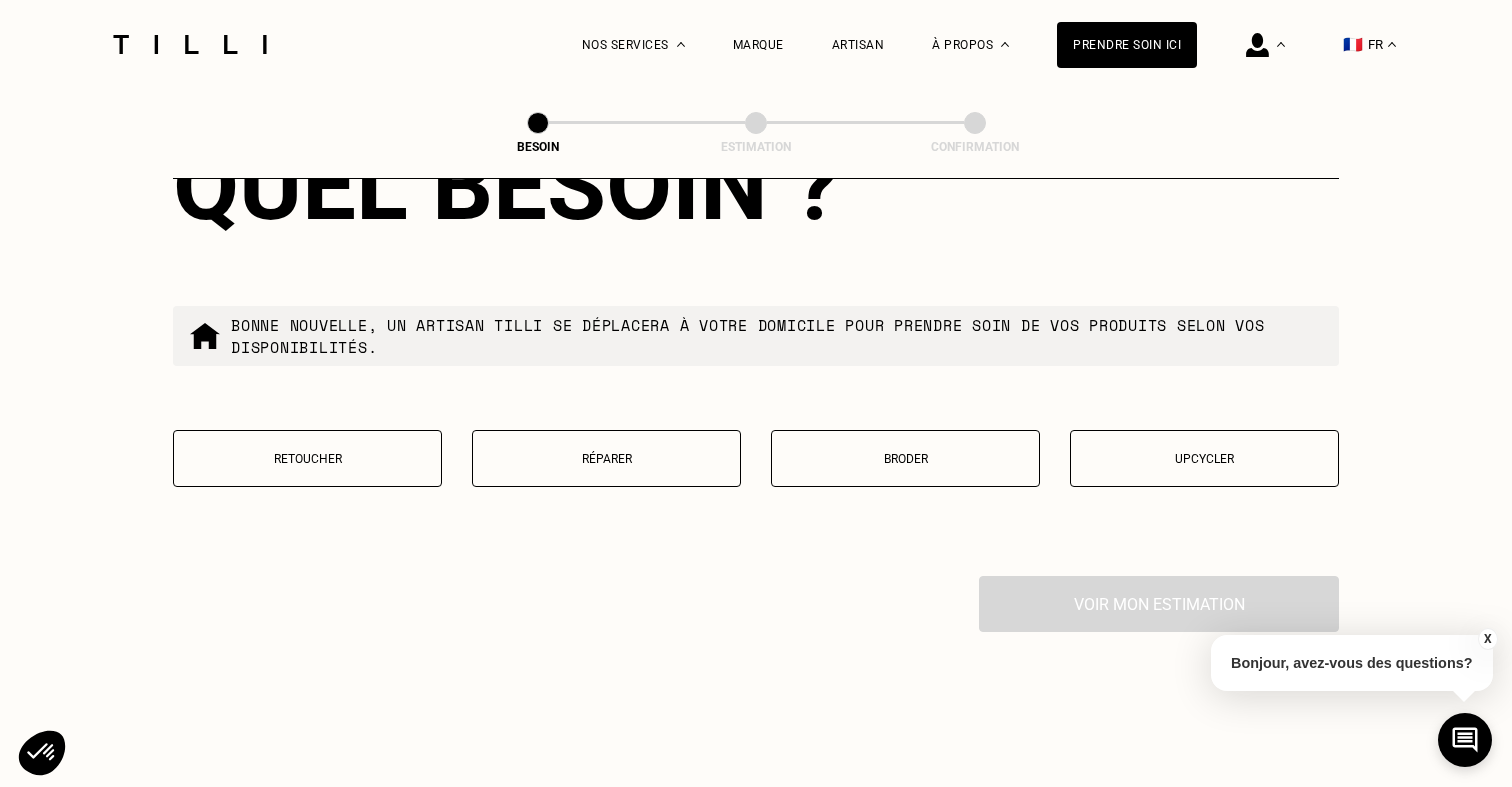 click on "Upcycler" at bounding box center (1204, 459) 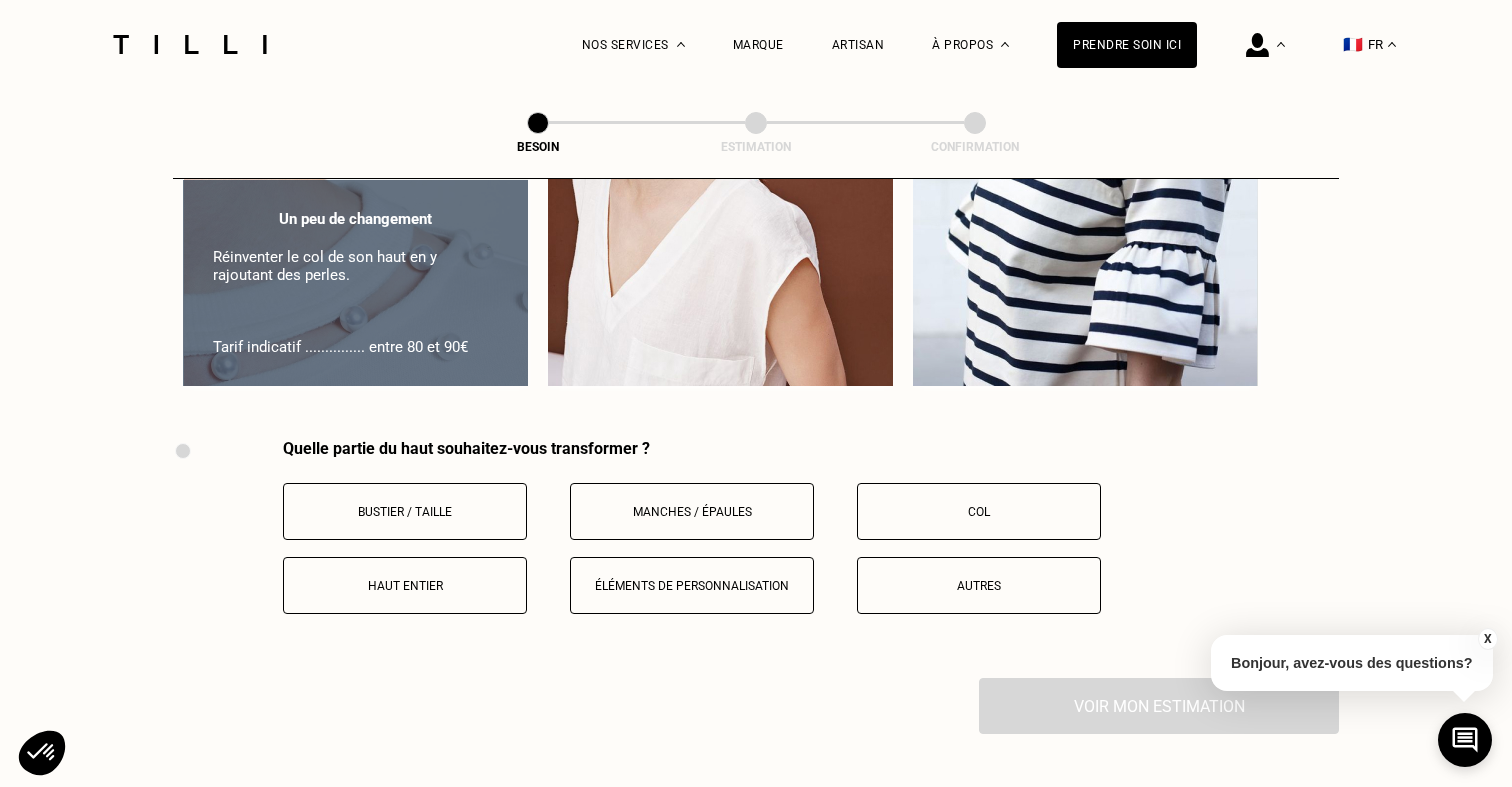 scroll, scrollTop: 3934, scrollLeft: 0, axis: vertical 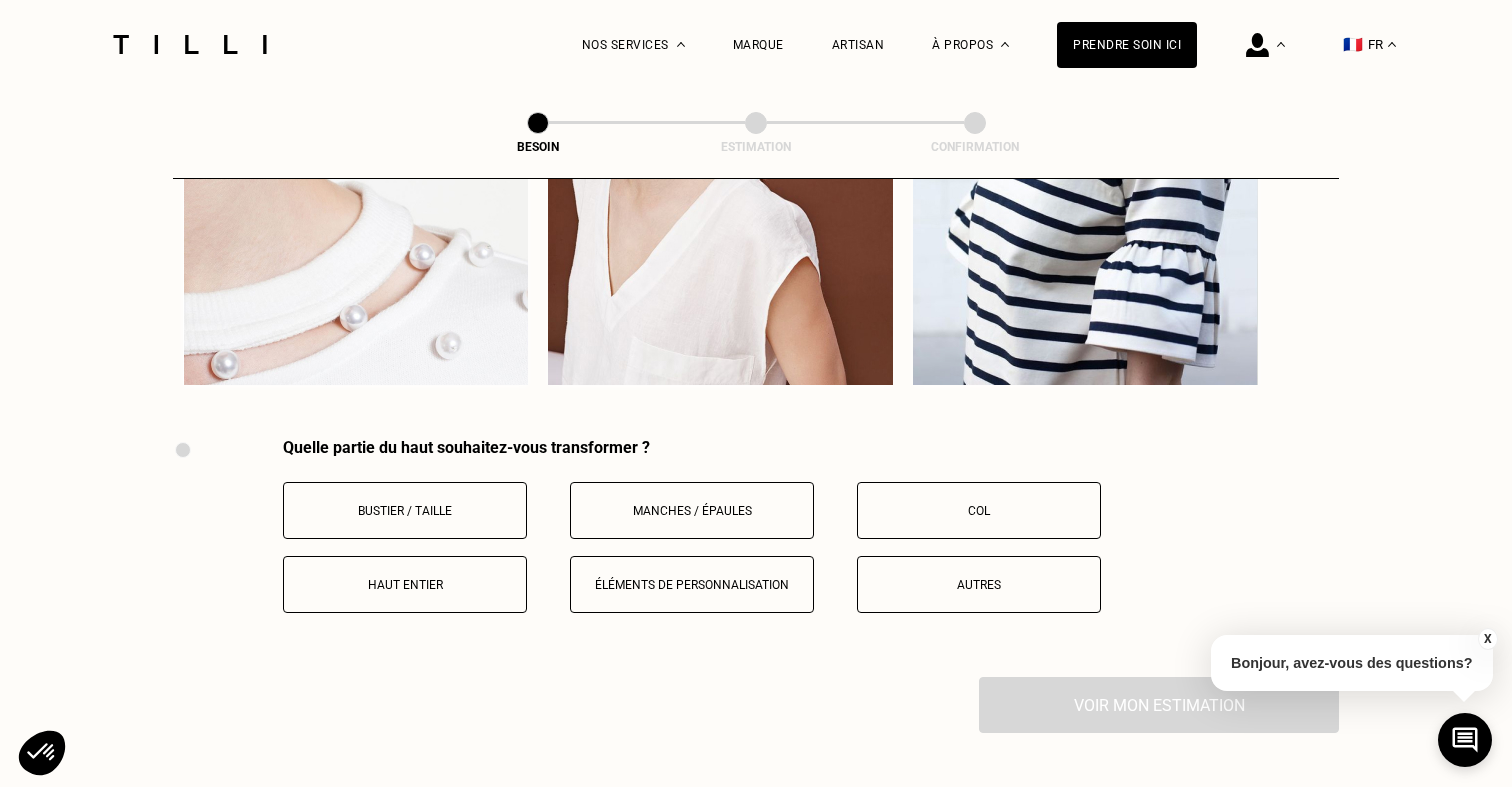 click on "Haut entier" at bounding box center [405, 584] 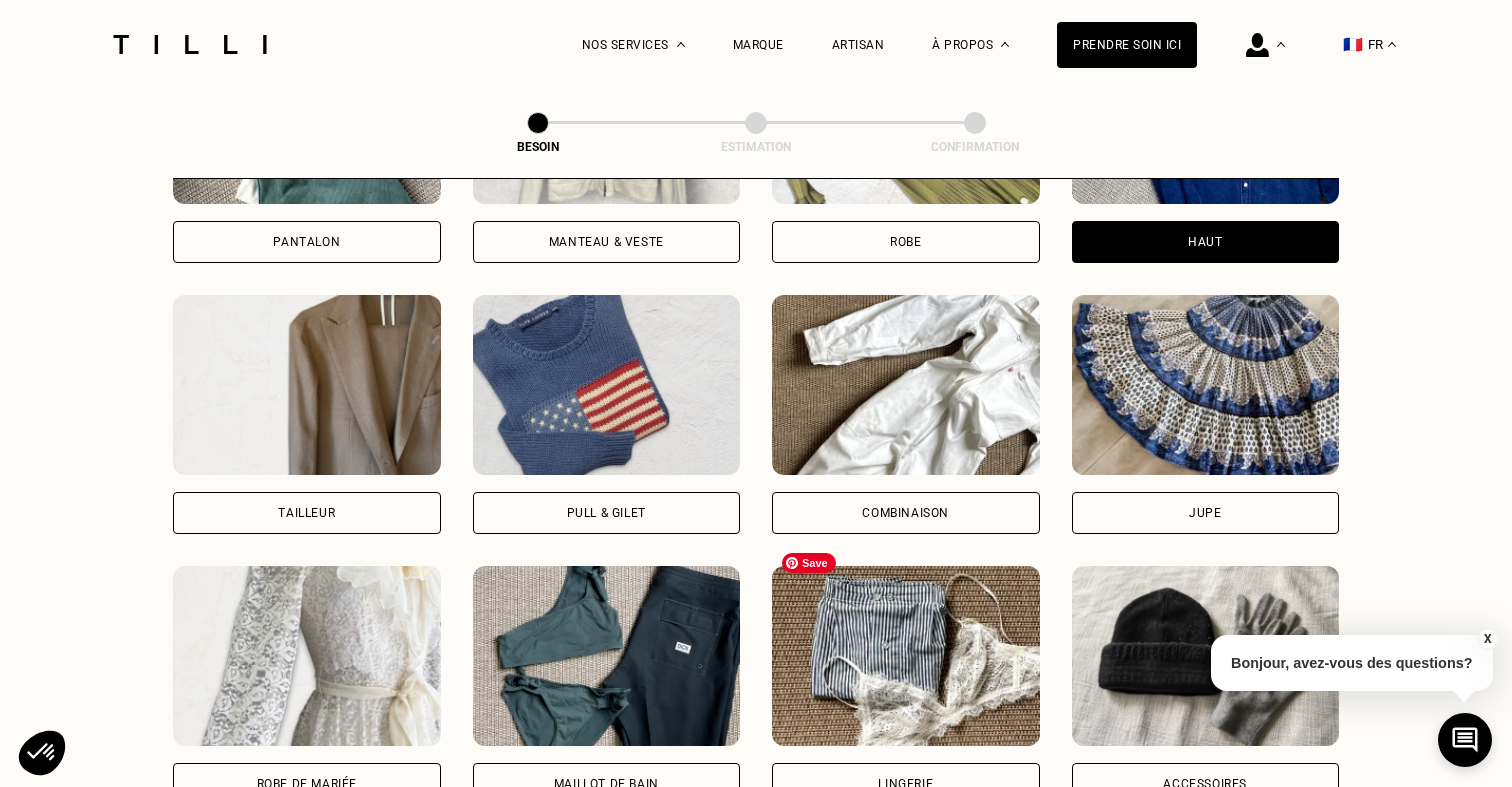 scroll, scrollTop: 1094, scrollLeft: 0, axis: vertical 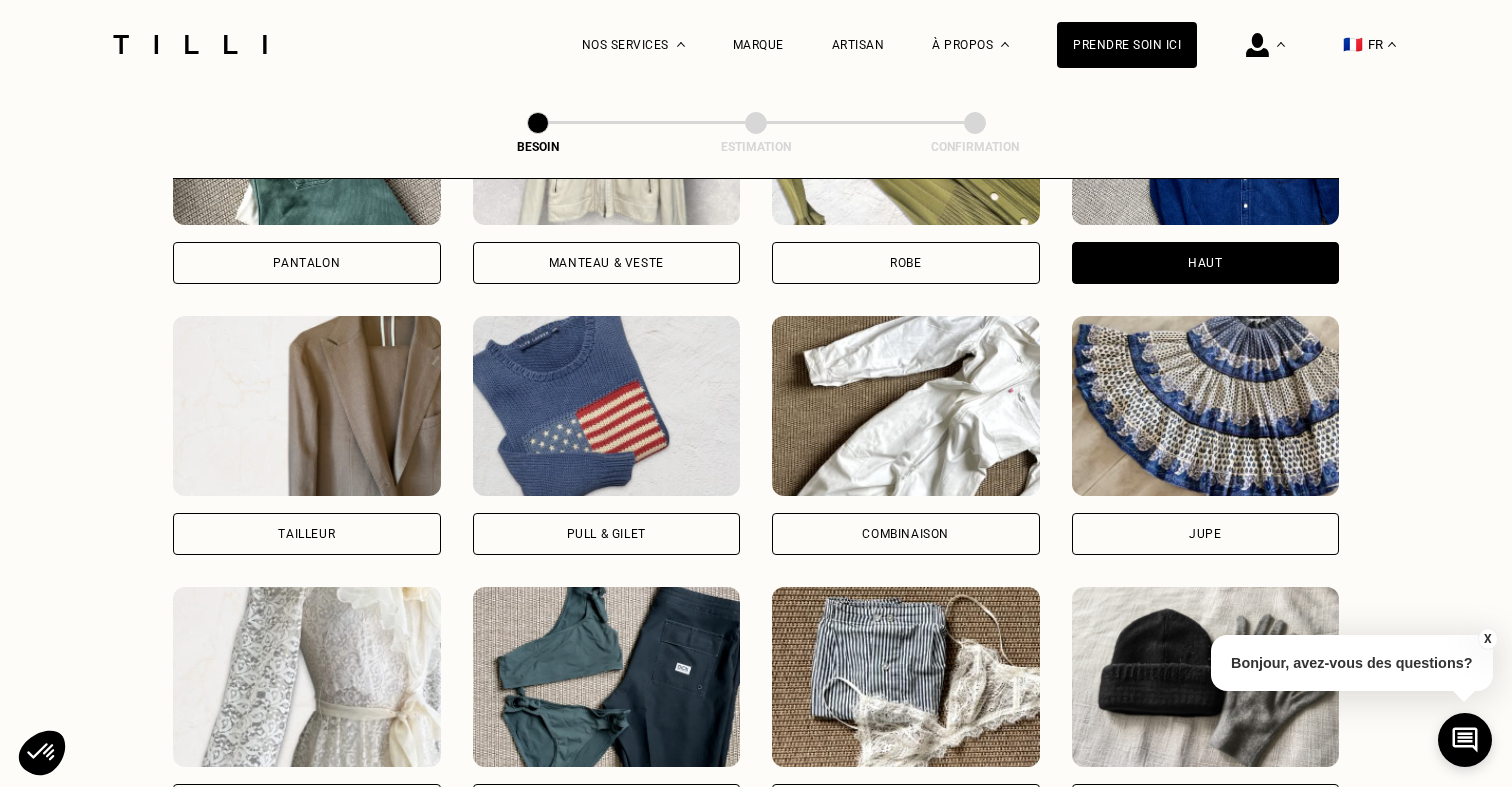 click on "Pantalon Manteau & Veste Robe Haut Tailleur Pull & gilet Combinaison Jupe Robe de mariée Maillot de bain Lingerie Bonnet, écharpe, gants Accessoires" at bounding box center [756, 435] 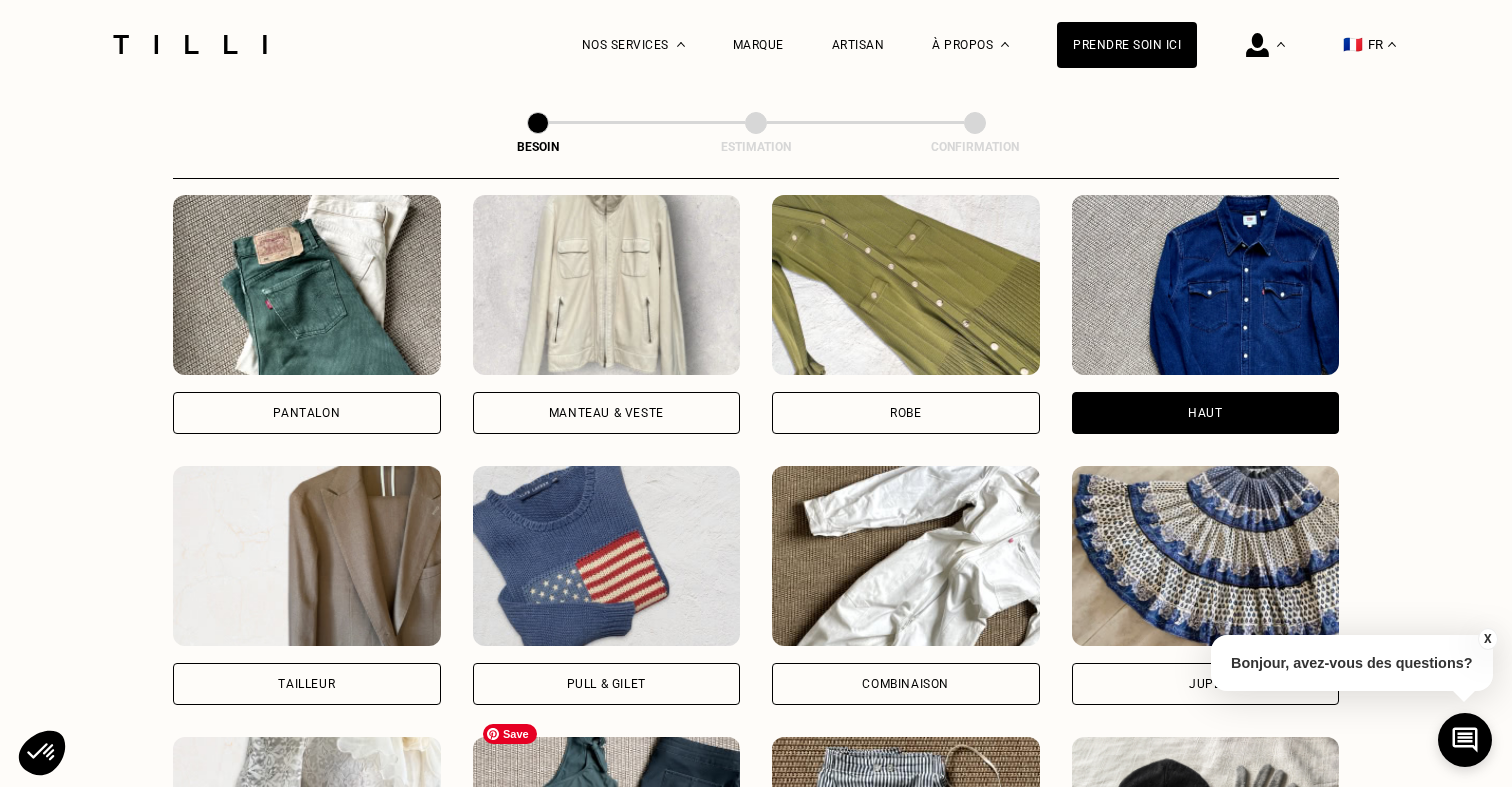 scroll, scrollTop: 948, scrollLeft: 0, axis: vertical 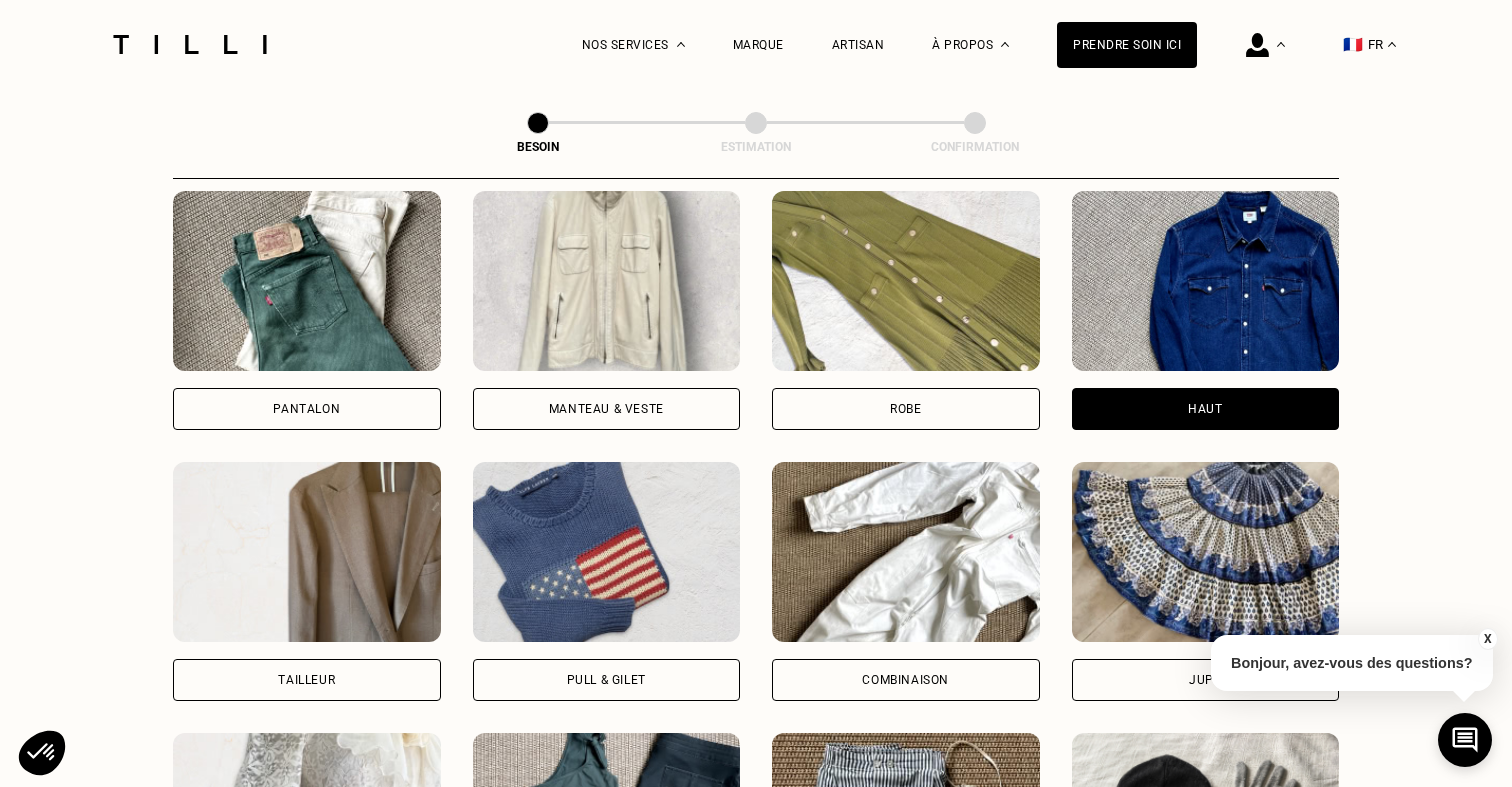 click on "Jupe" at bounding box center [1206, 680] 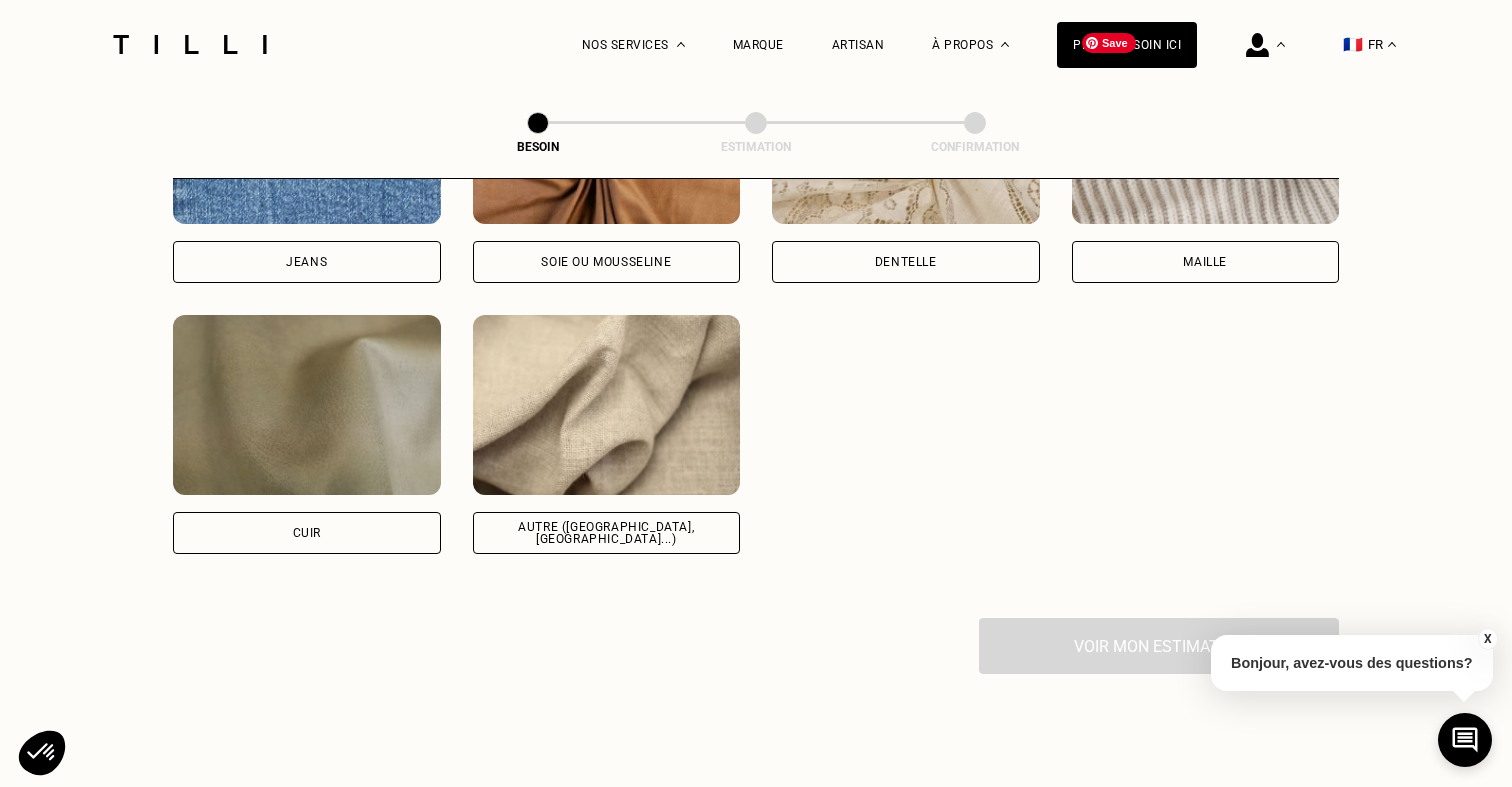 scroll, scrollTop: 2431, scrollLeft: 0, axis: vertical 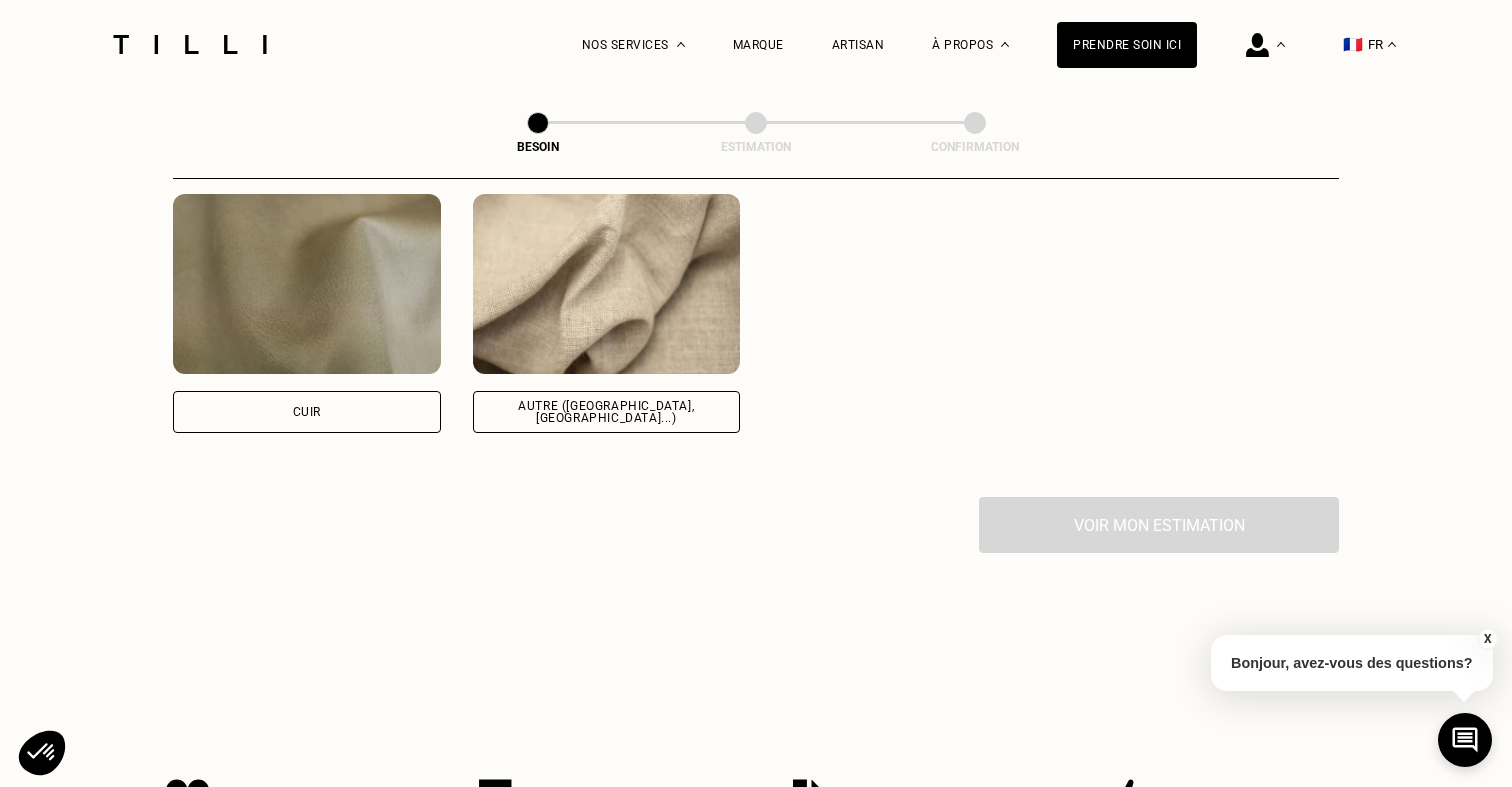 click on "Autre ([GEOGRAPHIC_DATA], [GEOGRAPHIC_DATA]...)" at bounding box center [607, 412] 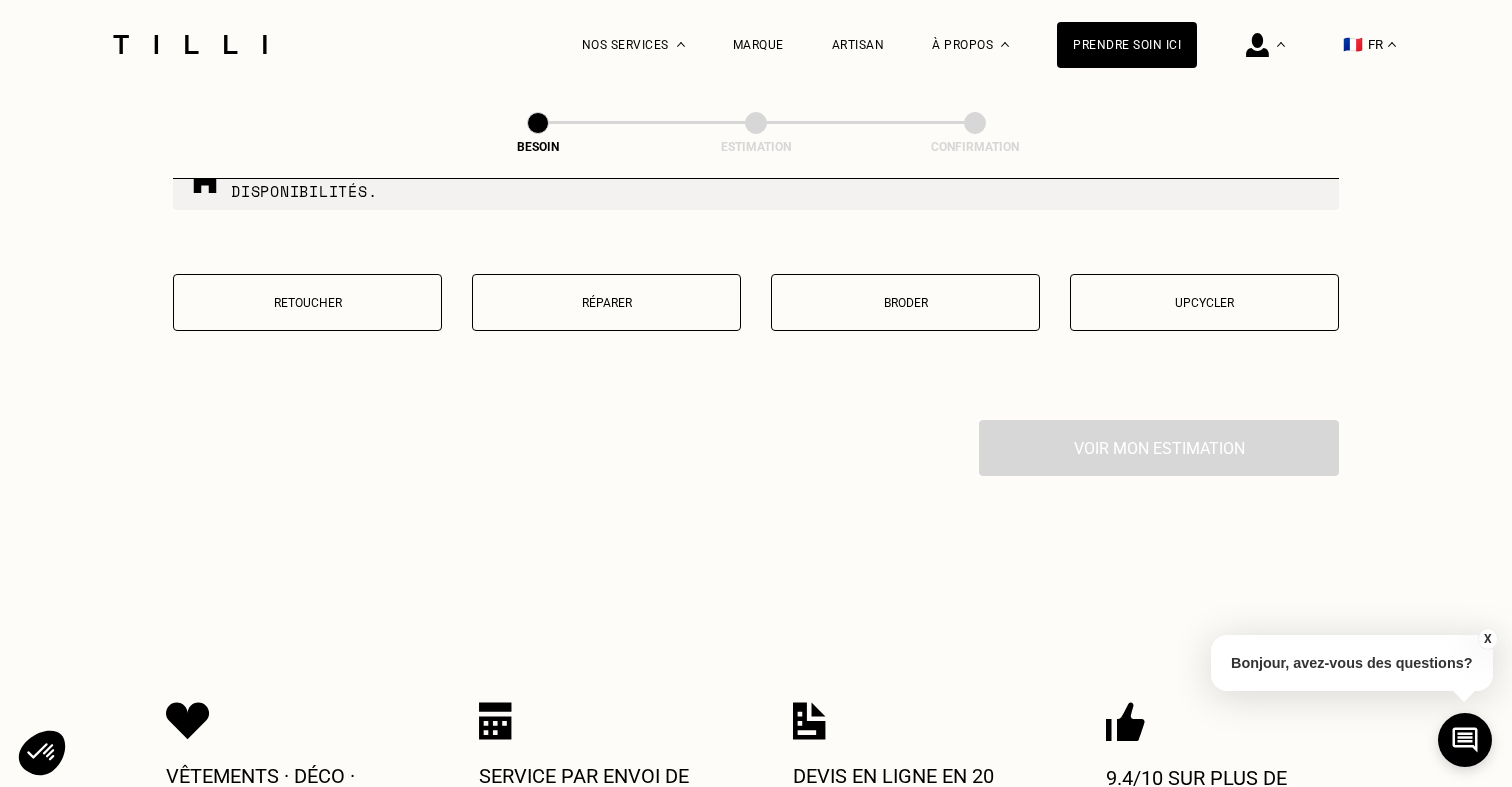 scroll, scrollTop: 3544, scrollLeft: 0, axis: vertical 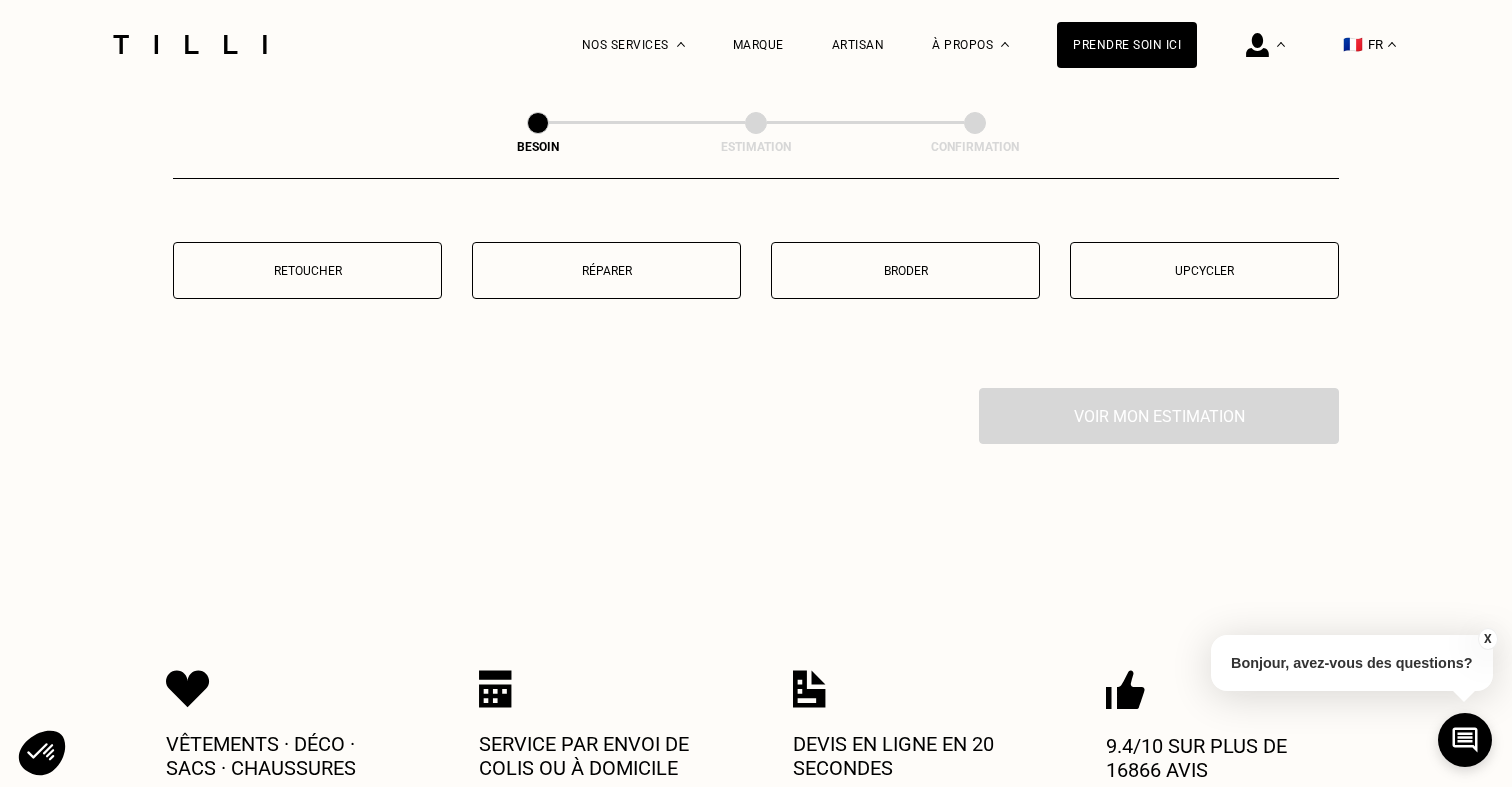 click on "Upcycler" at bounding box center (1204, 271) 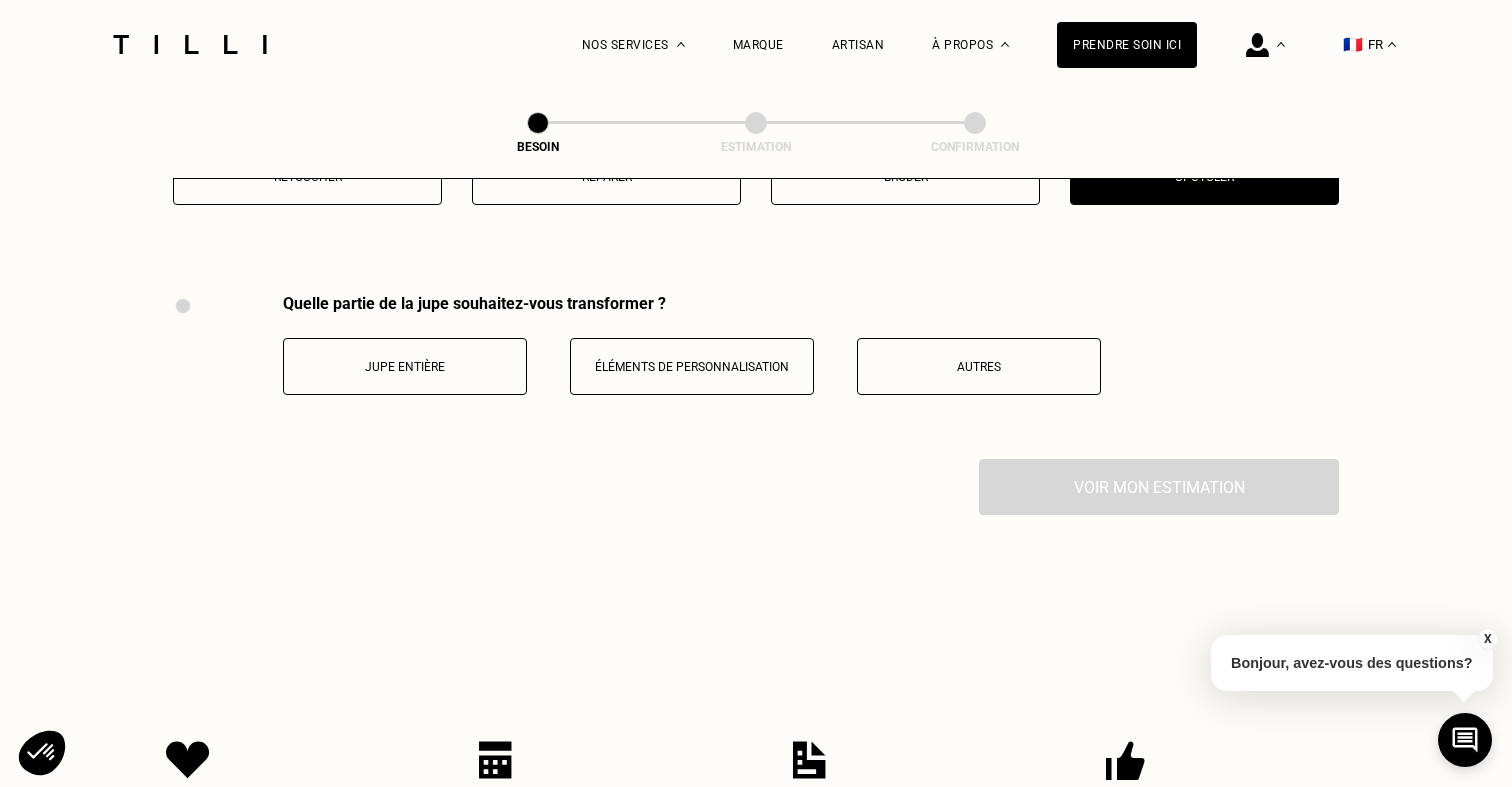 scroll, scrollTop: 3688, scrollLeft: 0, axis: vertical 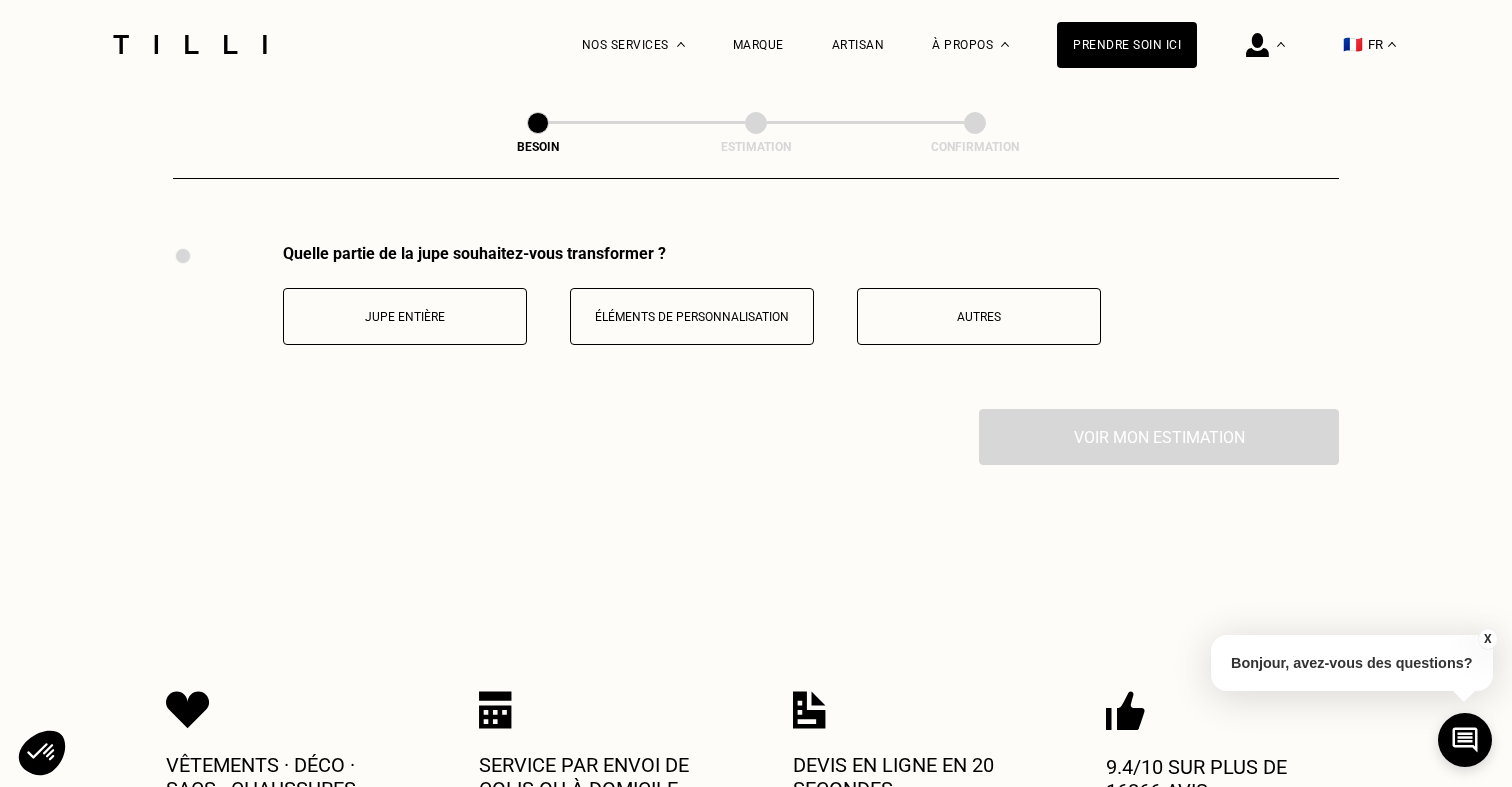 click on "Jupe entière" at bounding box center [405, 316] 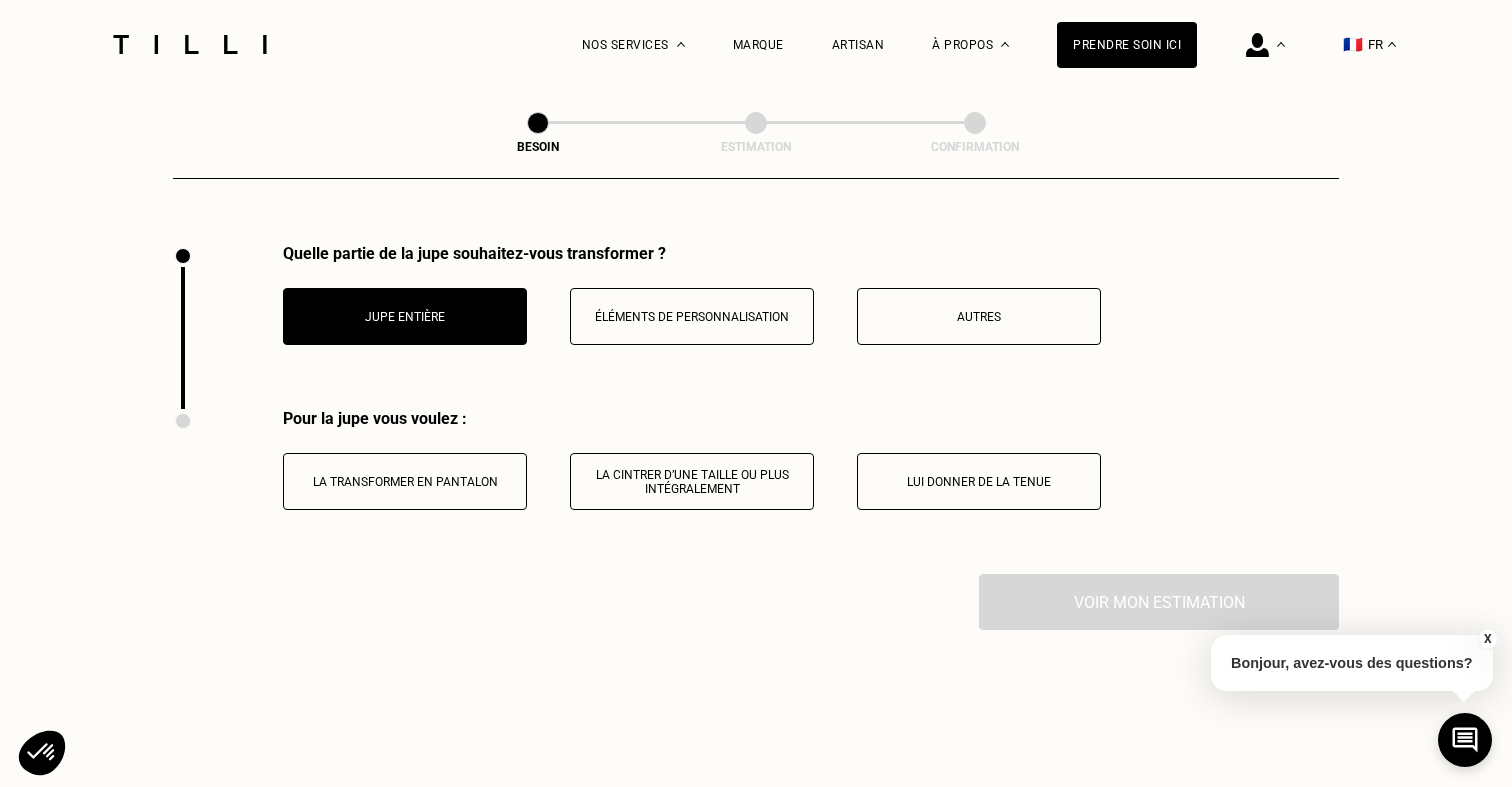 click on "Lui donner de la tenue" at bounding box center [979, 481] 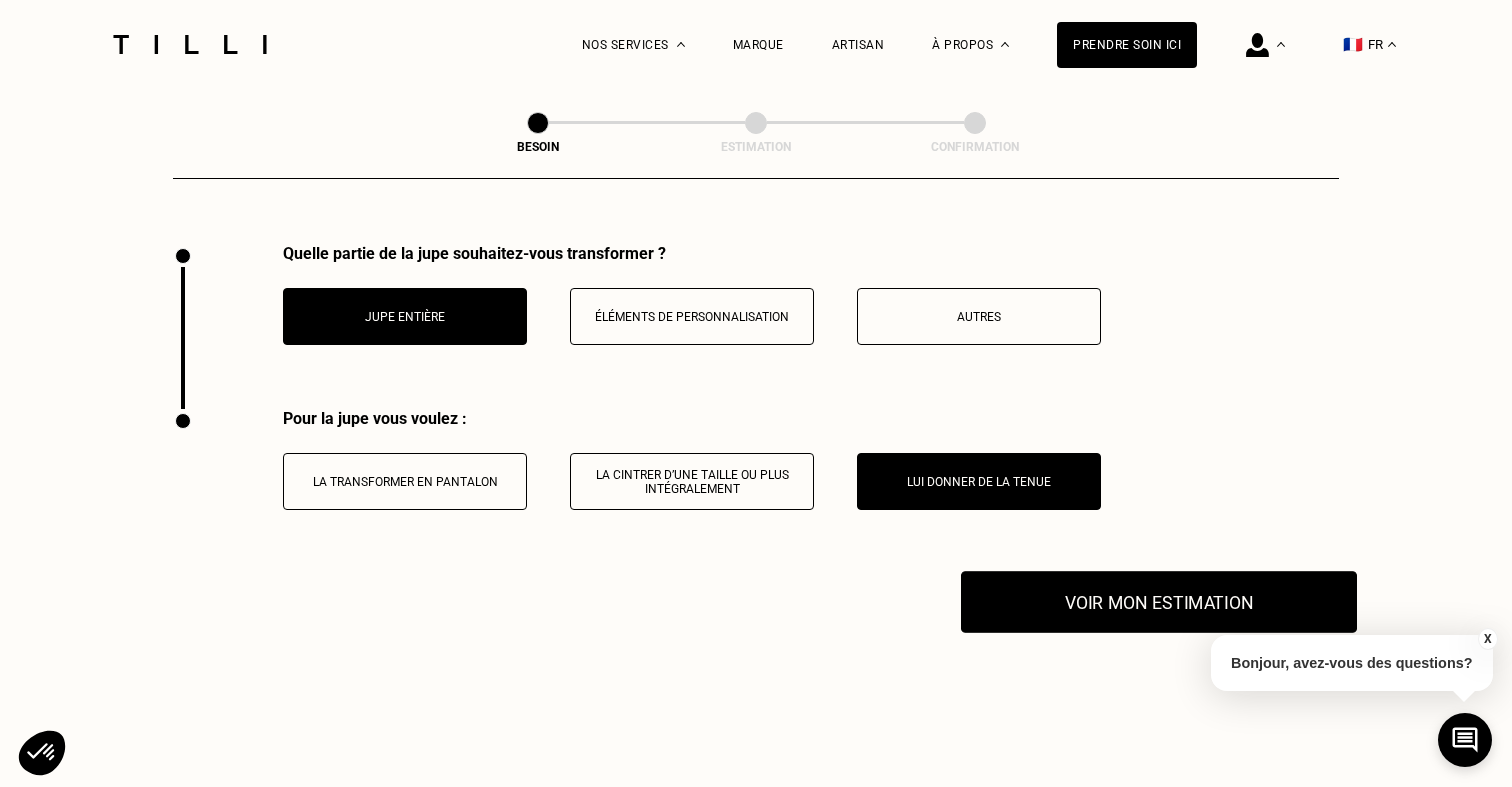 click on "Voir mon estimation" at bounding box center (1159, 602) 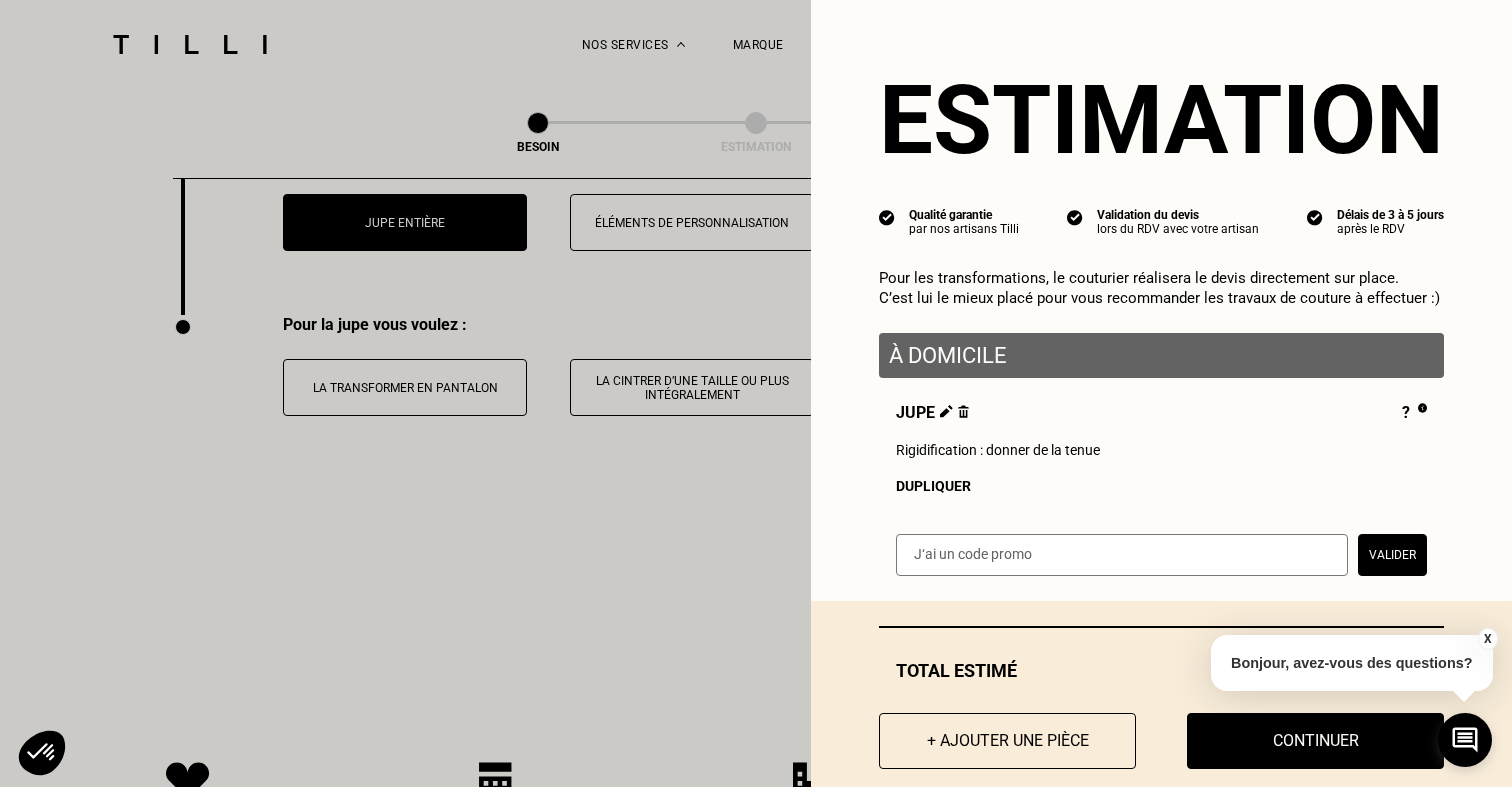 scroll, scrollTop: 3784, scrollLeft: 0, axis: vertical 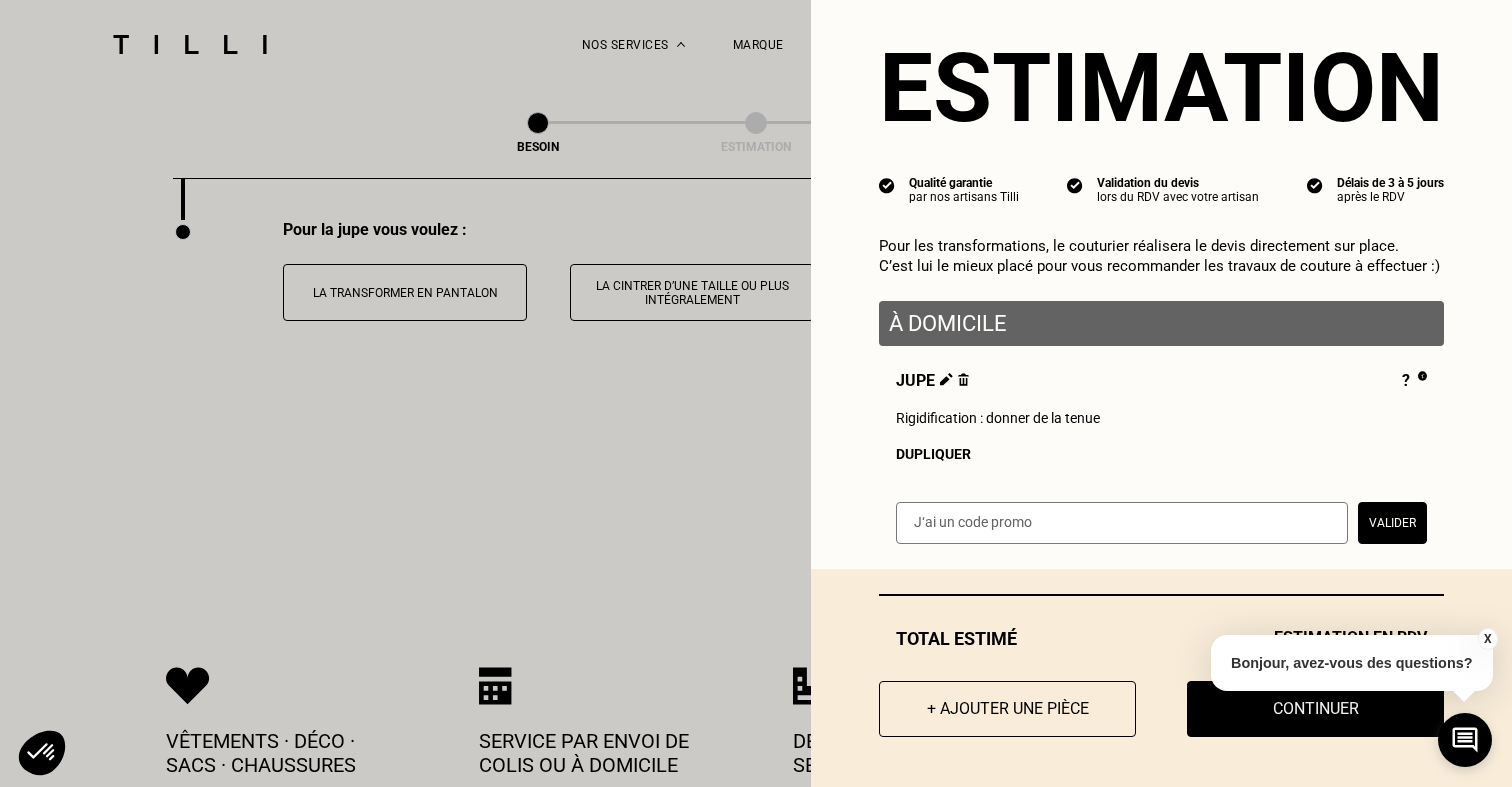 click on "Dupliquer" at bounding box center (1161, 454) 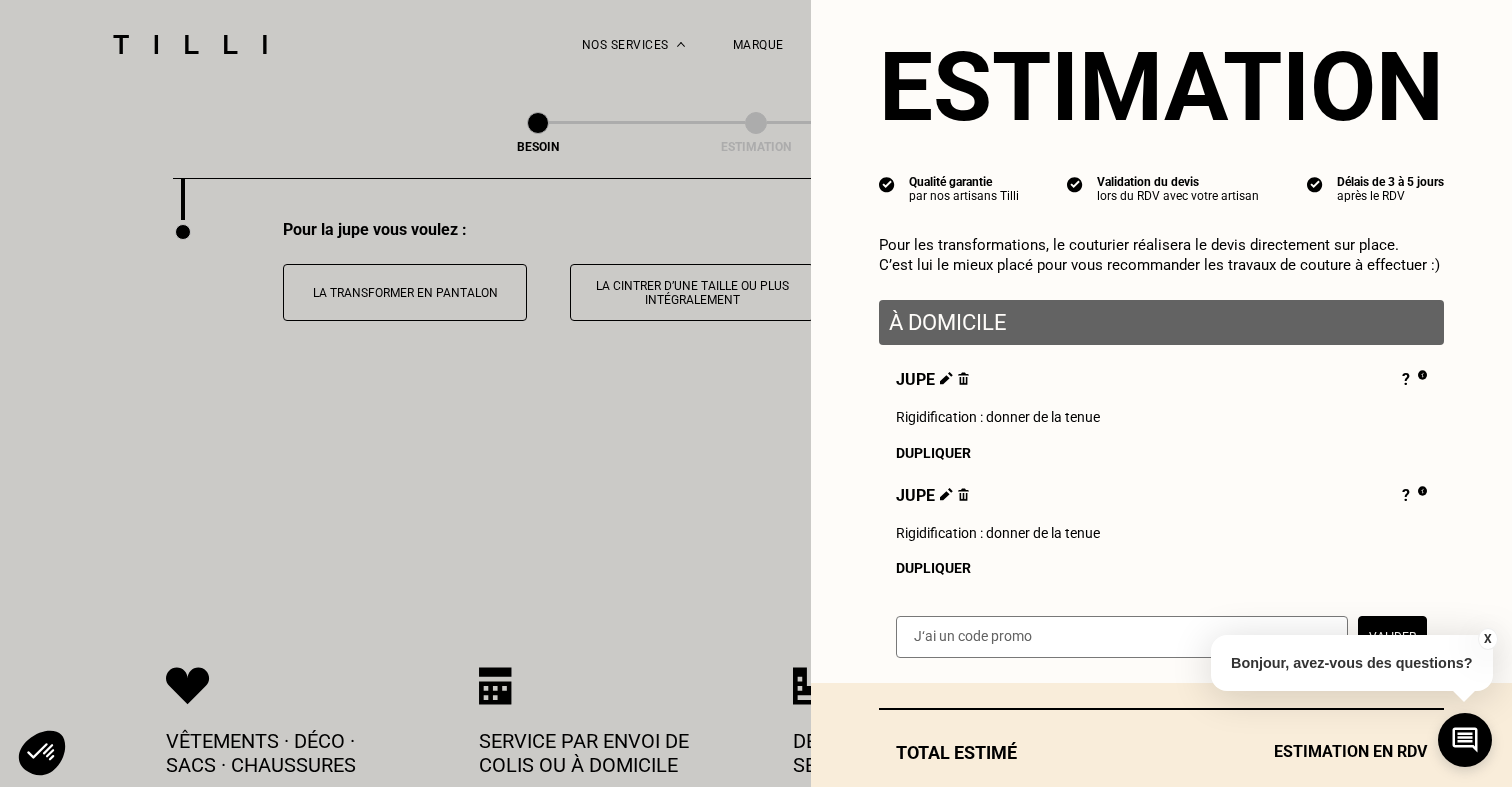 click on "Dupliquer" at bounding box center [1161, 453] 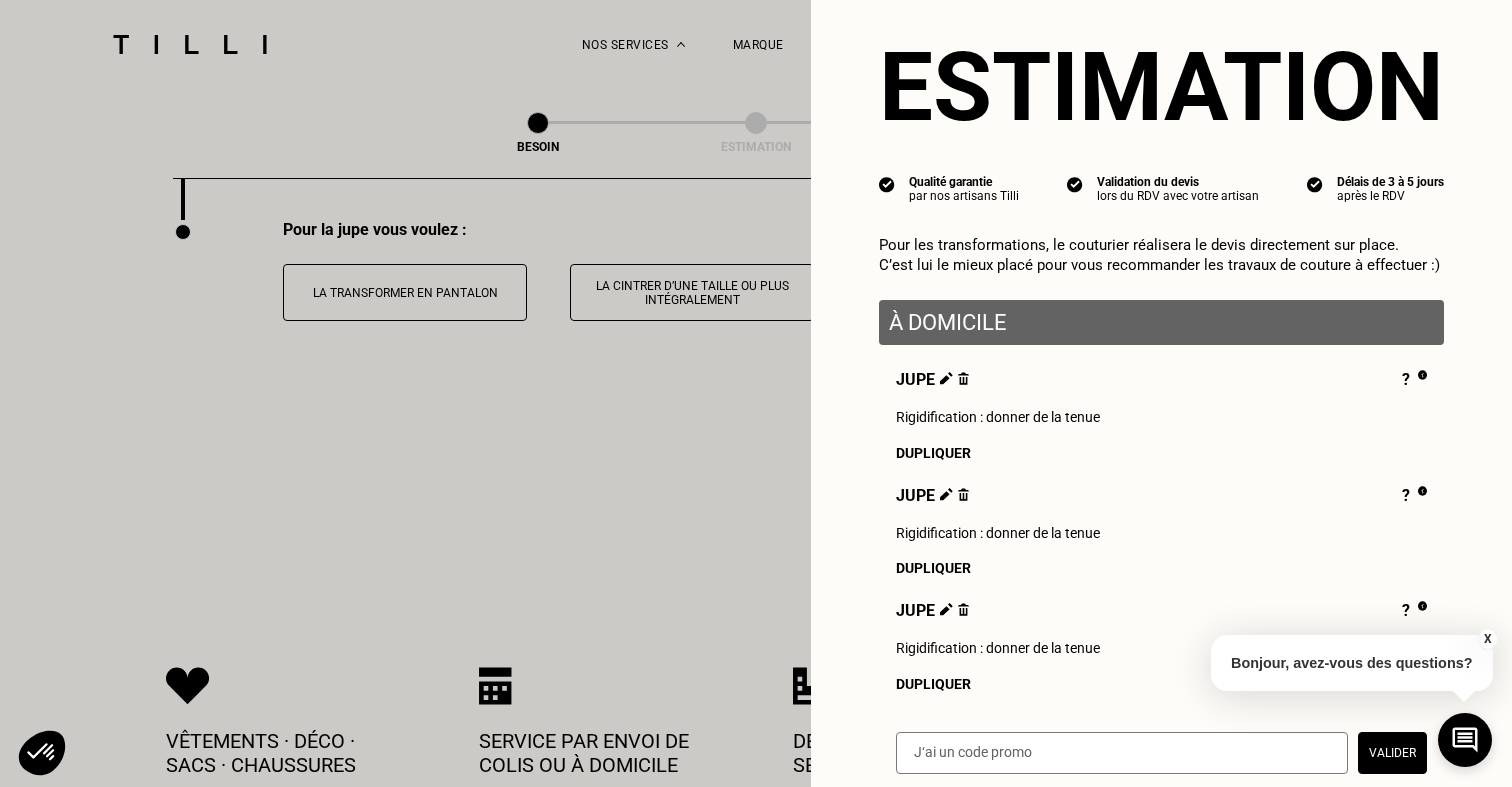 click at bounding box center (946, 378) 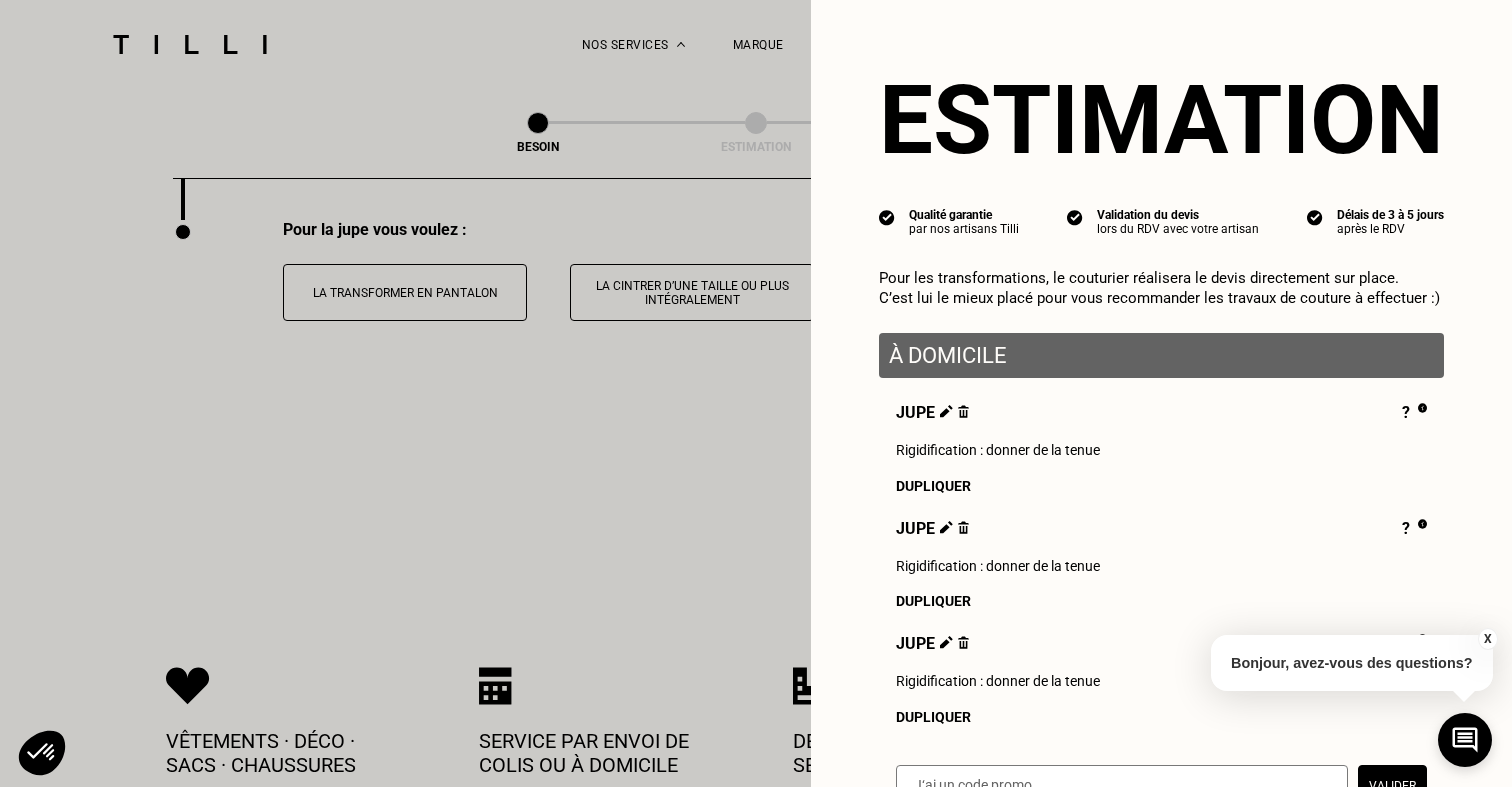scroll, scrollTop: 0, scrollLeft: 0, axis: both 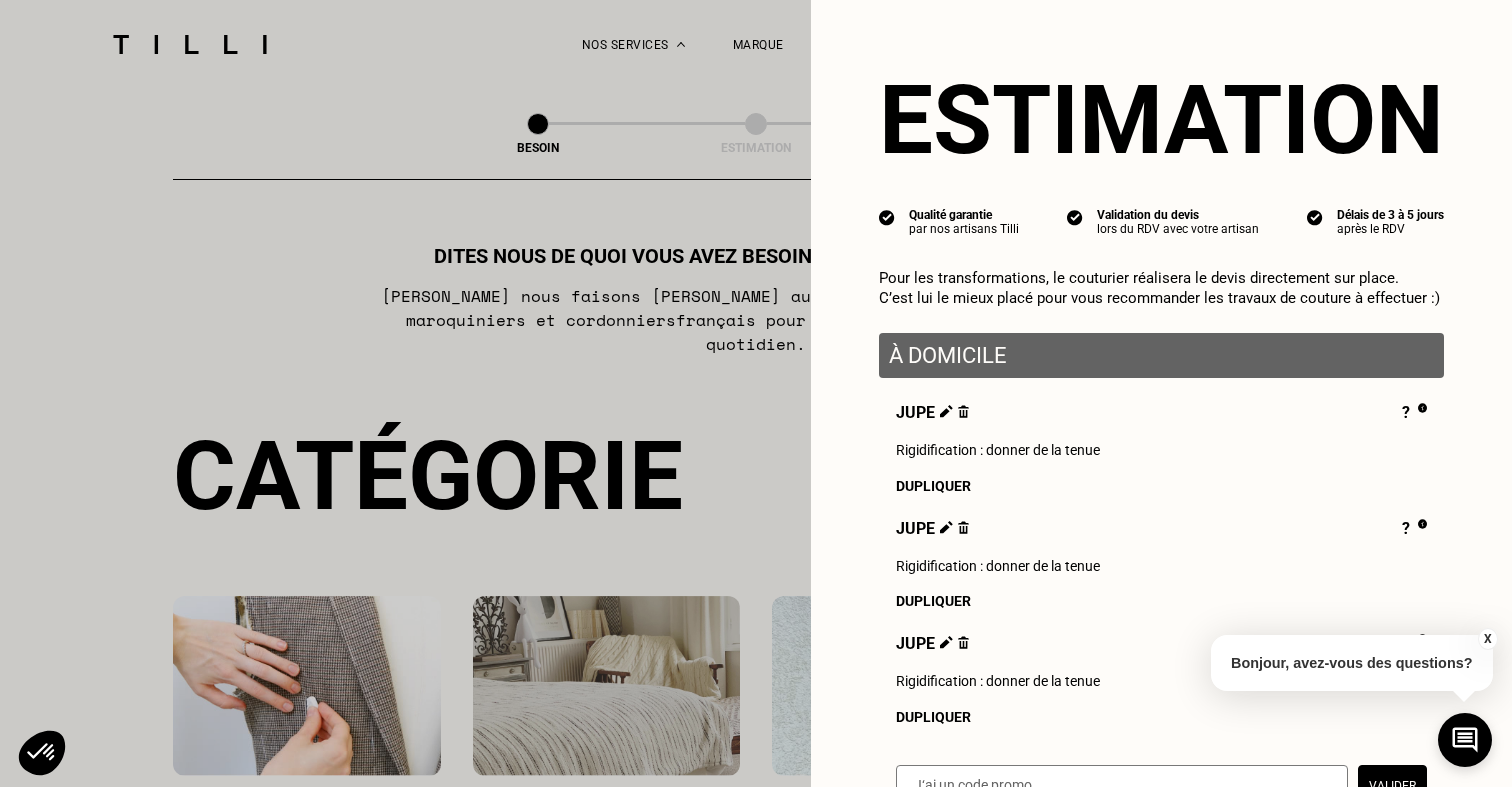 click at bounding box center (963, 411) 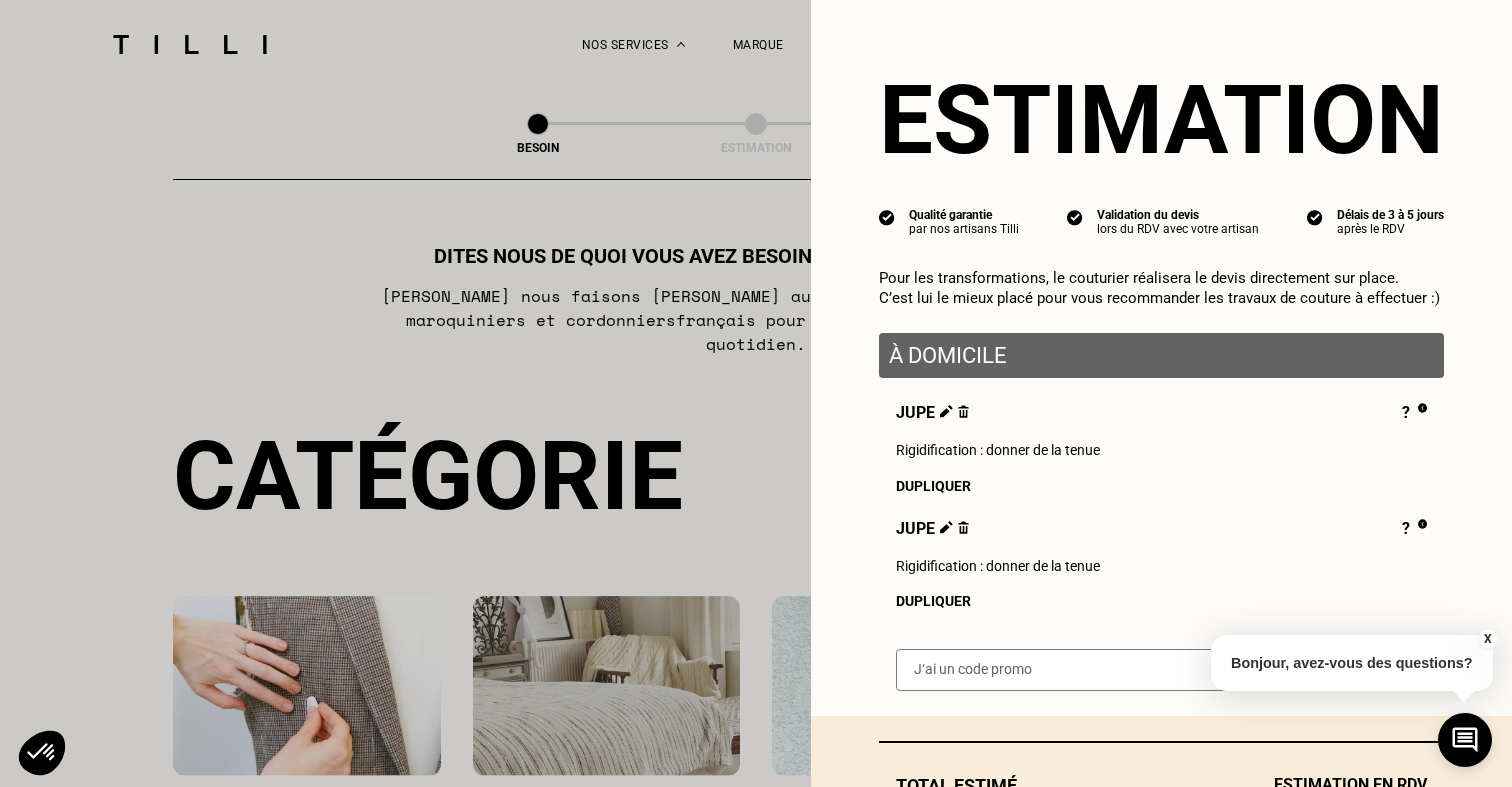 click at bounding box center [963, 411] 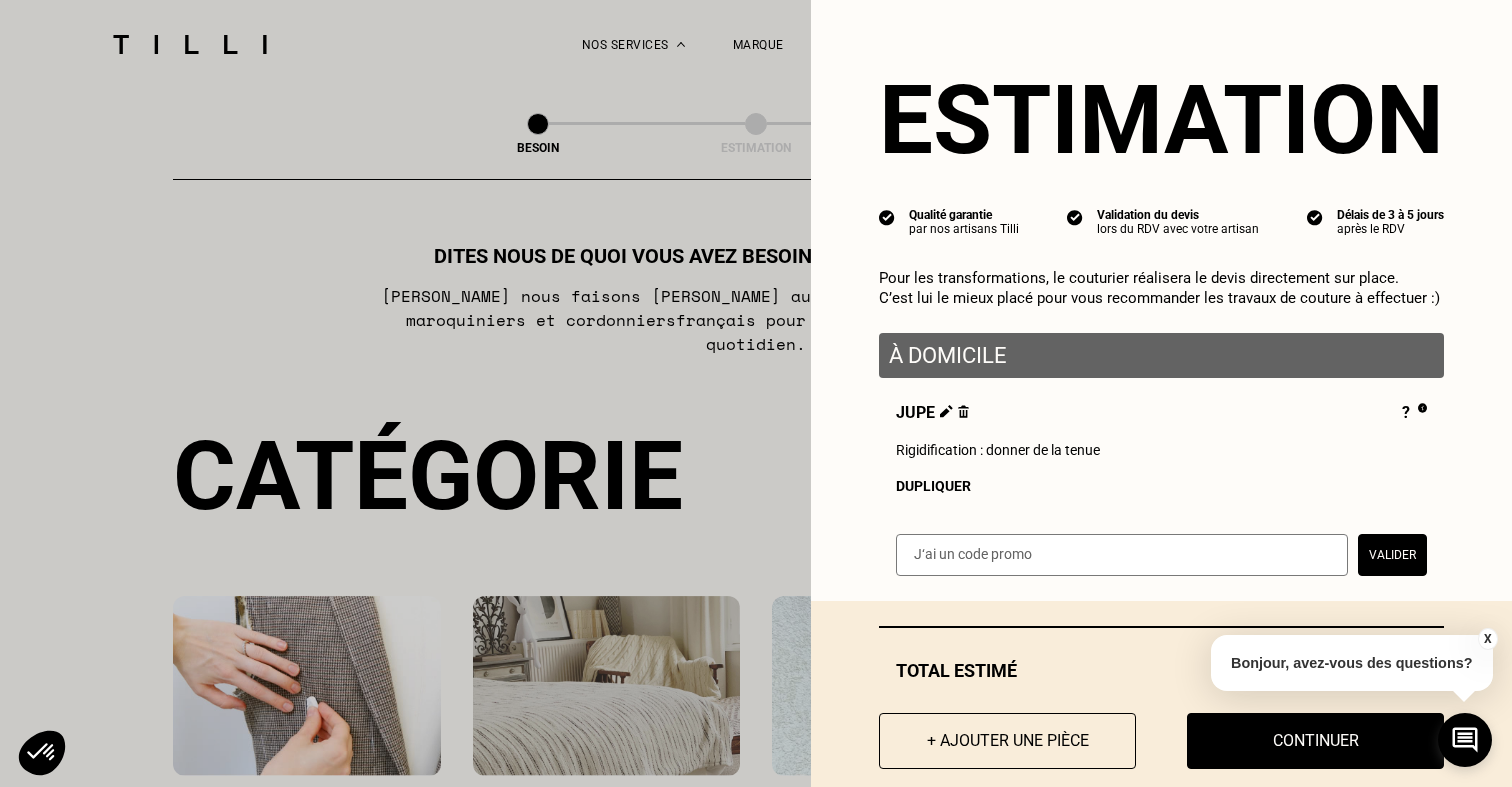 click at bounding box center (963, 411) 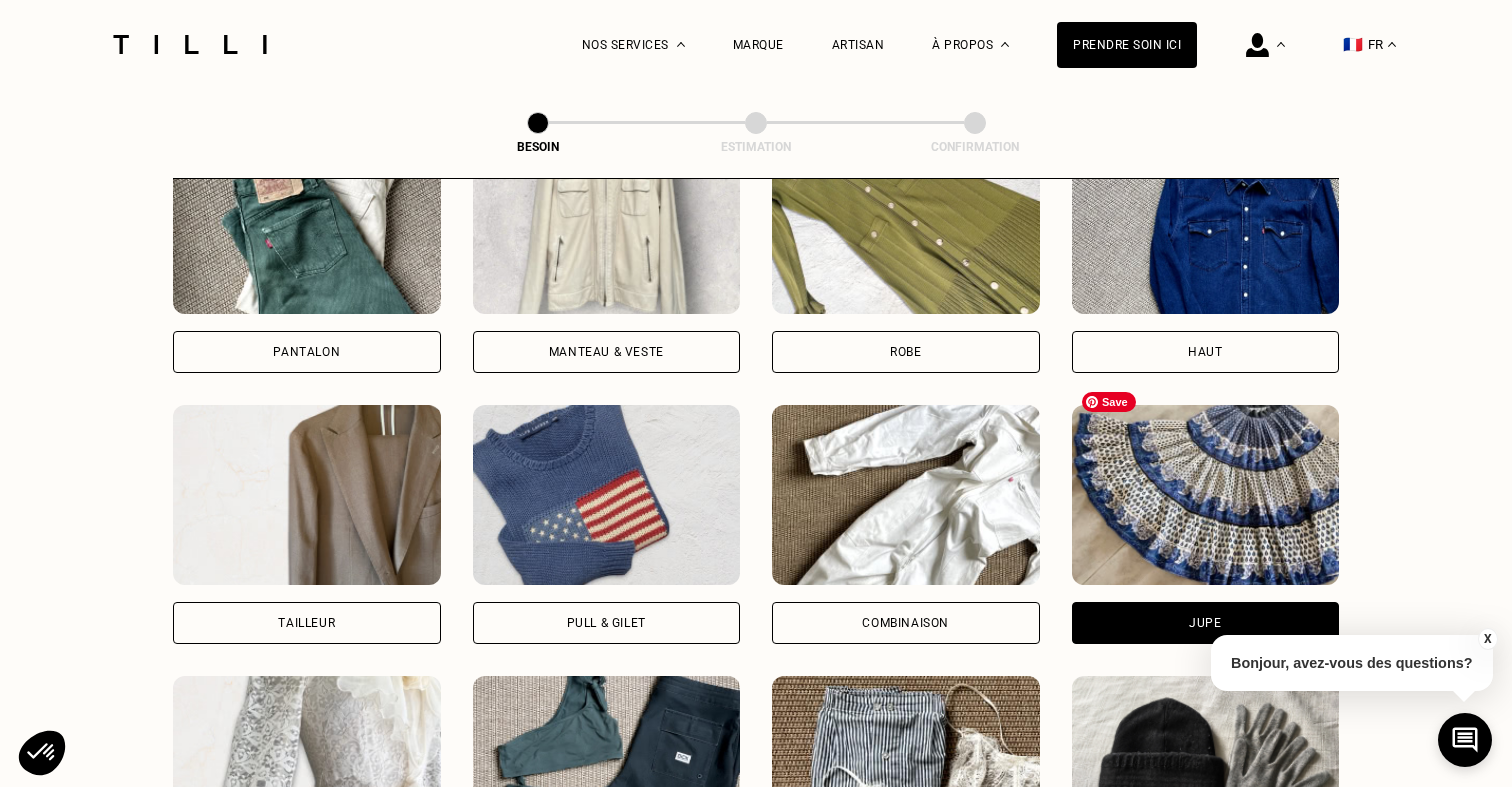 click on "Haut" at bounding box center [1206, 352] 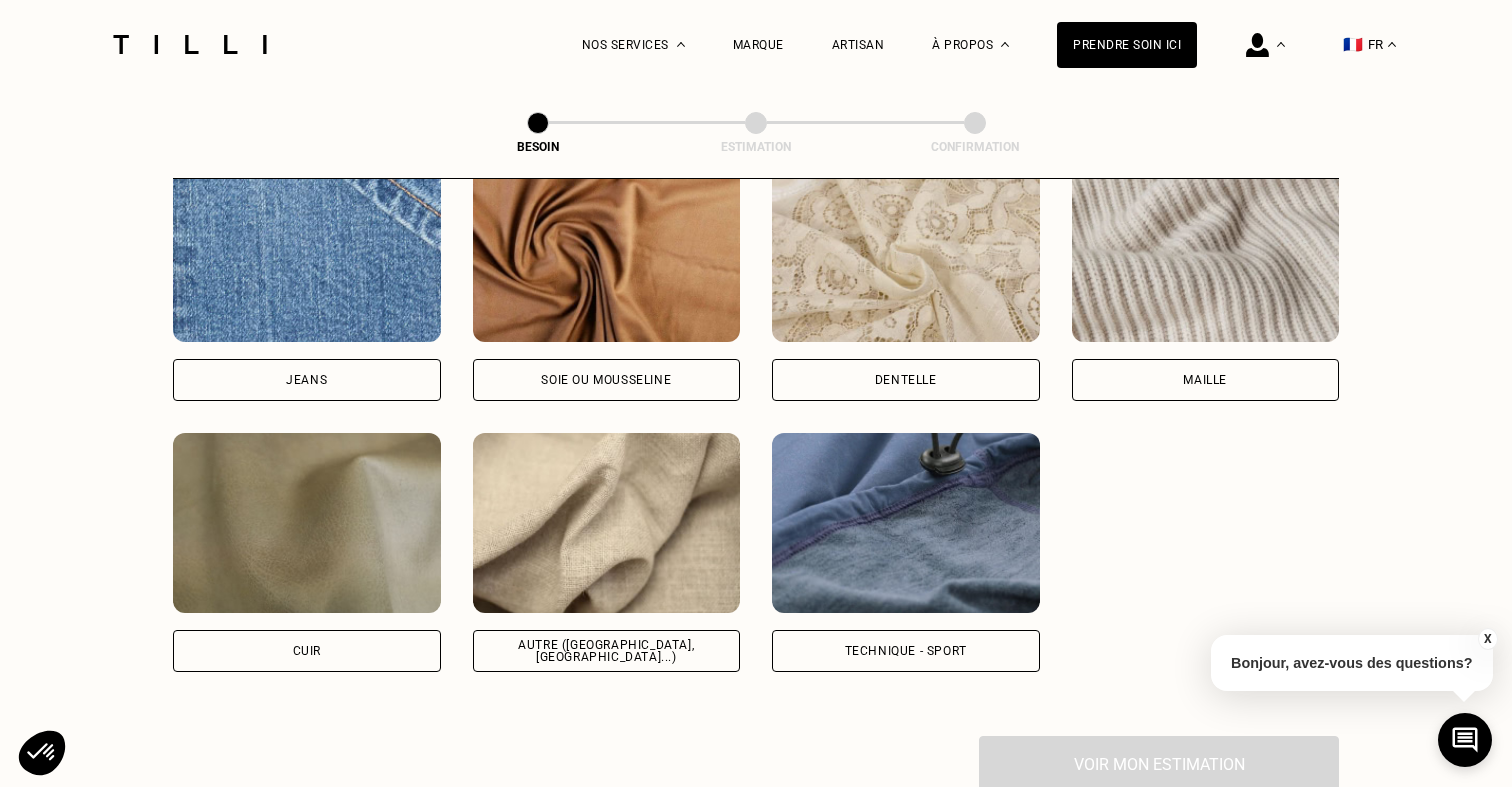 scroll, scrollTop: 2197, scrollLeft: 0, axis: vertical 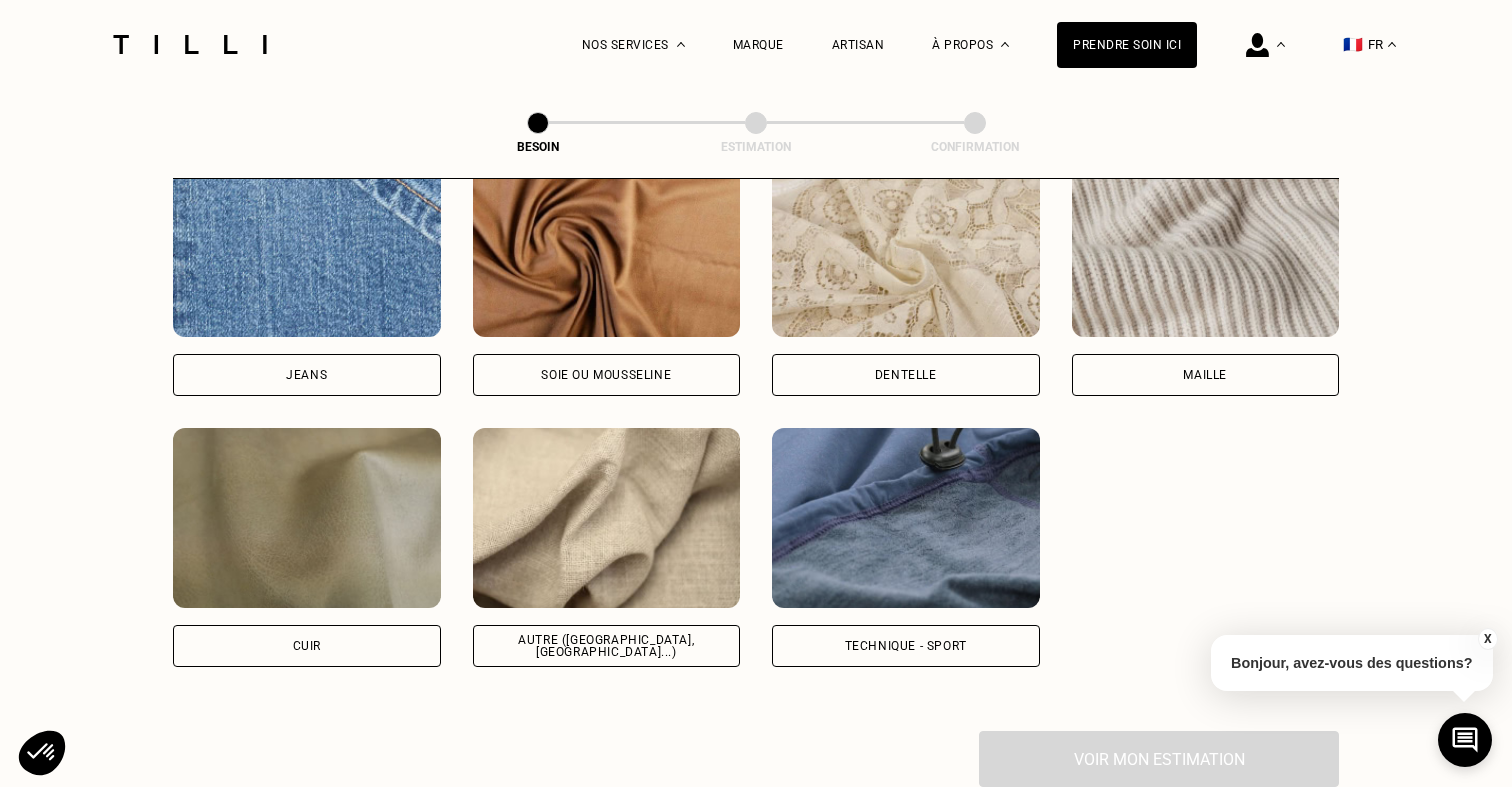 click on "Autre ([GEOGRAPHIC_DATA], [GEOGRAPHIC_DATA]...)" at bounding box center (607, 646) 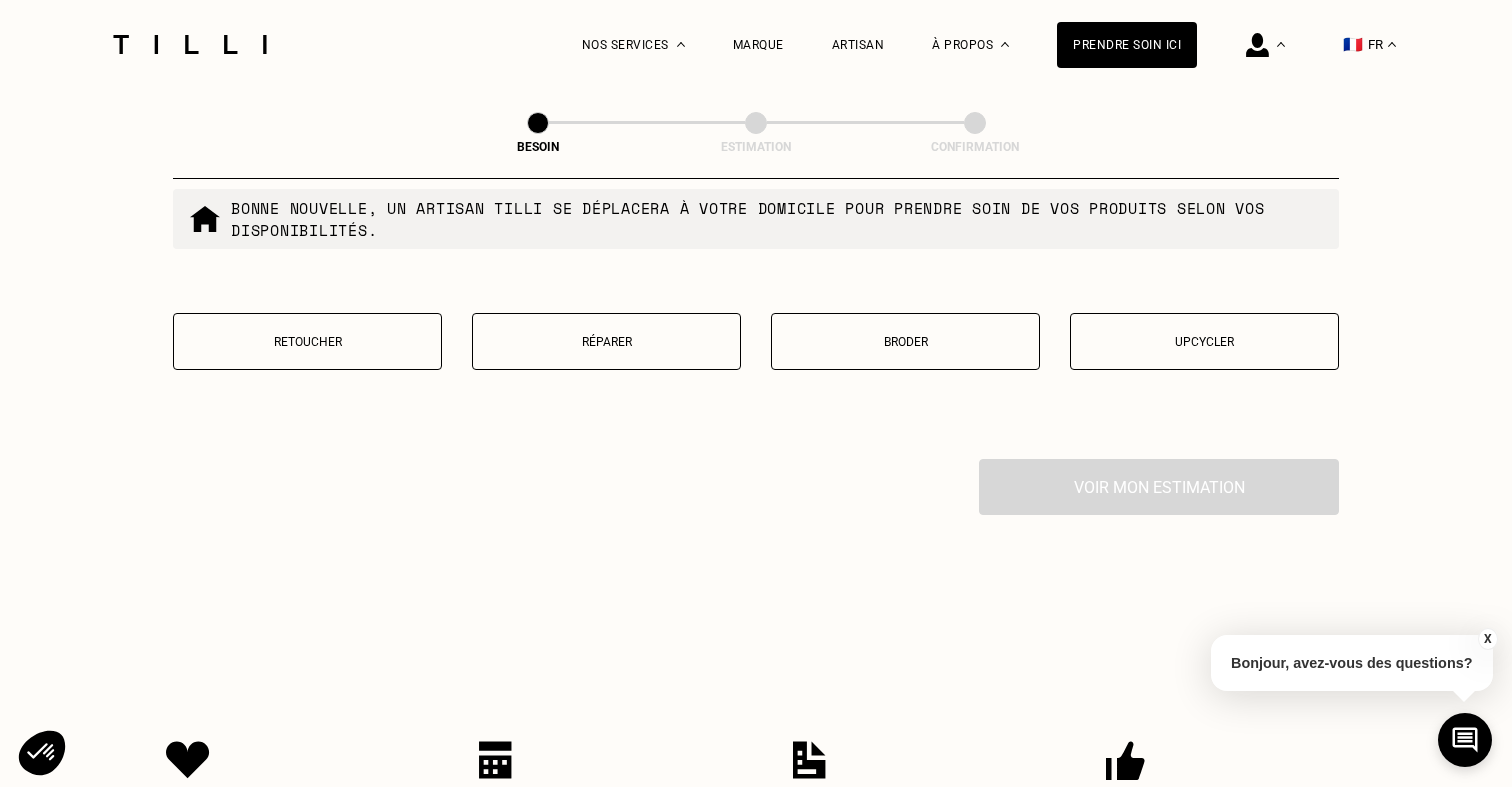 scroll, scrollTop: 3436, scrollLeft: 0, axis: vertical 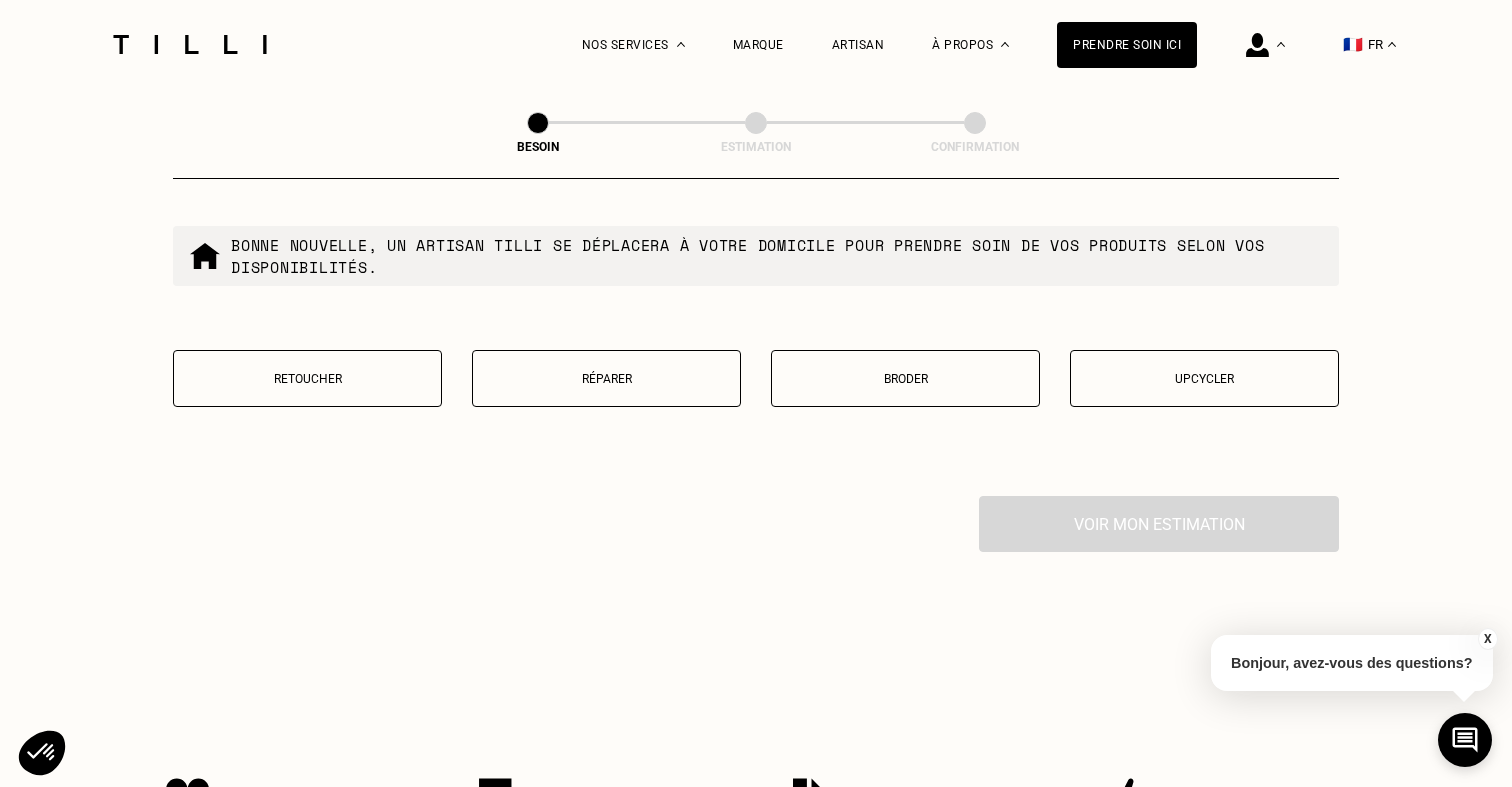 click on "Upcycler" at bounding box center (1204, 378) 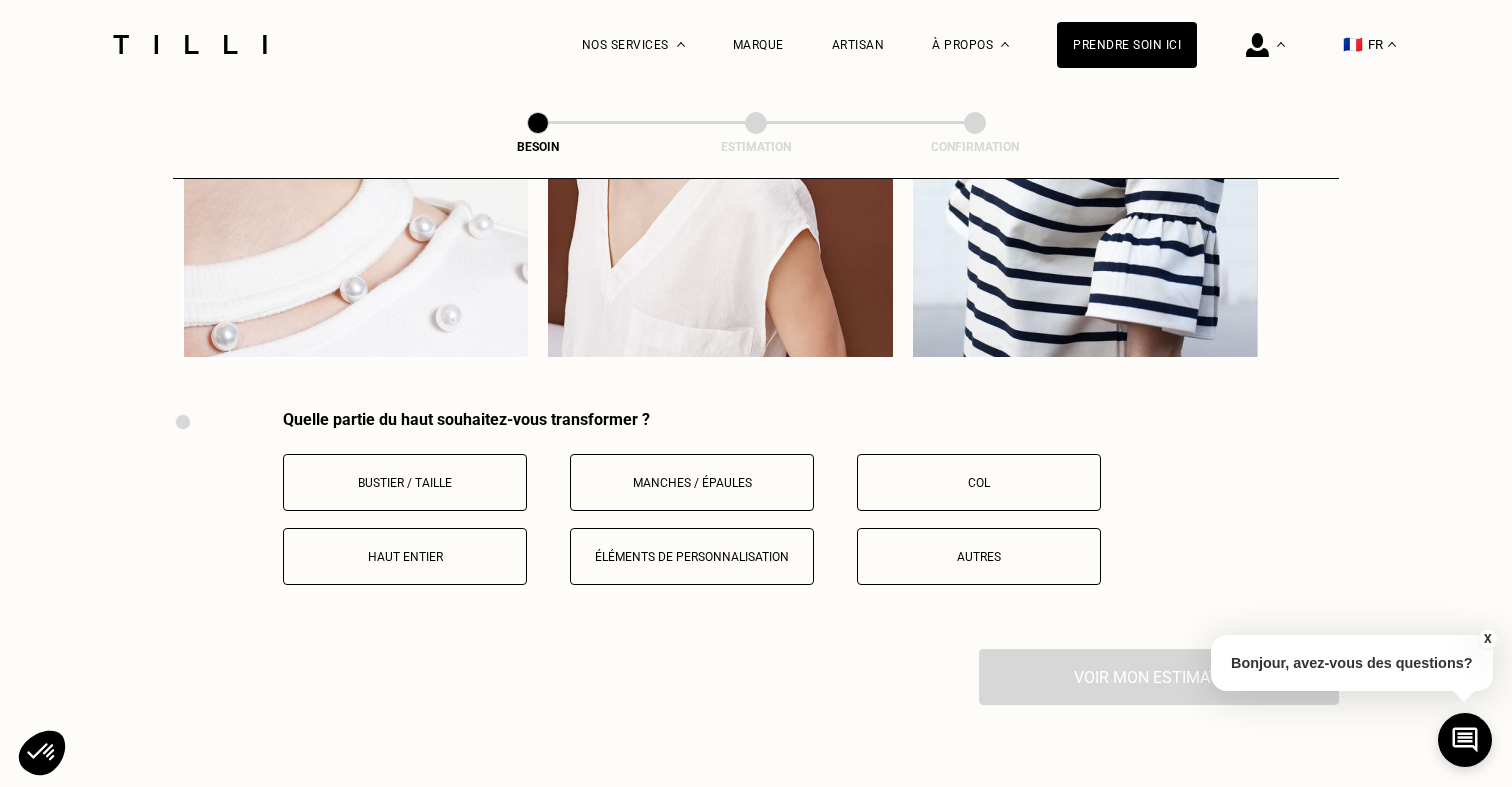 scroll, scrollTop: 3979, scrollLeft: 0, axis: vertical 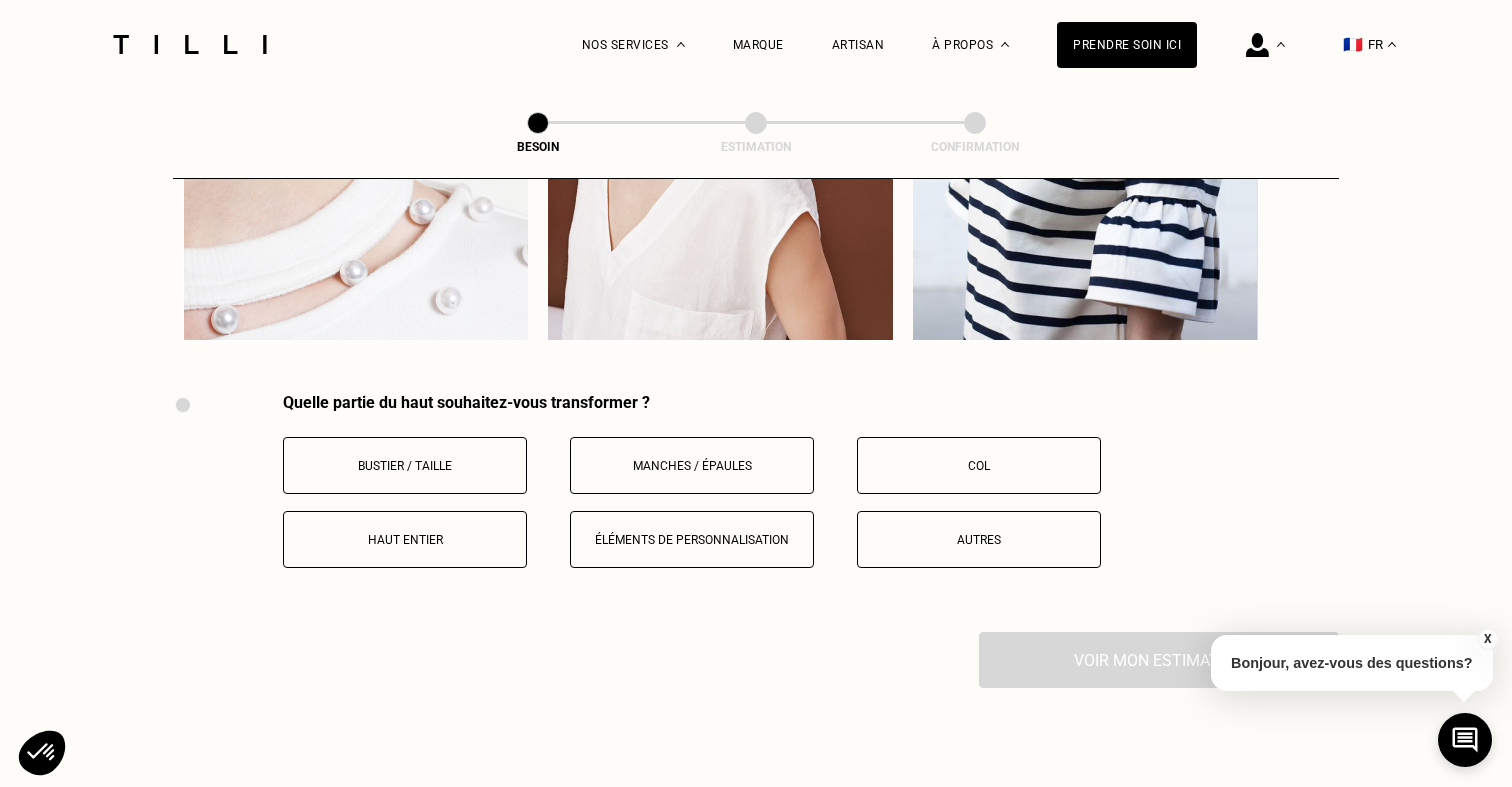 click on "Haut entier" at bounding box center (405, 539) 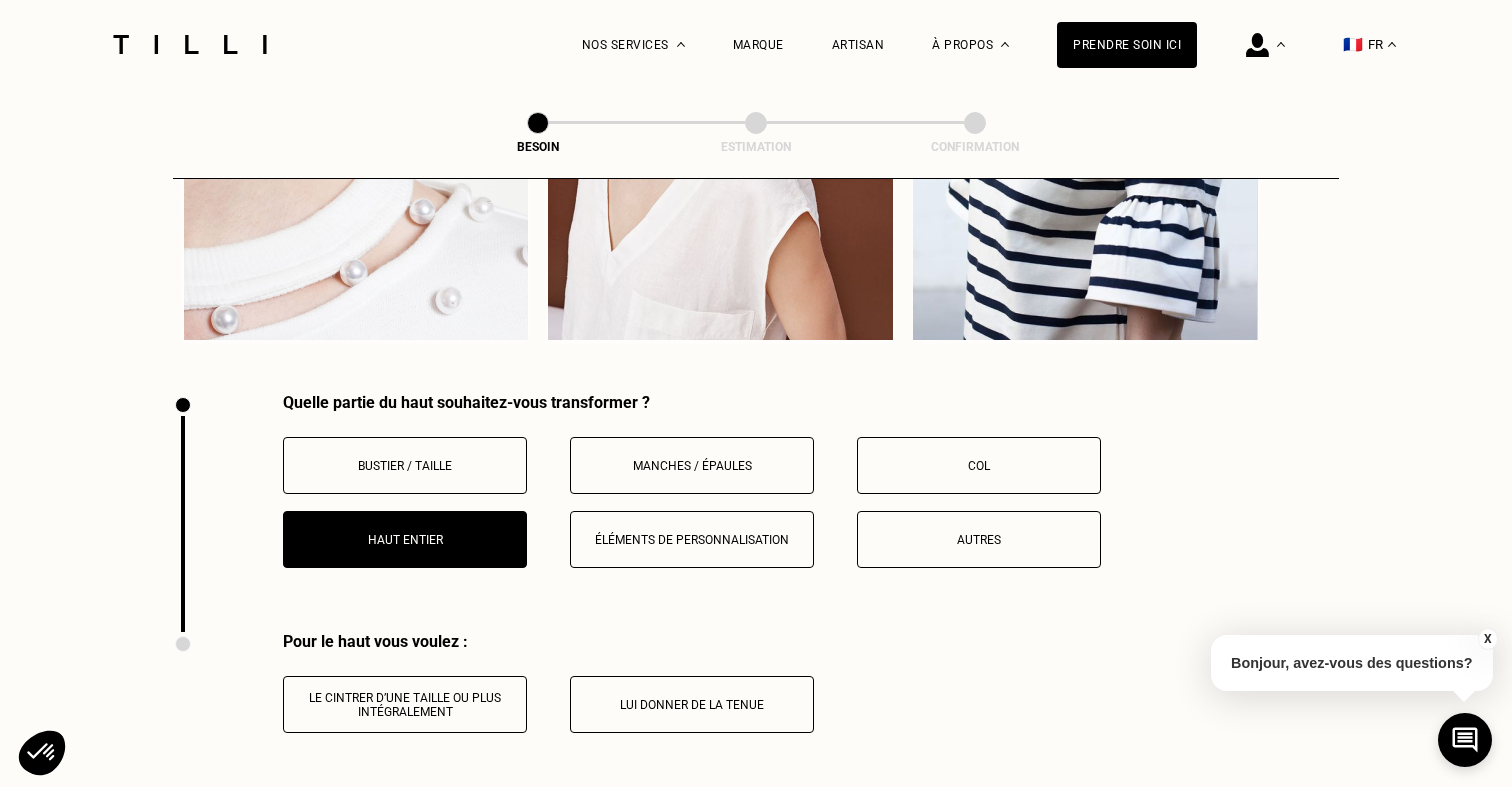 click on "Lui donner de la tenue" at bounding box center [692, 705] 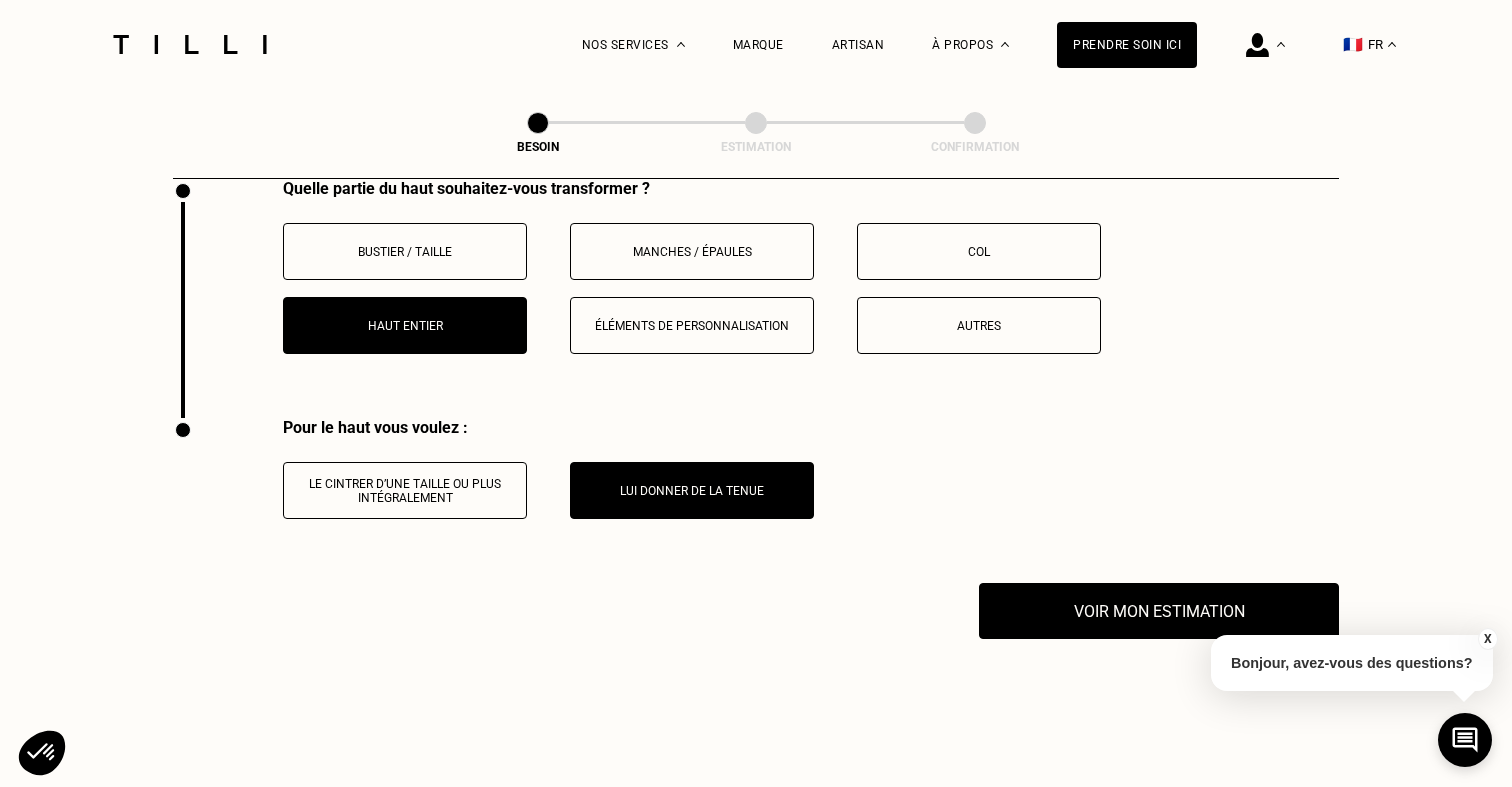 scroll, scrollTop: 4197, scrollLeft: 0, axis: vertical 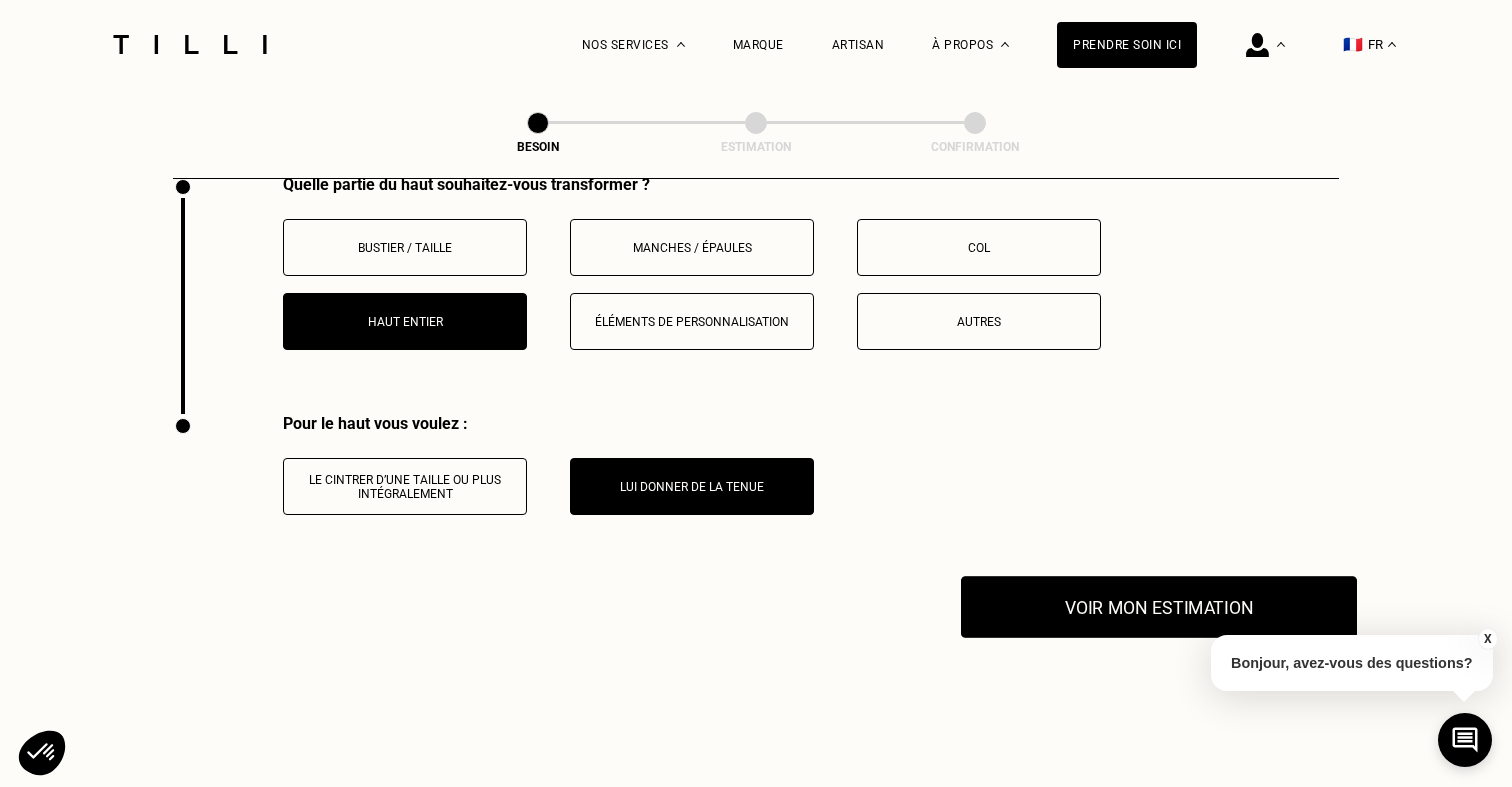 click on "Voir mon estimation" at bounding box center [1159, 607] 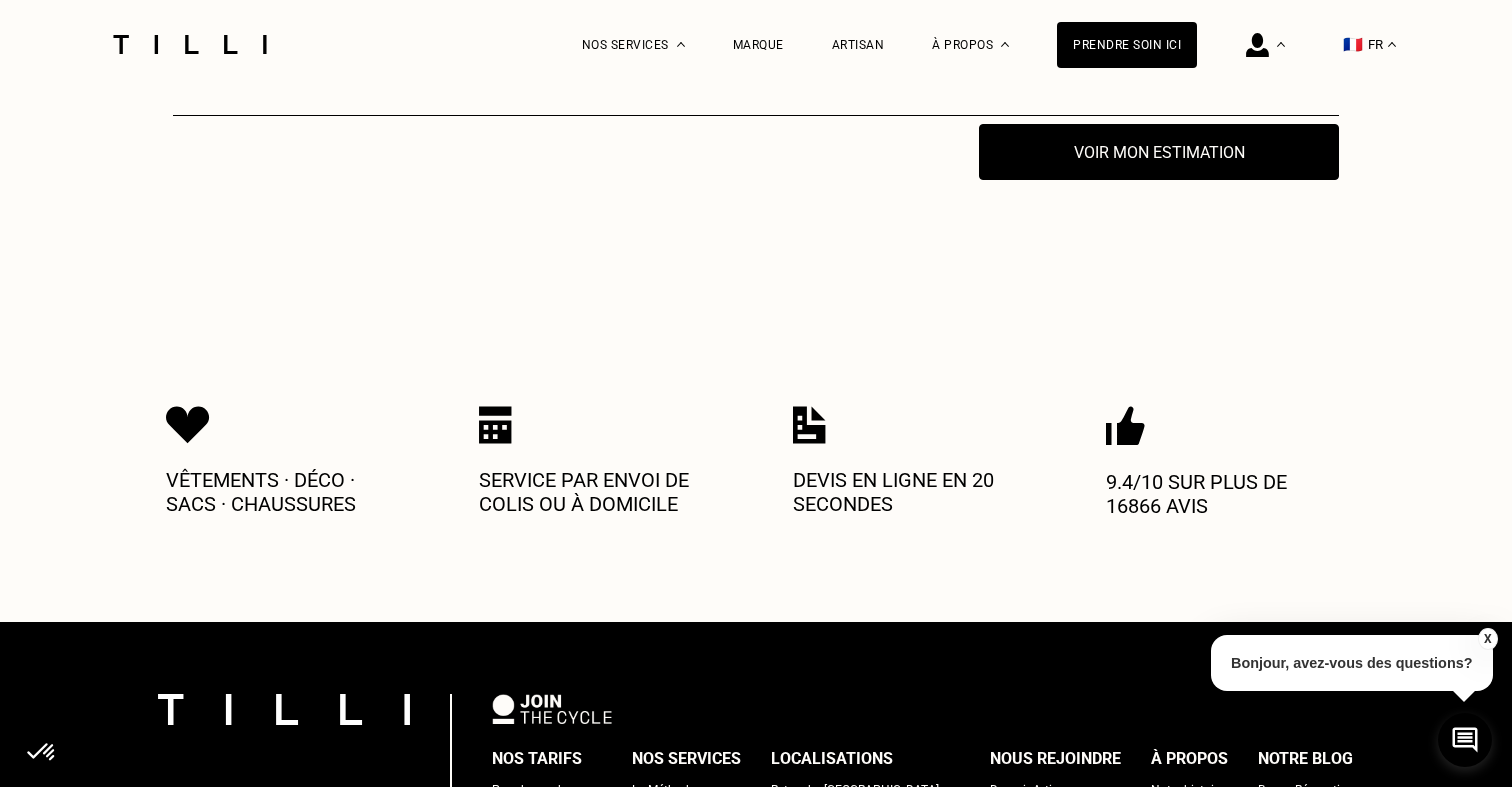 scroll, scrollTop: 4432, scrollLeft: 0, axis: vertical 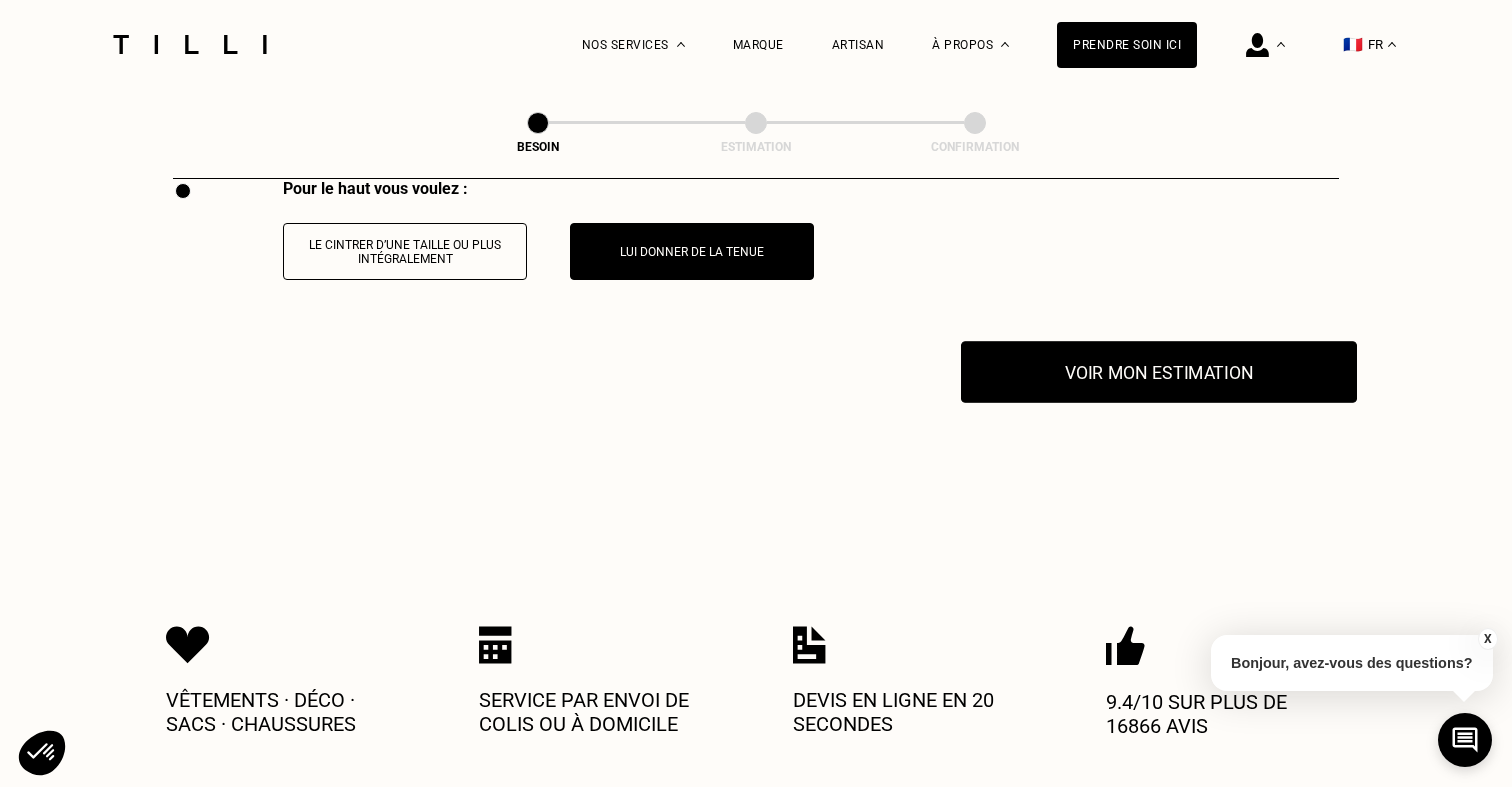 click on "Voir mon estimation" at bounding box center (1159, 372) 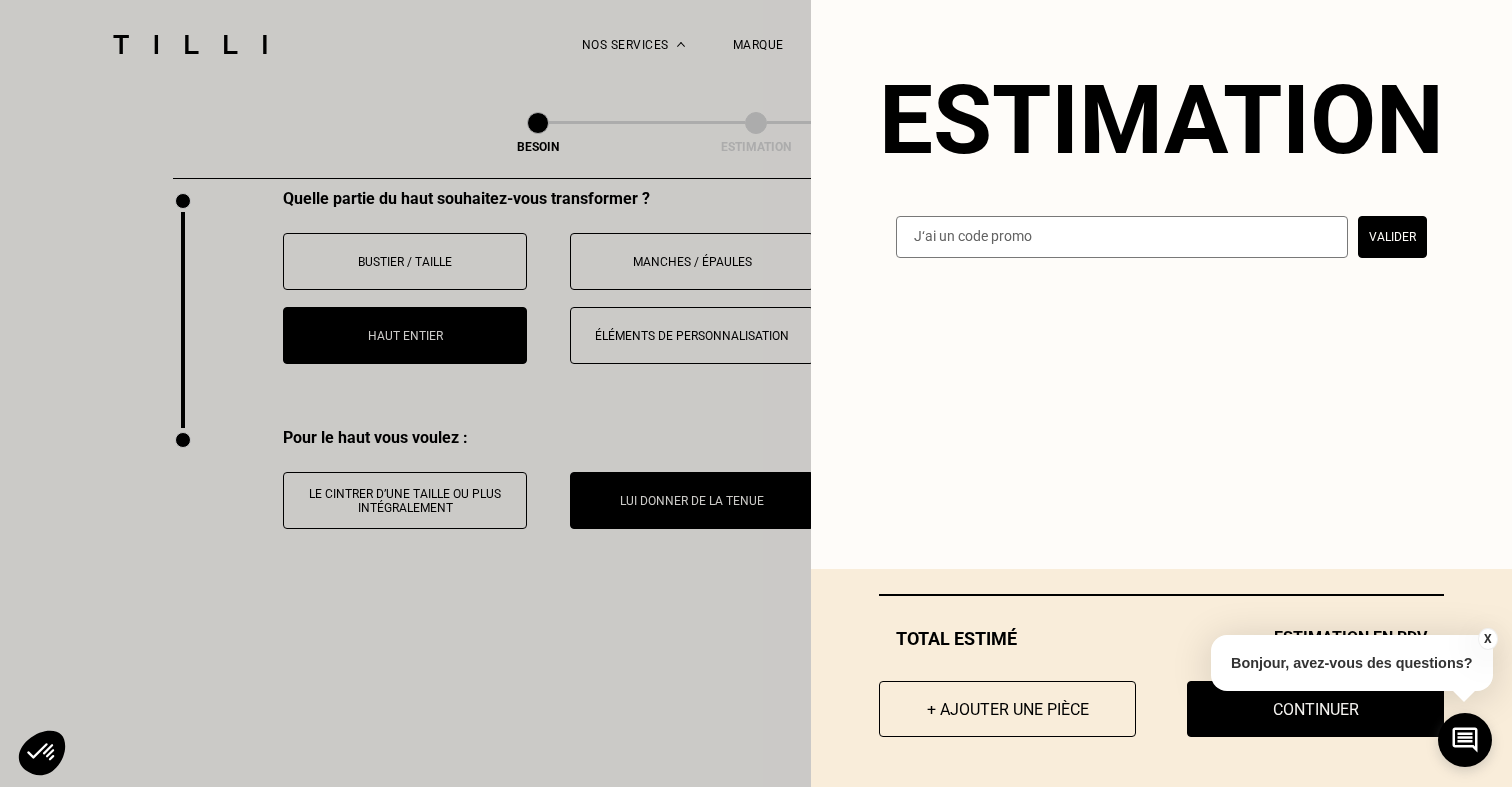 scroll, scrollTop: 3838, scrollLeft: 0, axis: vertical 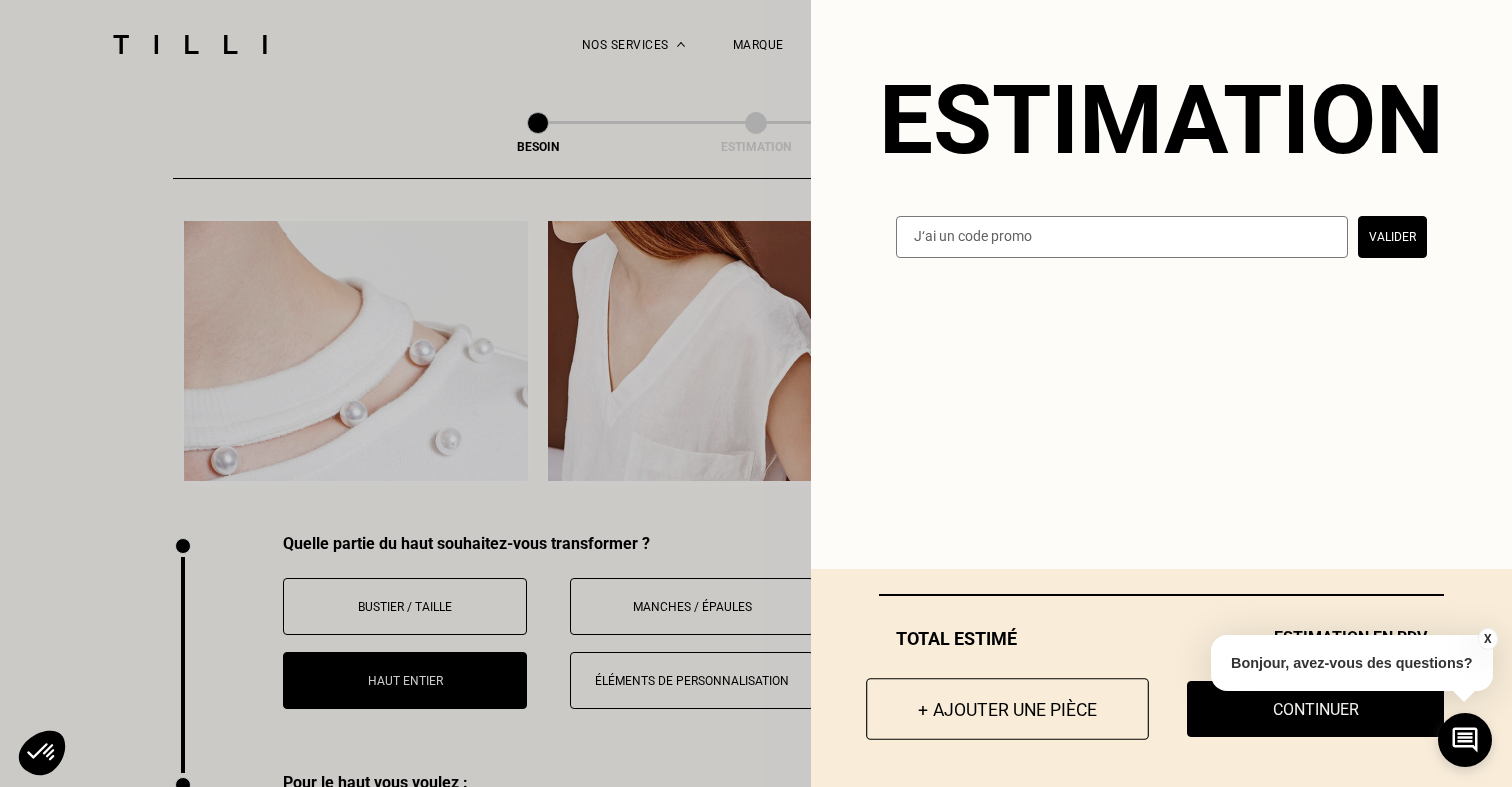 click on "+ Ajouter une pièce" at bounding box center (1007, 709) 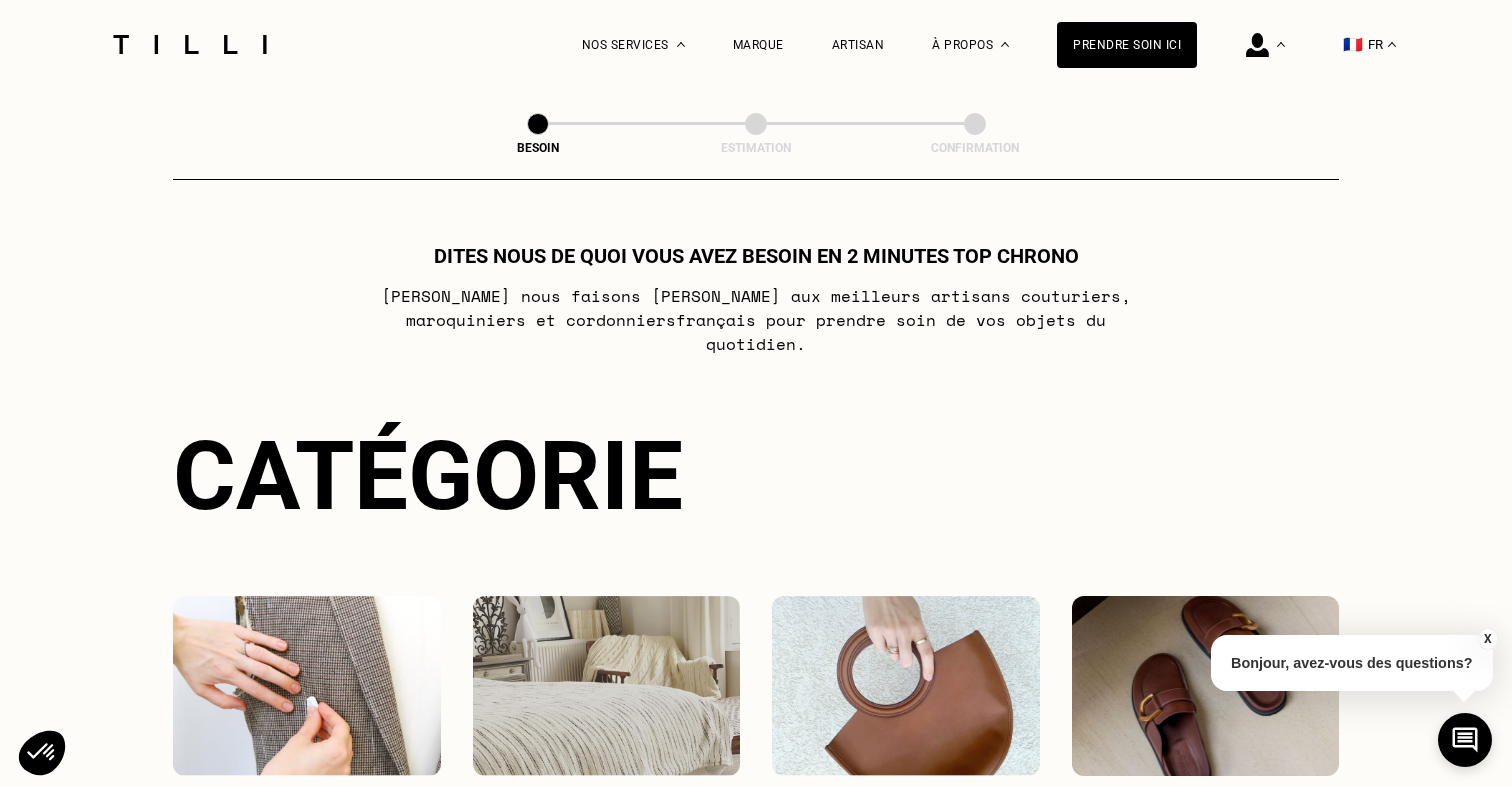 click on "X" at bounding box center [1487, 639] 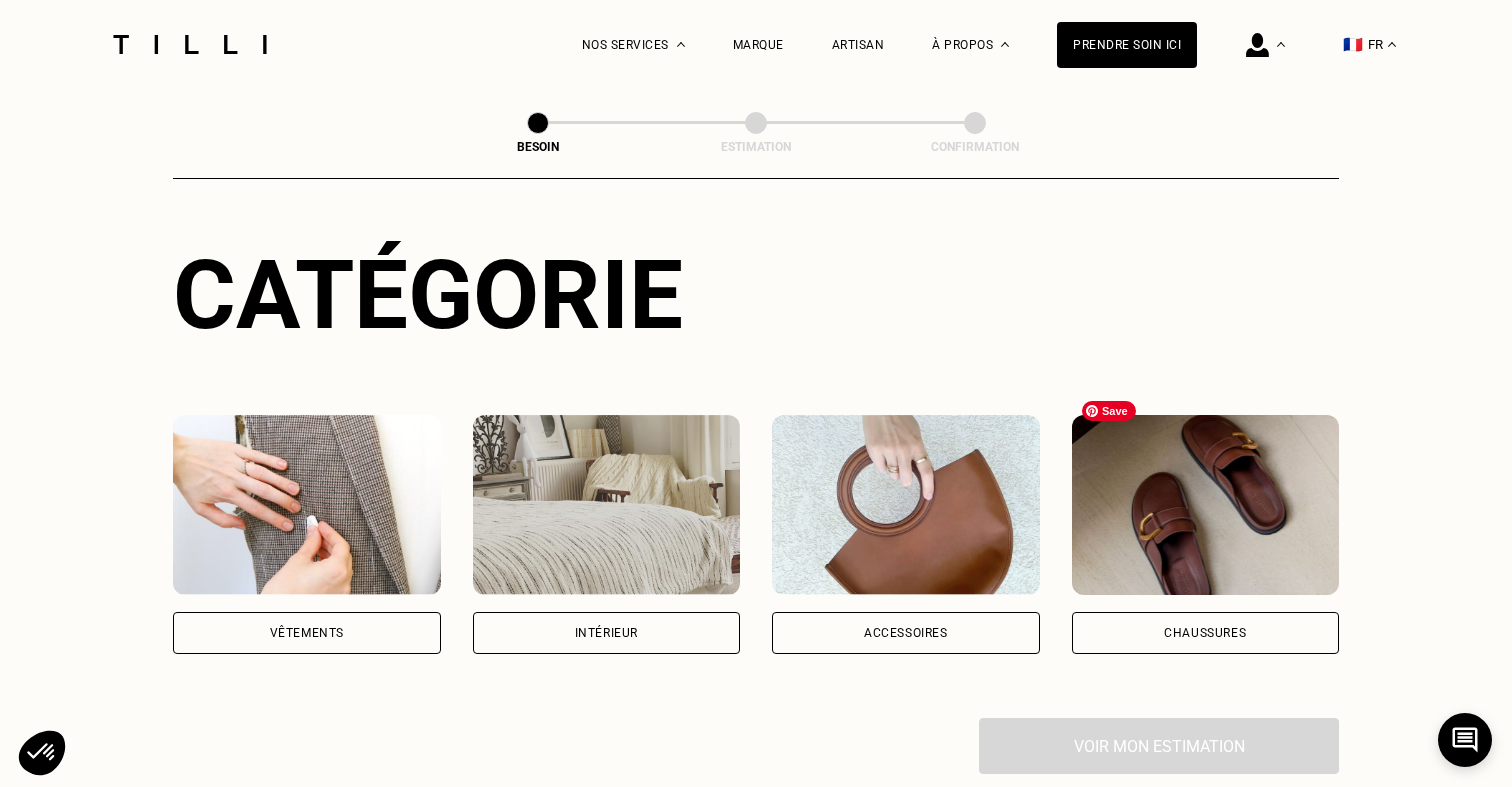 scroll, scrollTop: 185, scrollLeft: 0, axis: vertical 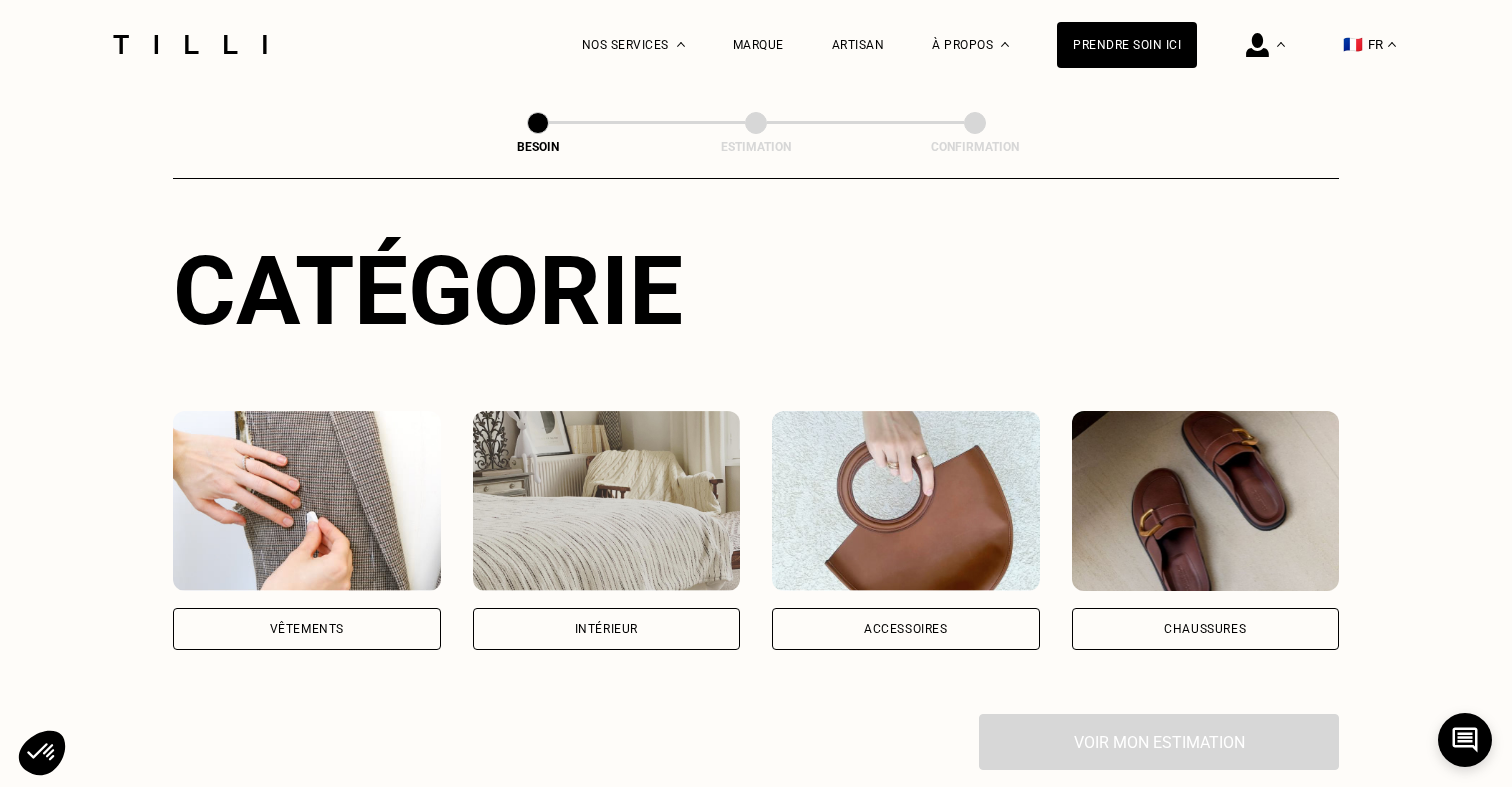 click on "Vêtements" at bounding box center [307, 629] 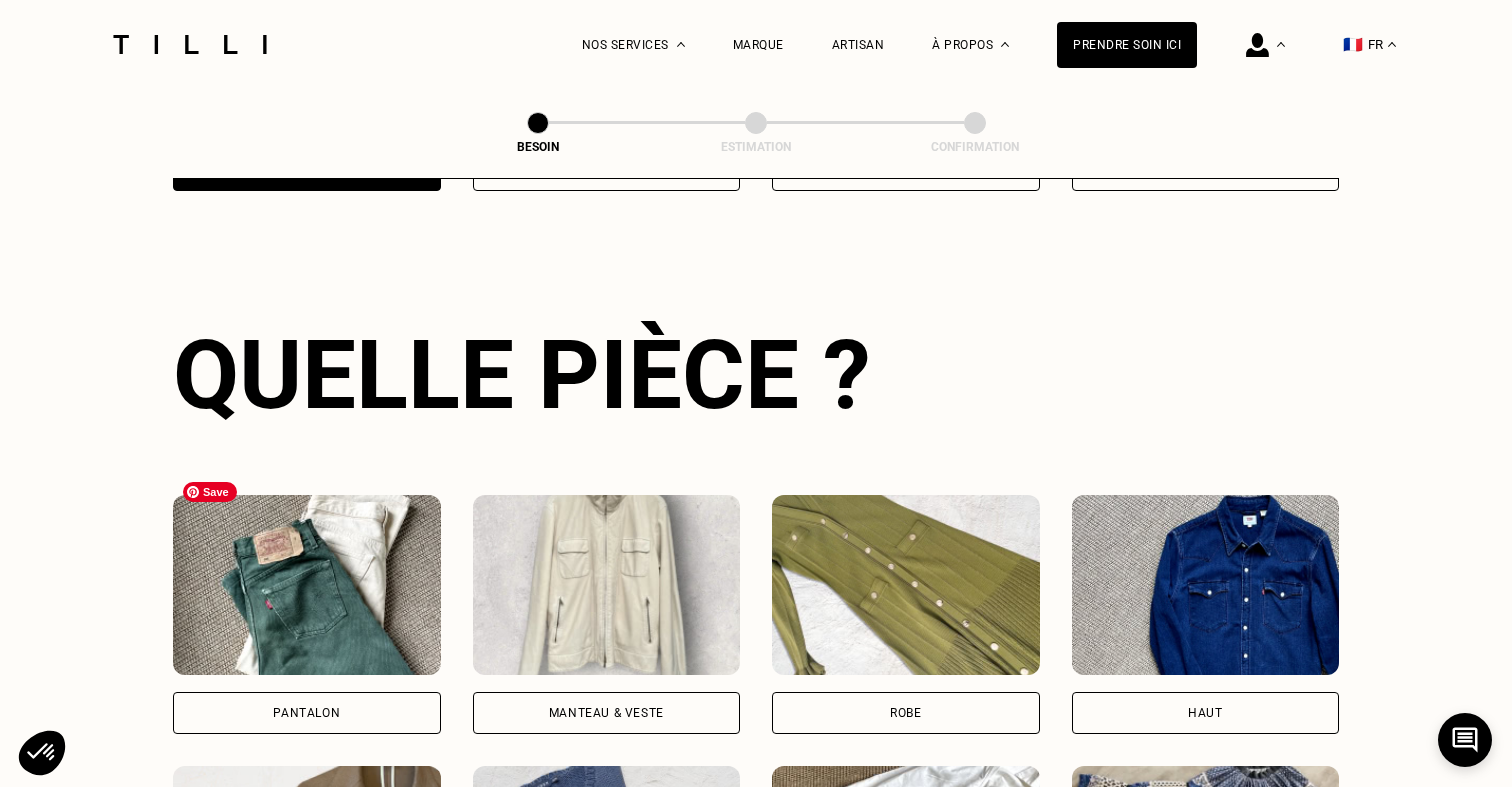 scroll, scrollTop: 651, scrollLeft: 0, axis: vertical 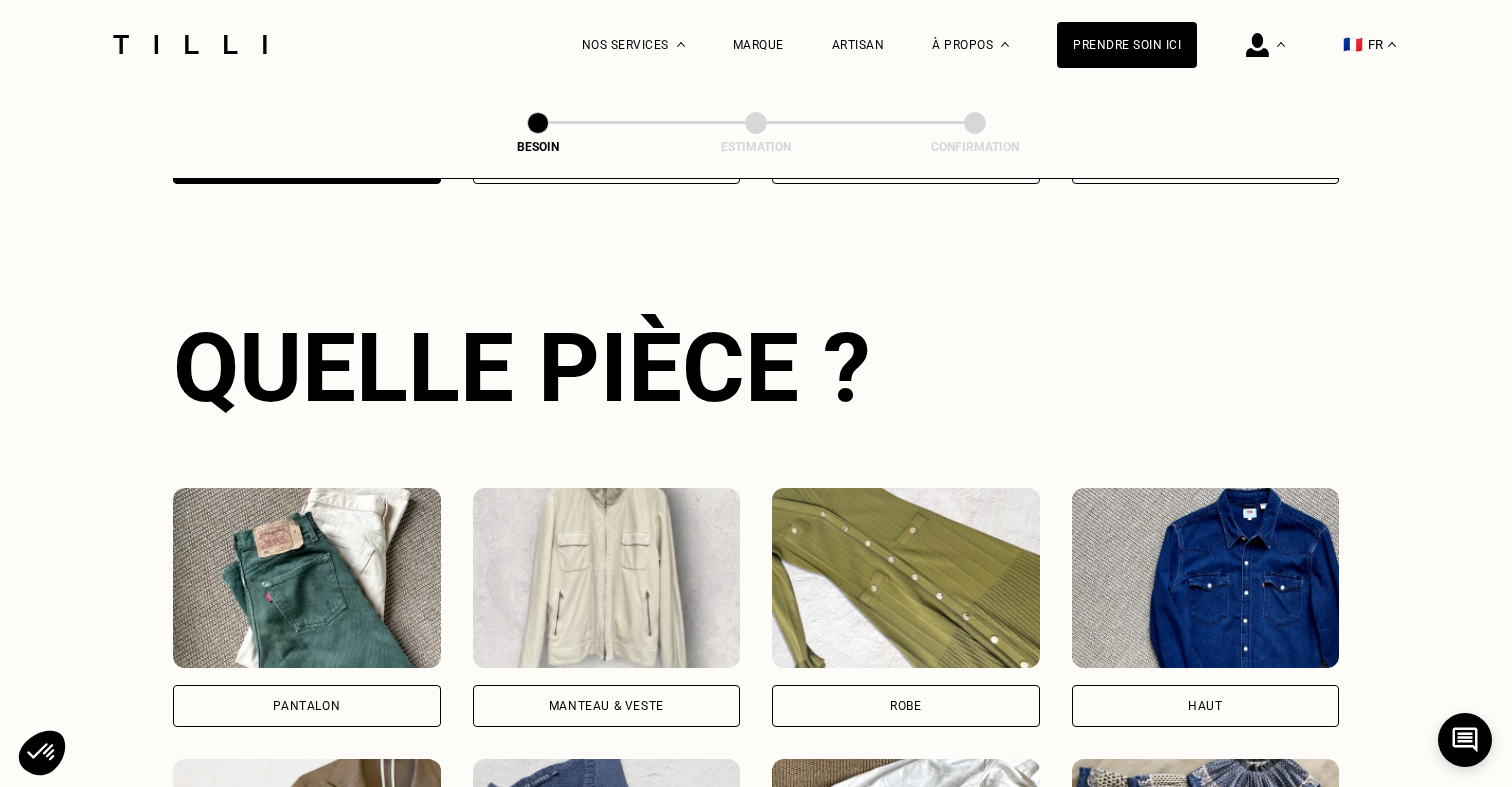 click on "Haut" at bounding box center [1206, 706] 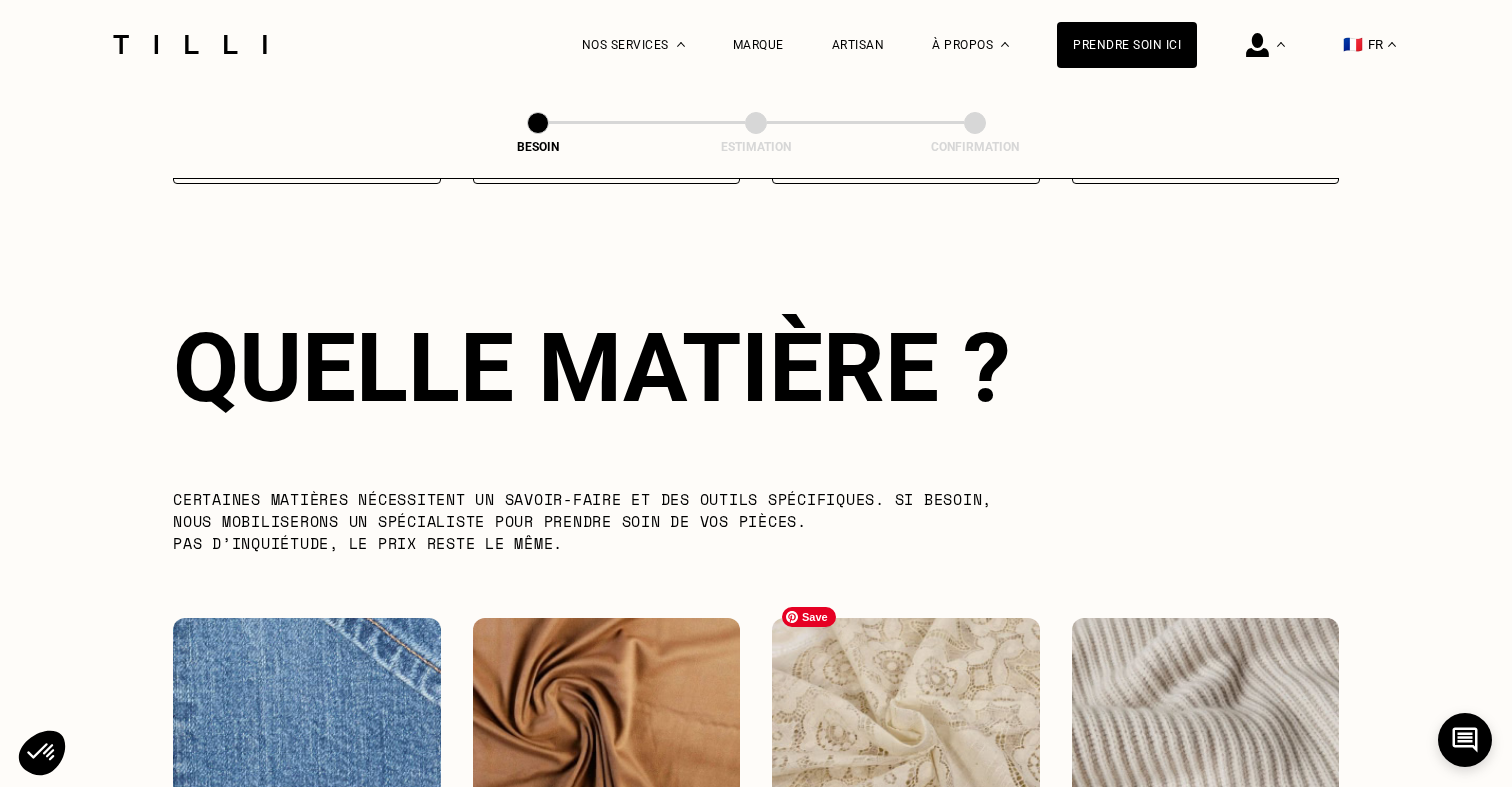 scroll, scrollTop: 2279, scrollLeft: 0, axis: vertical 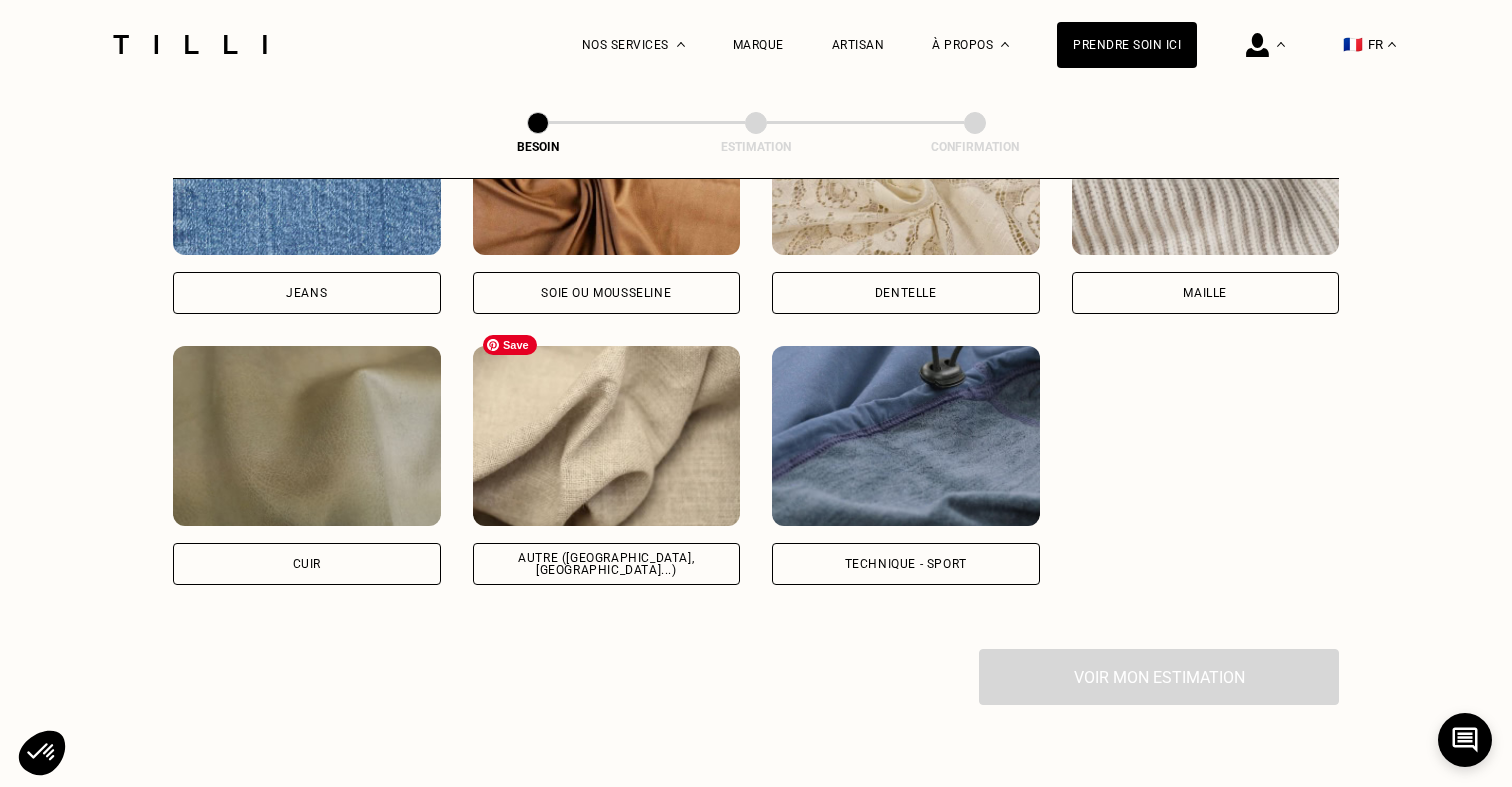 click on "Autre ([GEOGRAPHIC_DATA], [GEOGRAPHIC_DATA]...)" at bounding box center [607, 564] 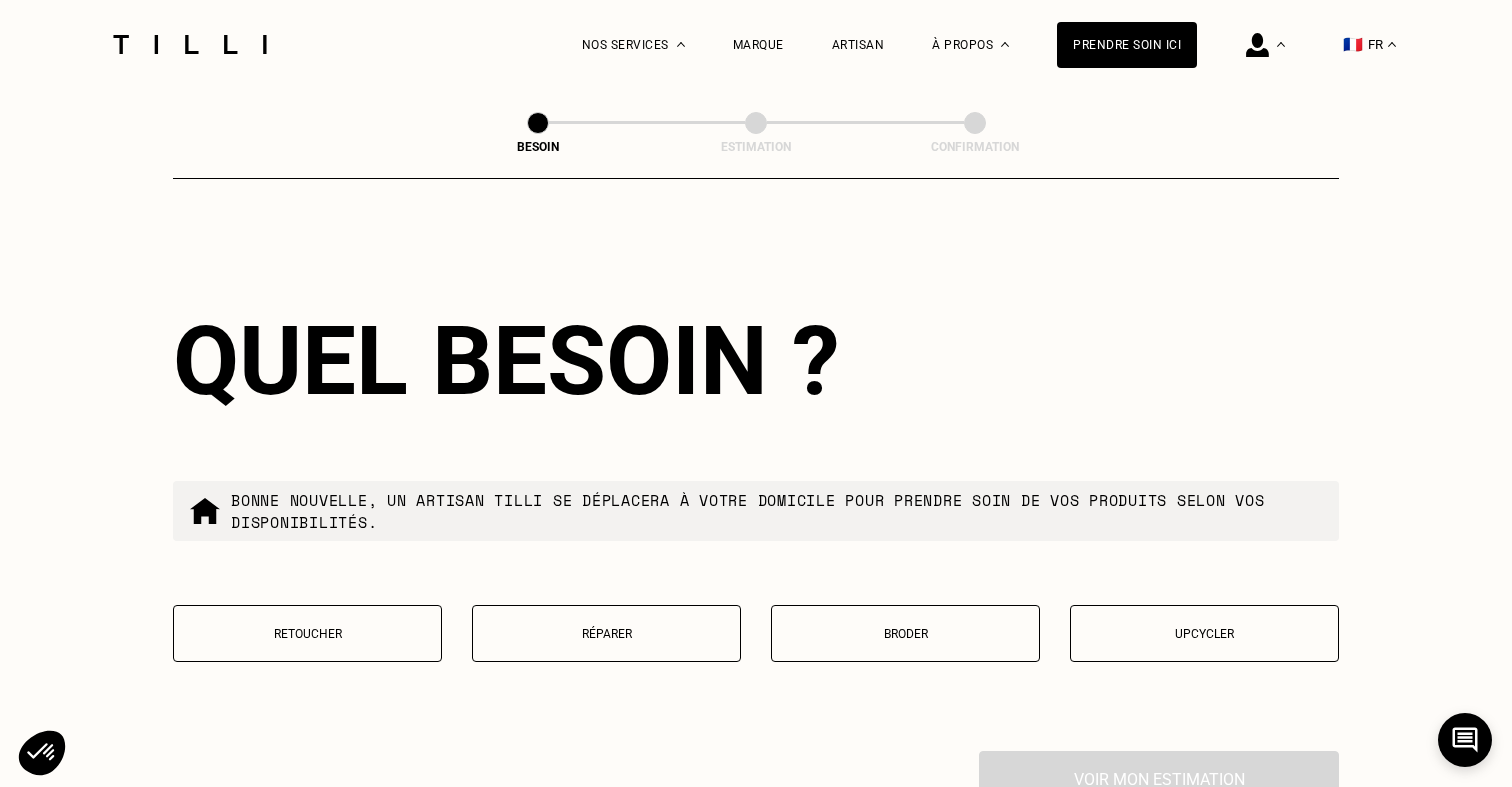 scroll, scrollTop: 3327, scrollLeft: 0, axis: vertical 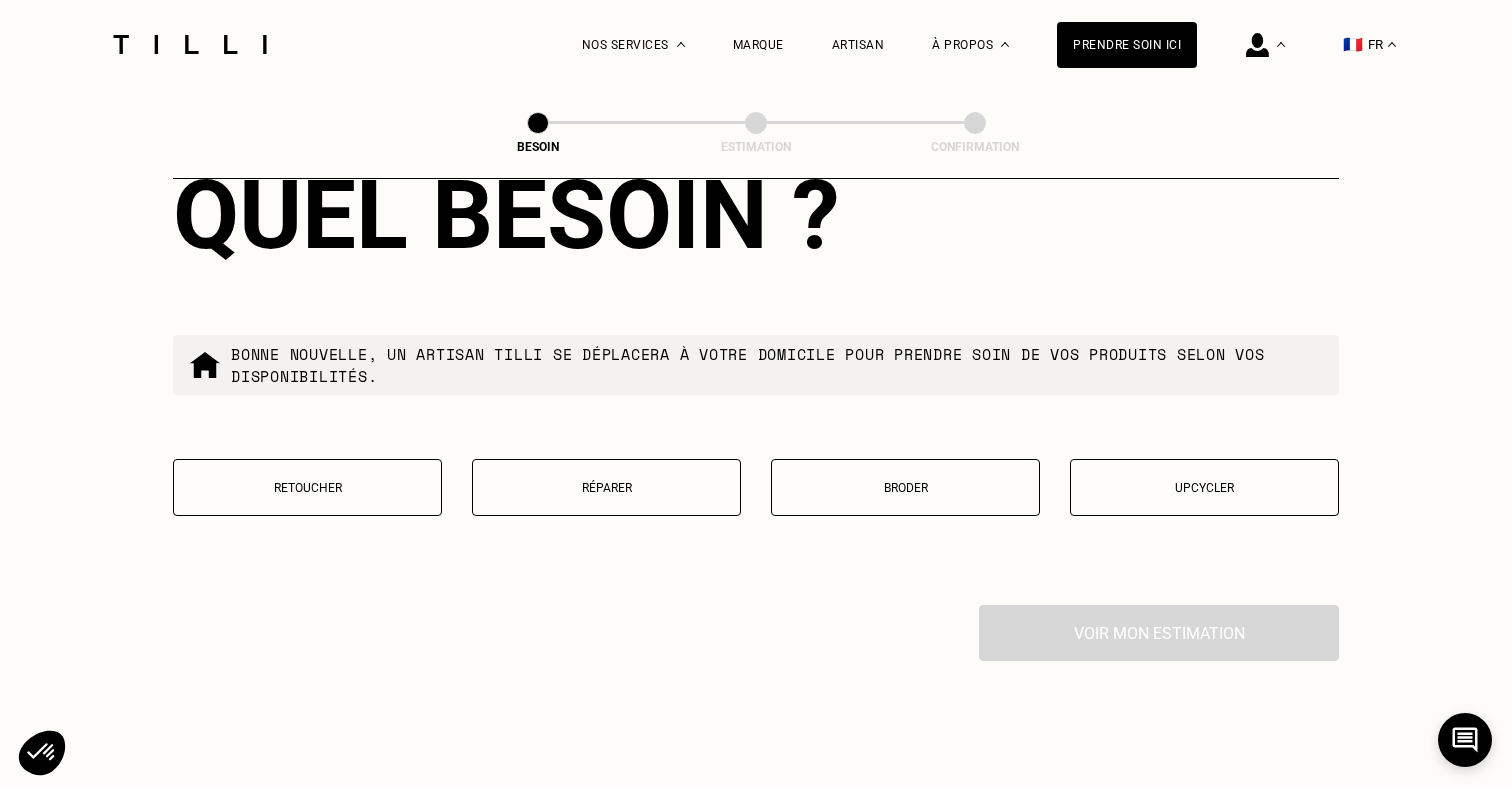 click on "Upcycler" at bounding box center (1204, 487) 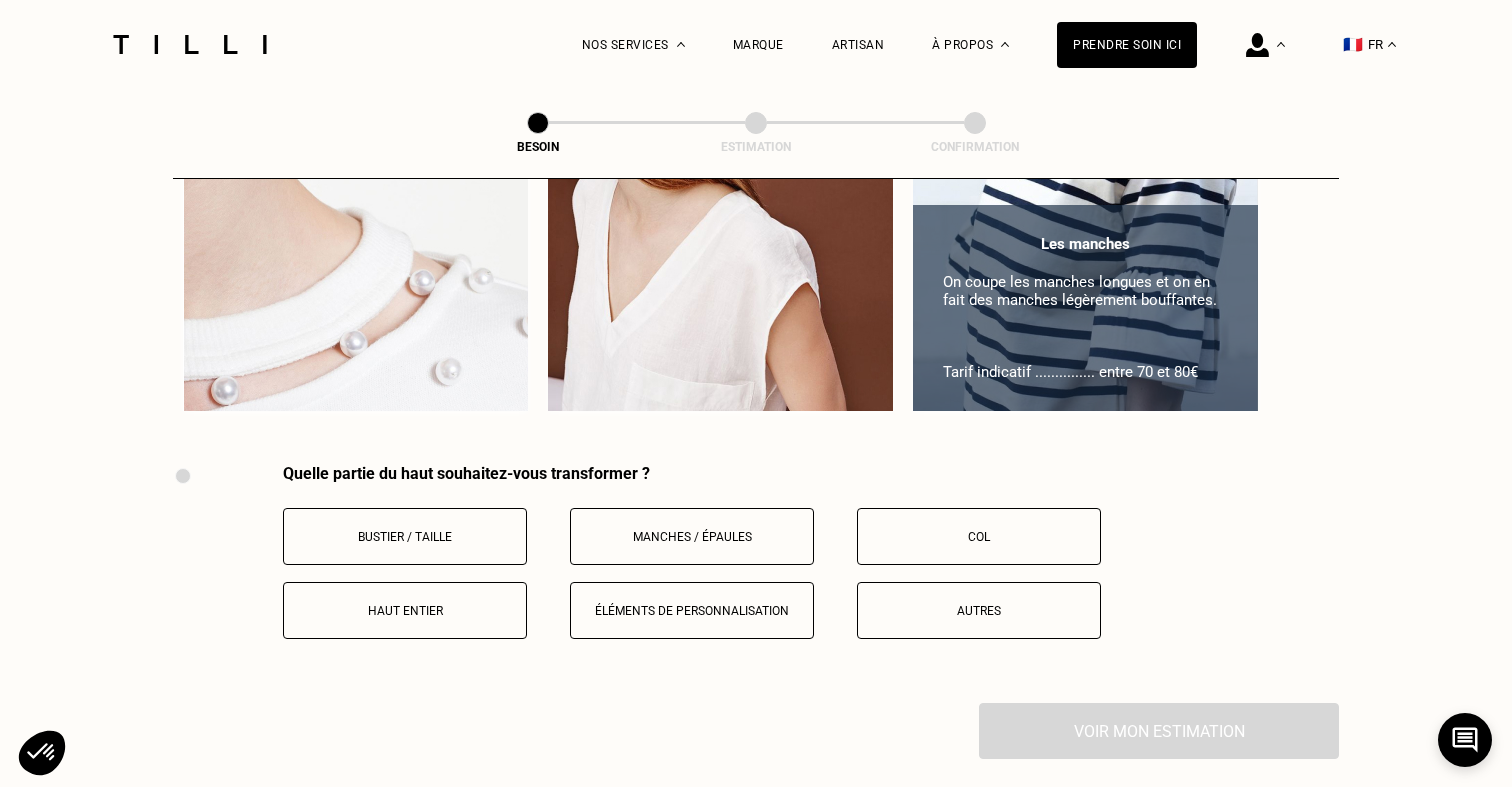 scroll, scrollTop: 3969, scrollLeft: 0, axis: vertical 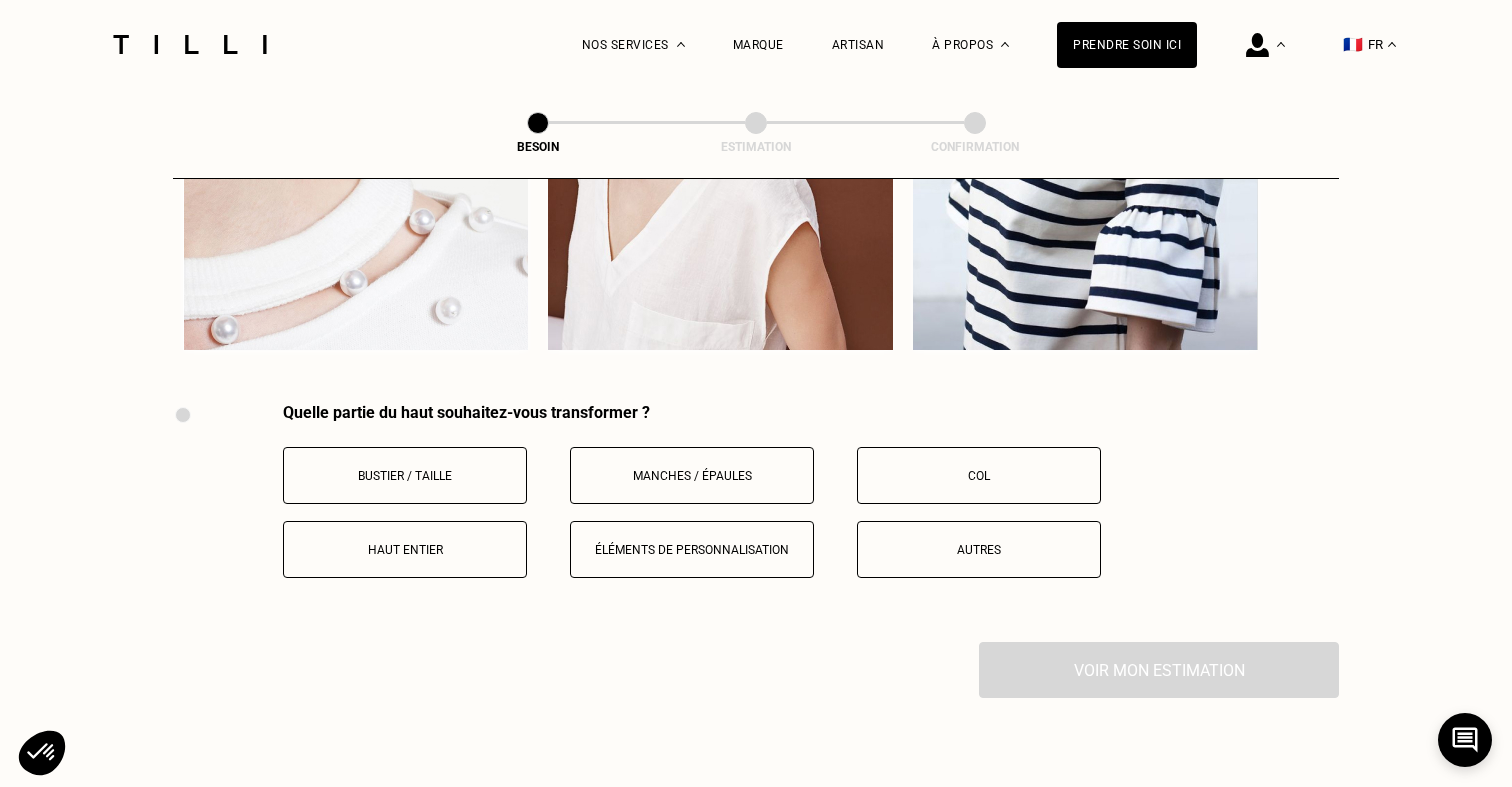 click on "Haut entier" at bounding box center (405, 549) 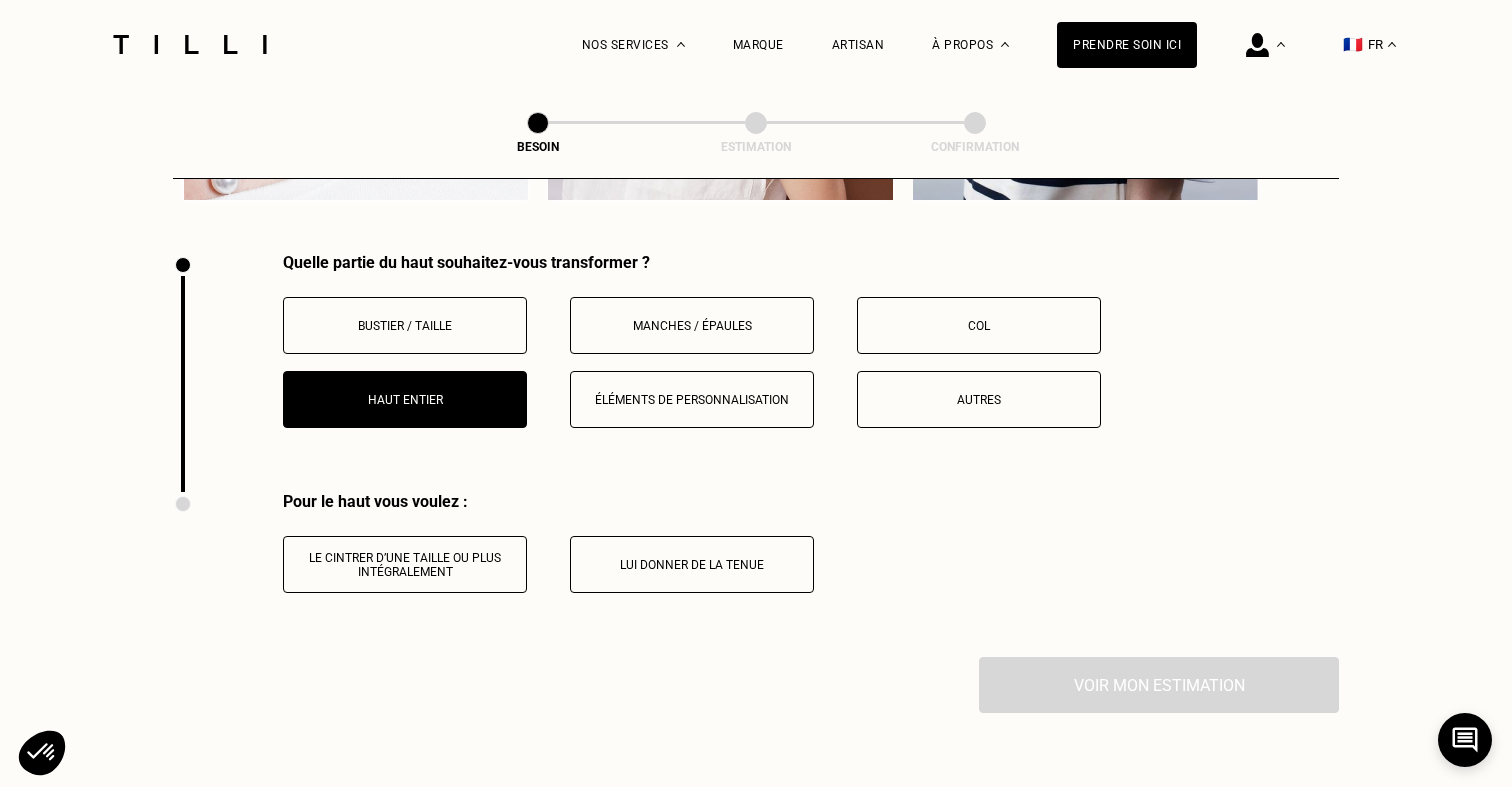 scroll, scrollTop: 4148, scrollLeft: 0, axis: vertical 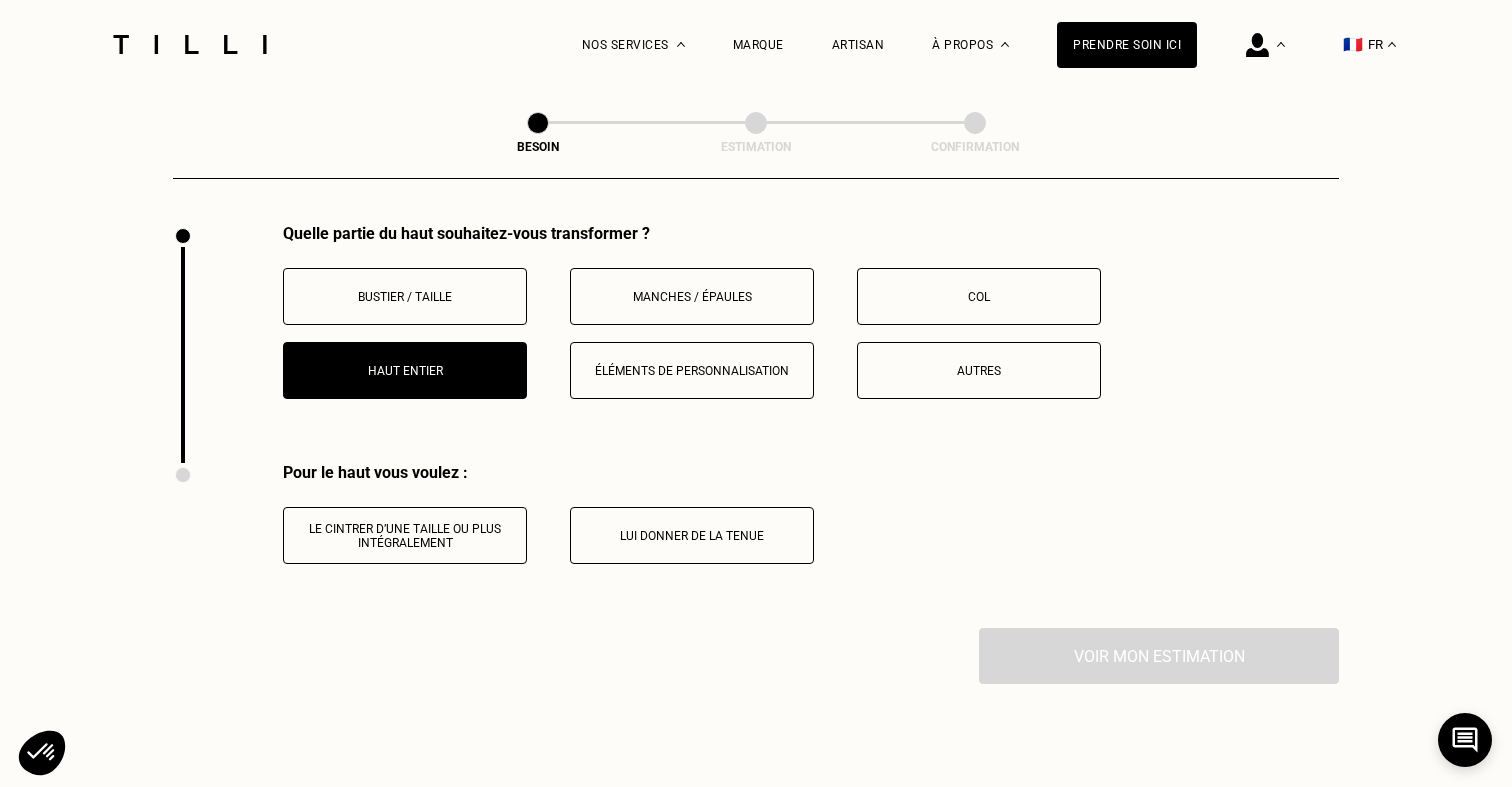 click on "Lui donner de la tenue" at bounding box center (692, 535) 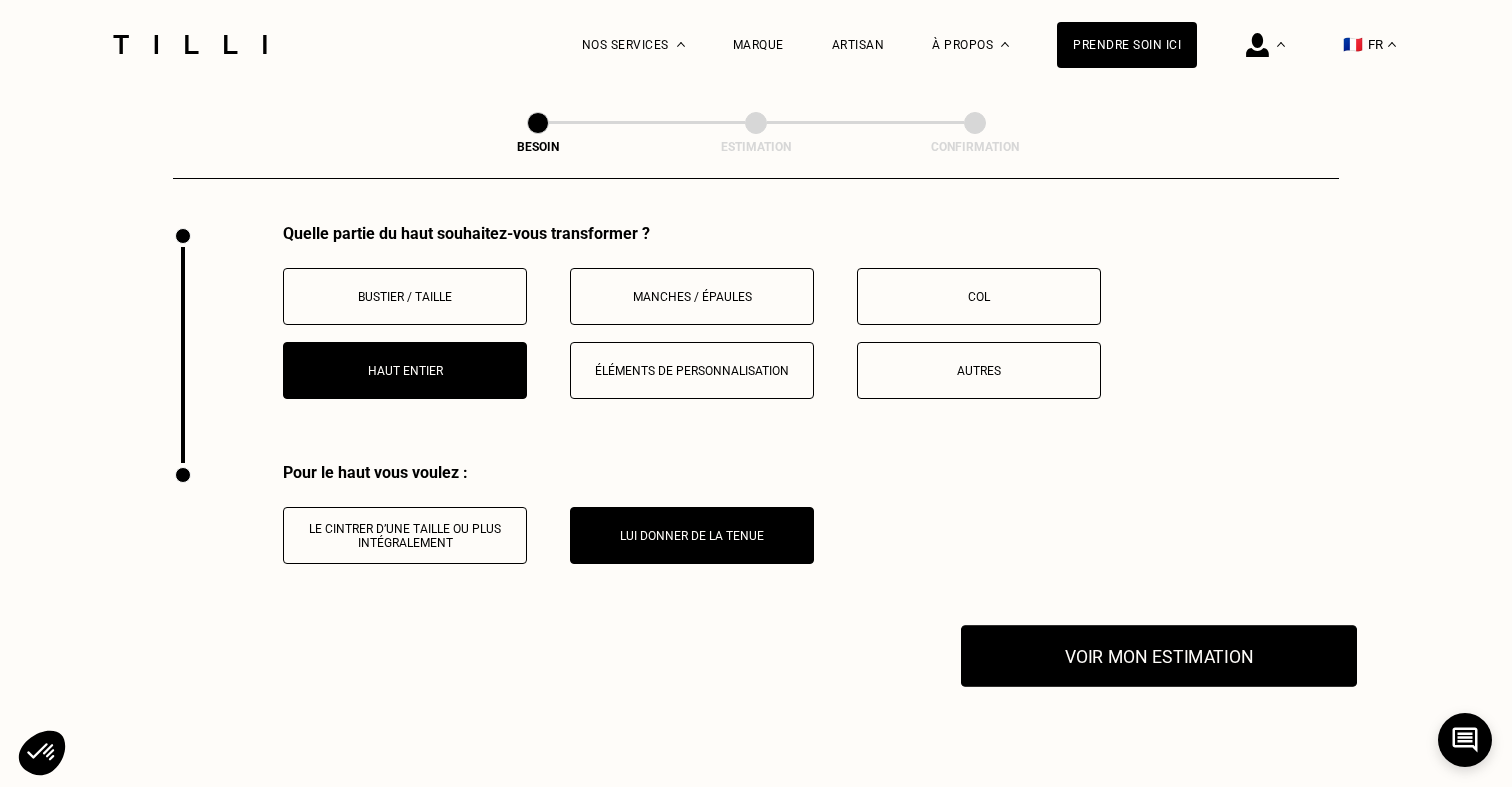 click on "Voir mon estimation" at bounding box center [1159, 656] 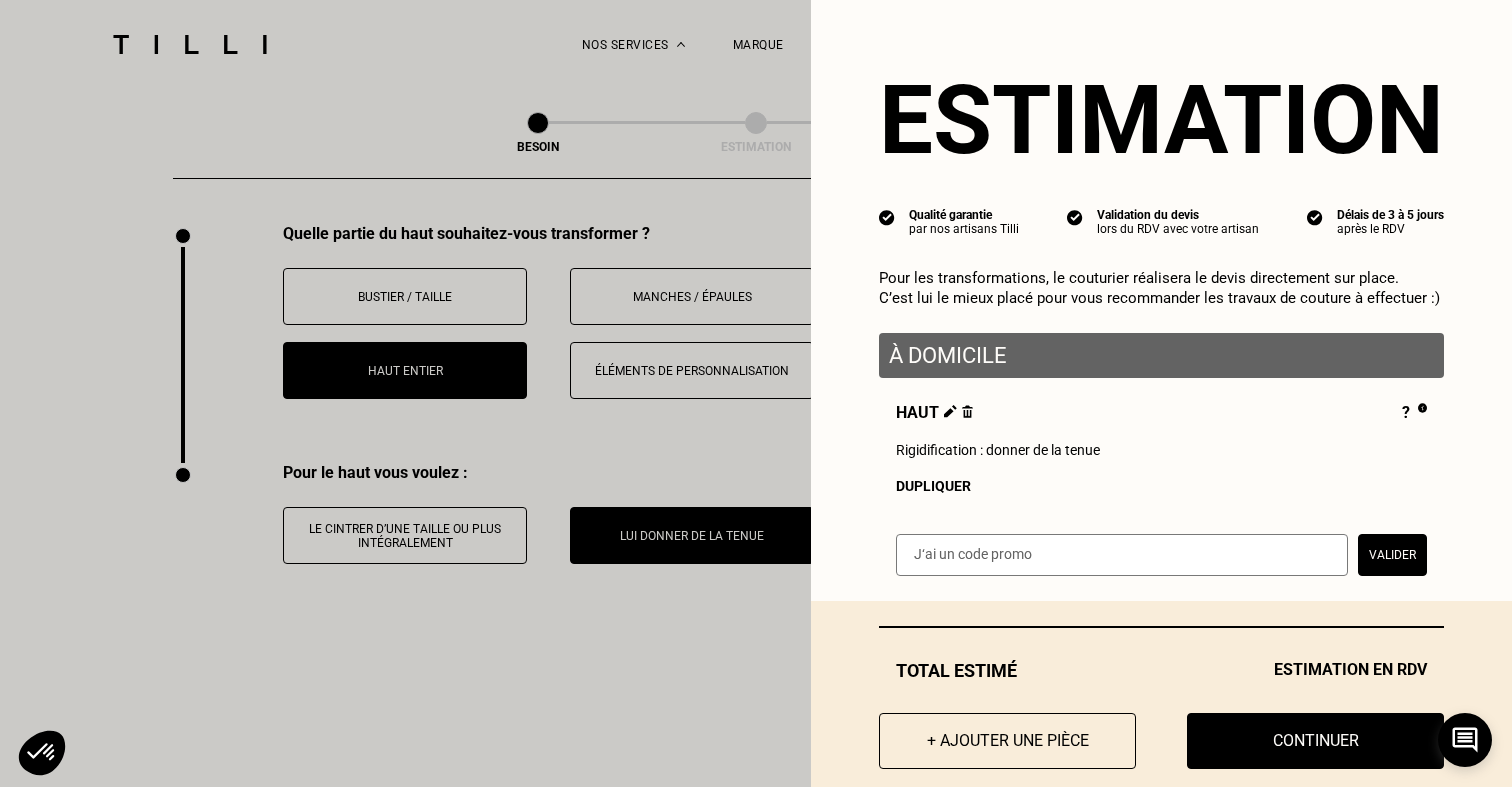click on "Dupliquer" at bounding box center (1161, 486) 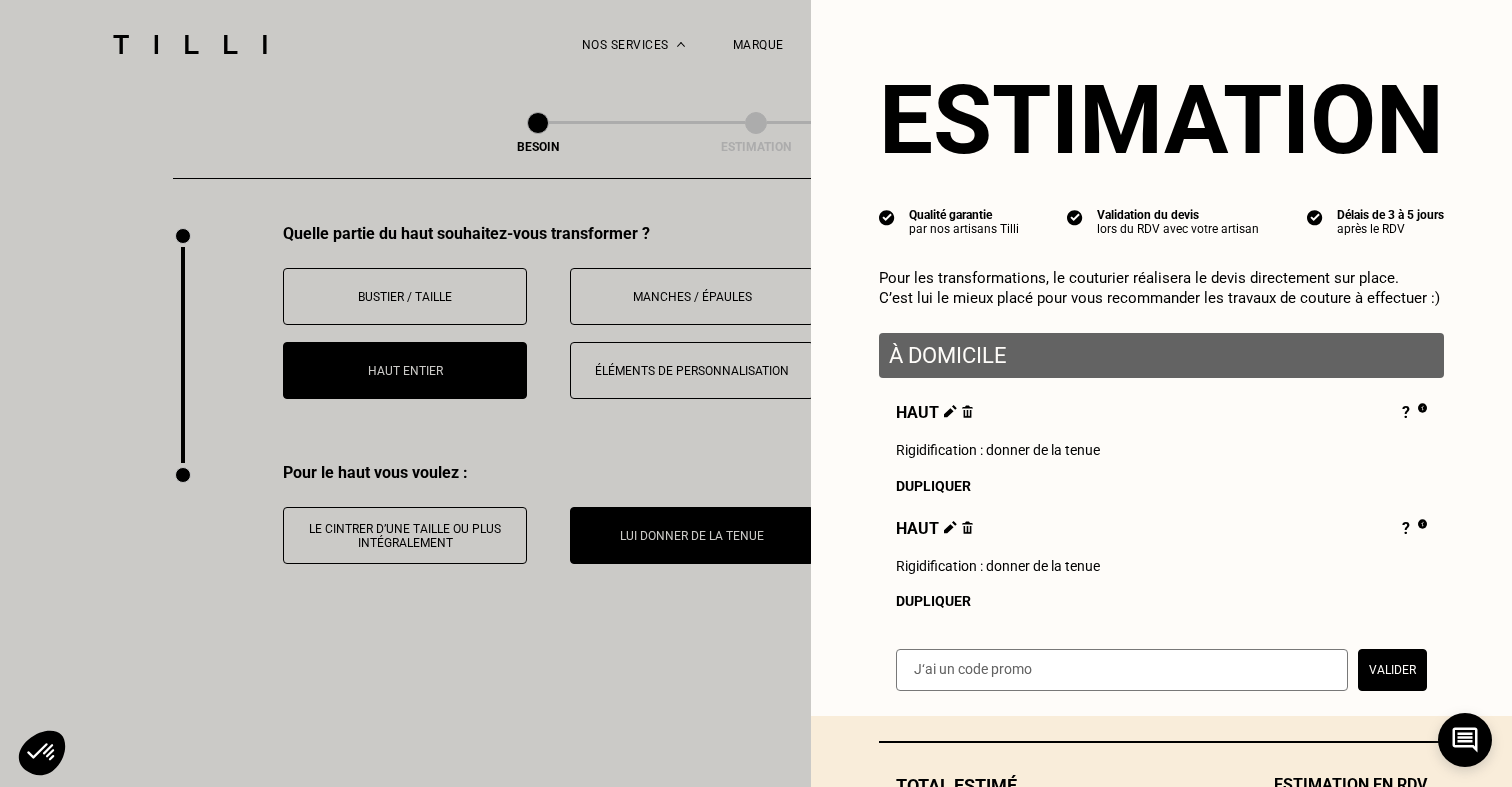 click on "Dupliquer" at bounding box center [1161, 486] 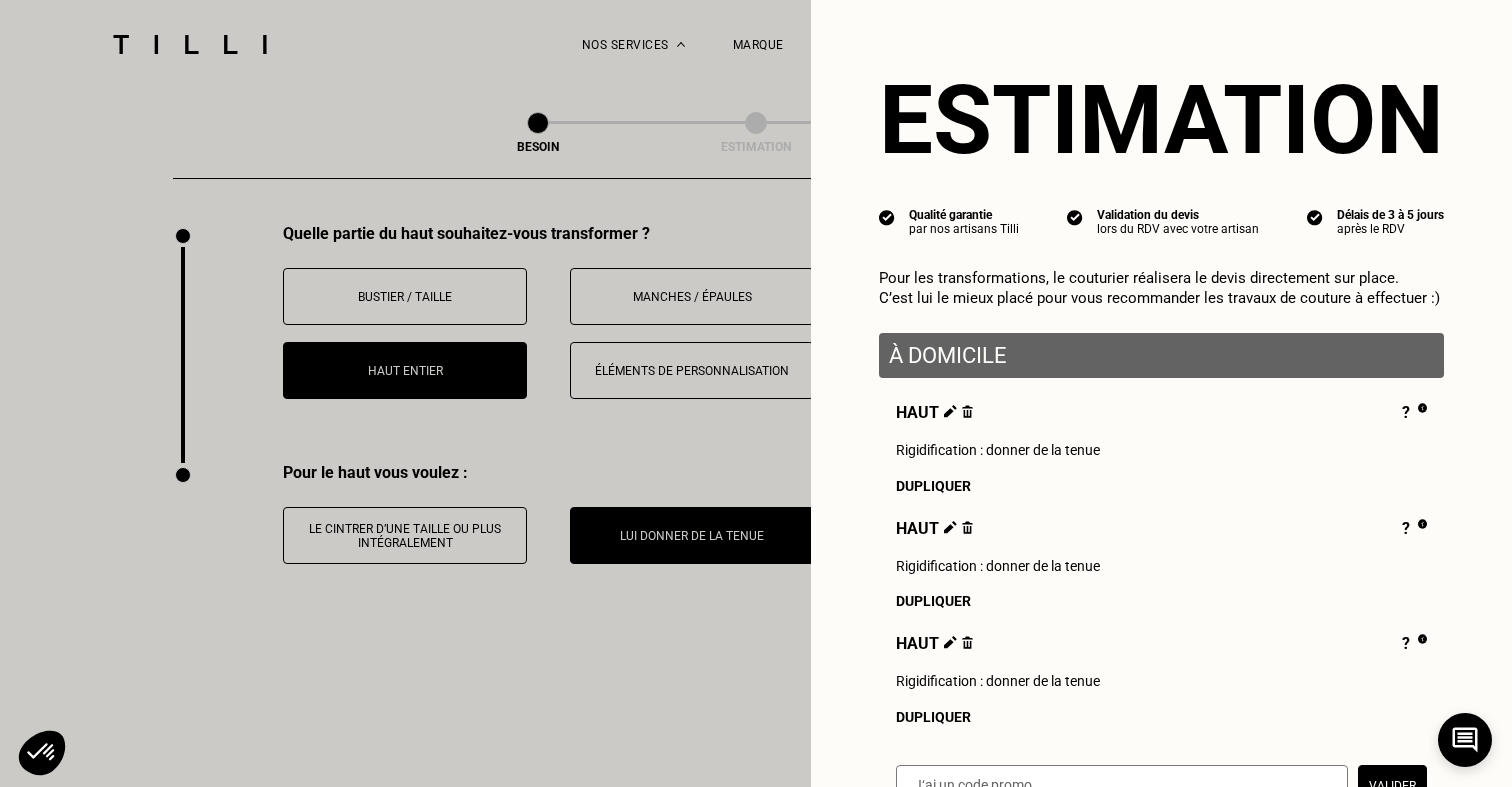 click on "Dupliquer" at bounding box center [1161, 486] 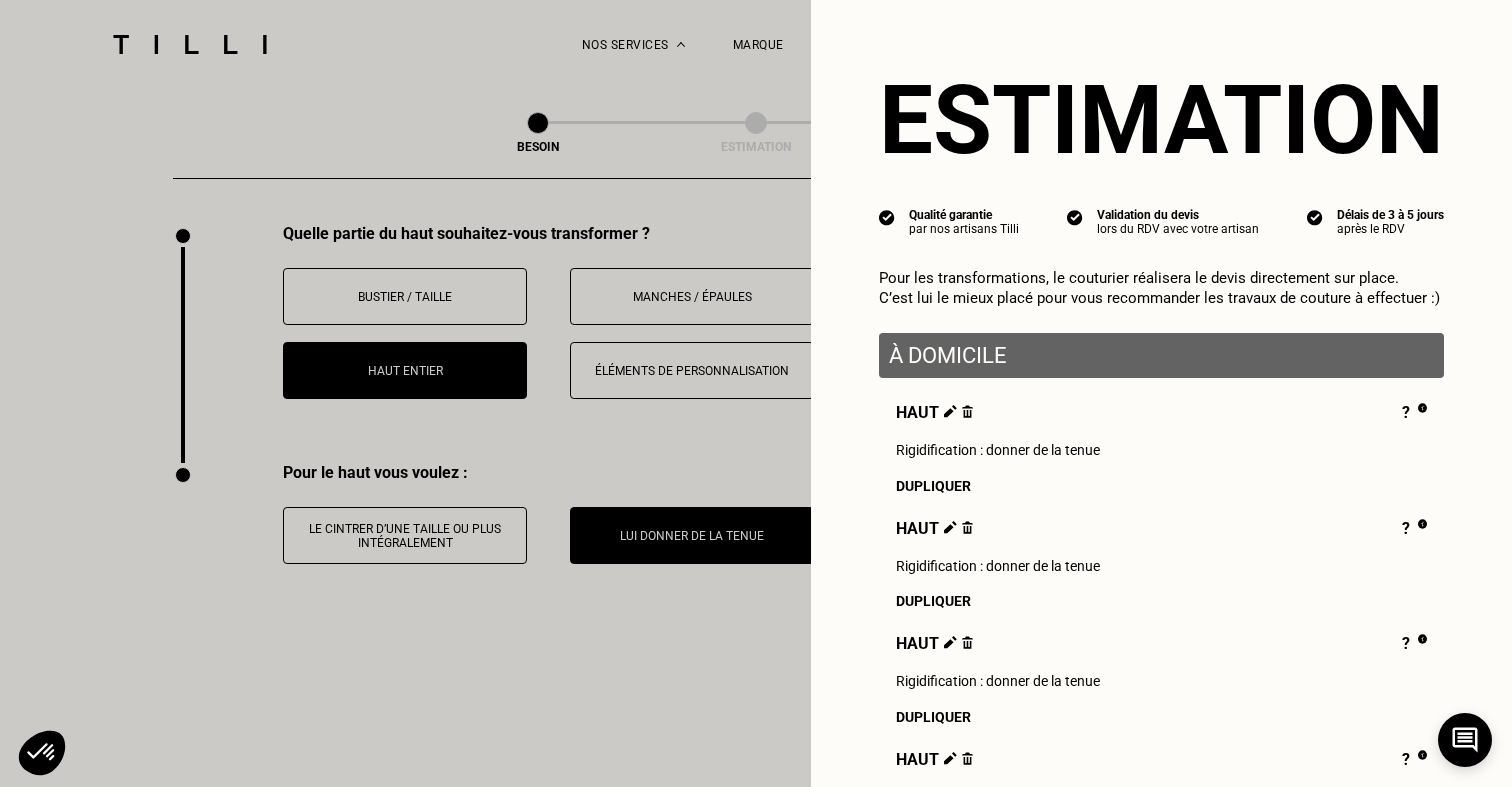 click on "Dupliquer" at bounding box center (1161, 486) 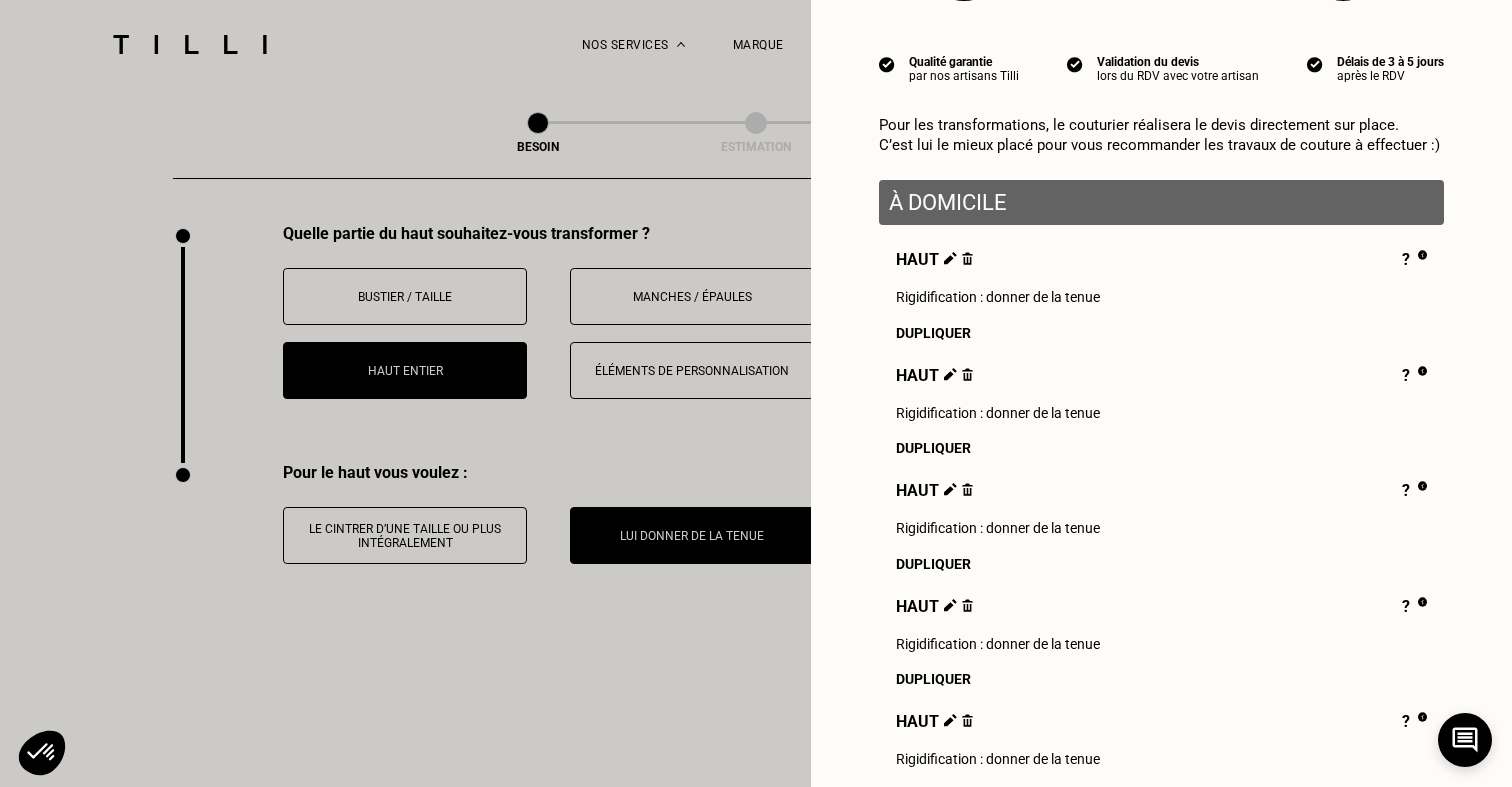 click on "Dupliquer" at bounding box center (1161, 333) 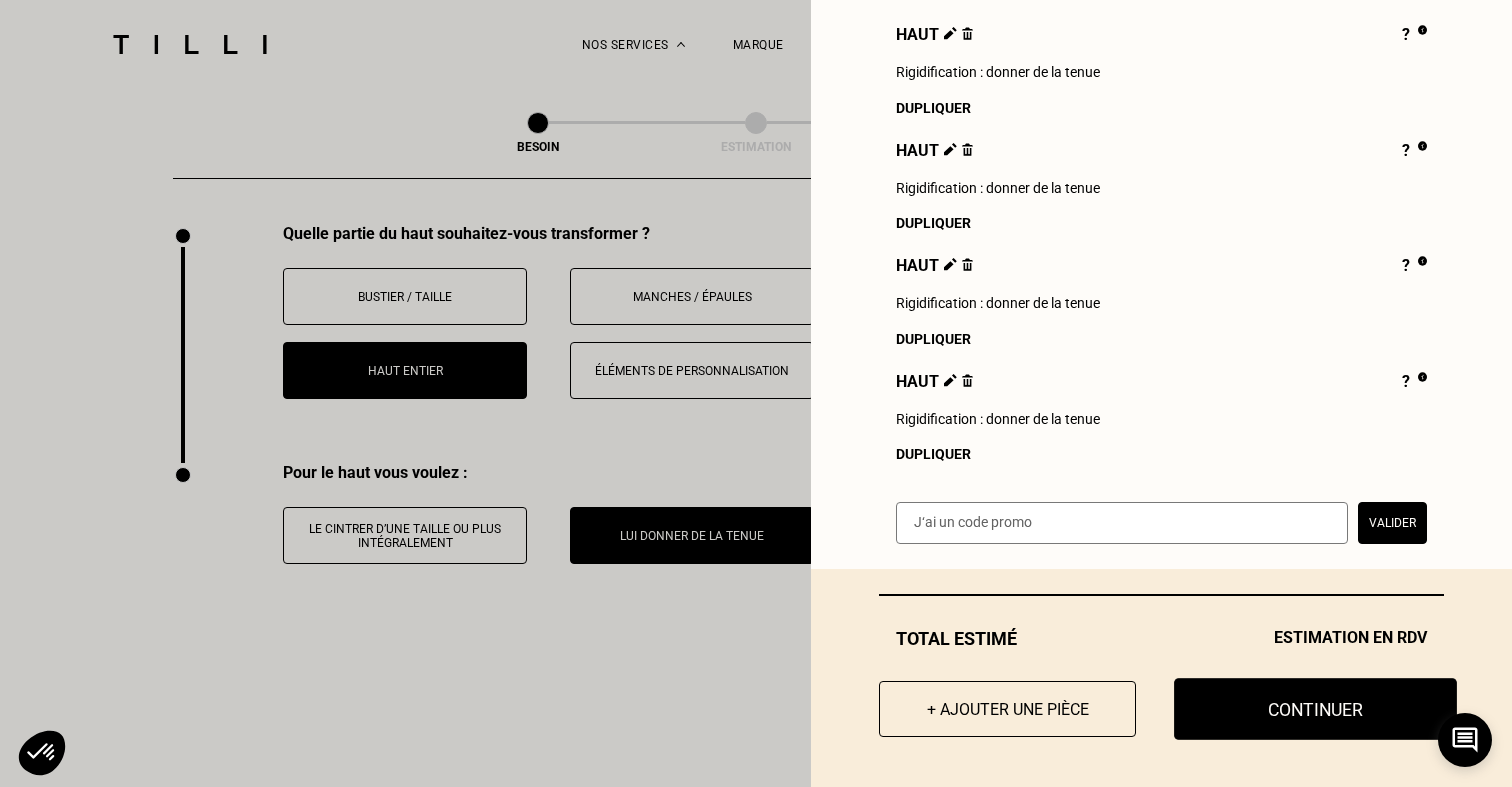 click on "Continuer" at bounding box center (1315, 709) 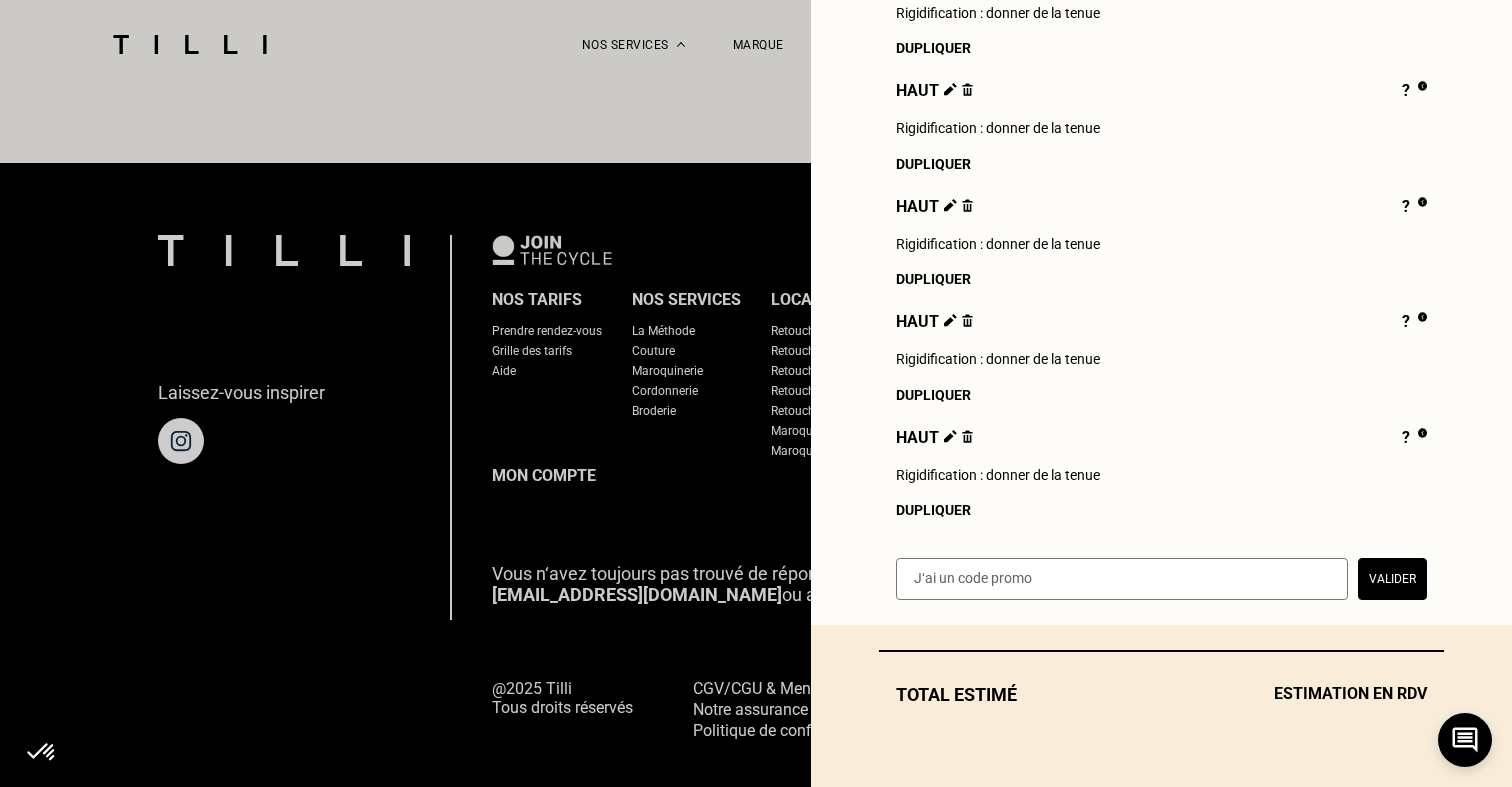 scroll, scrollTop: 0, scrollLeft: 0, axis: both 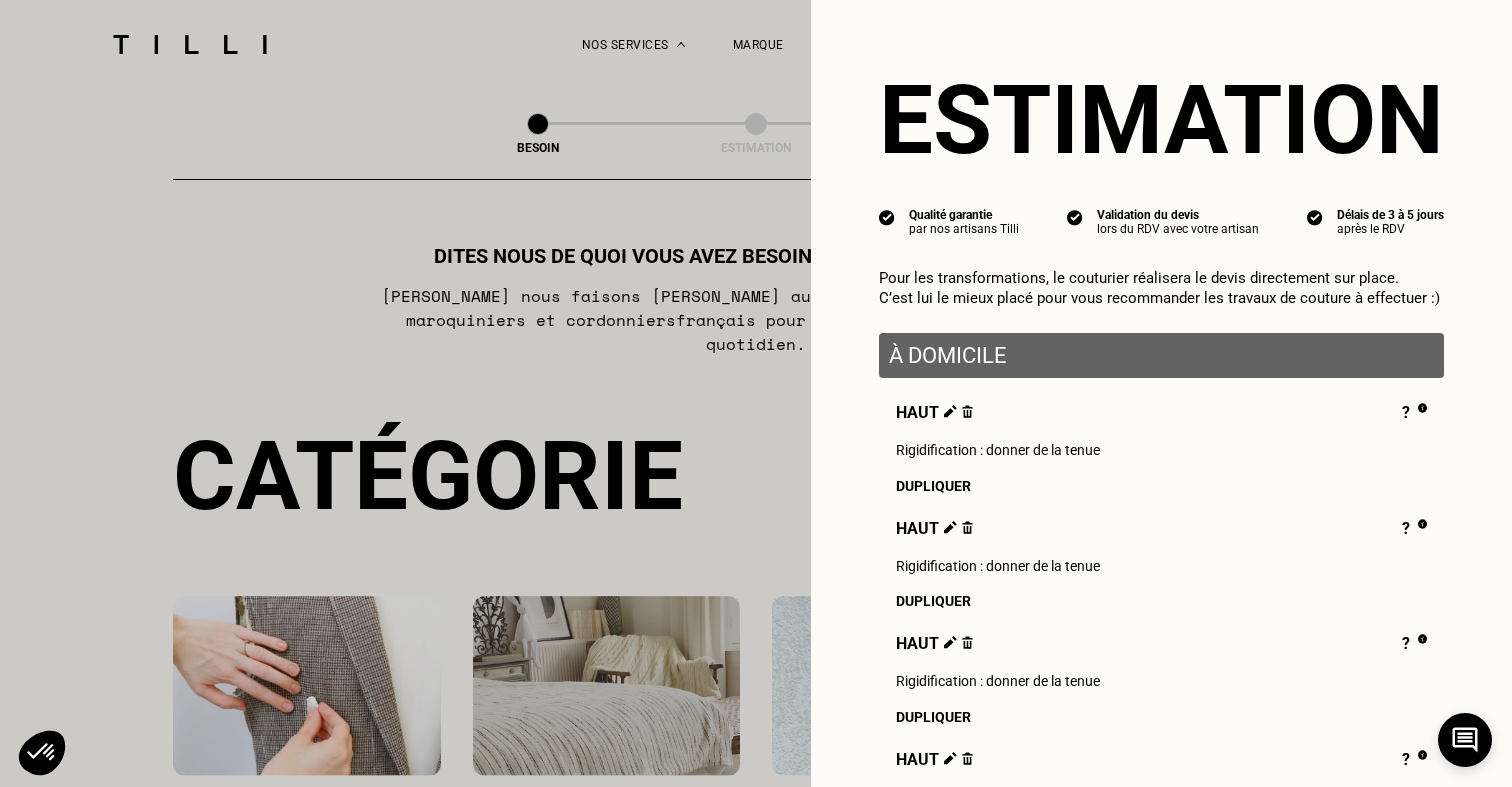 select on "FR" 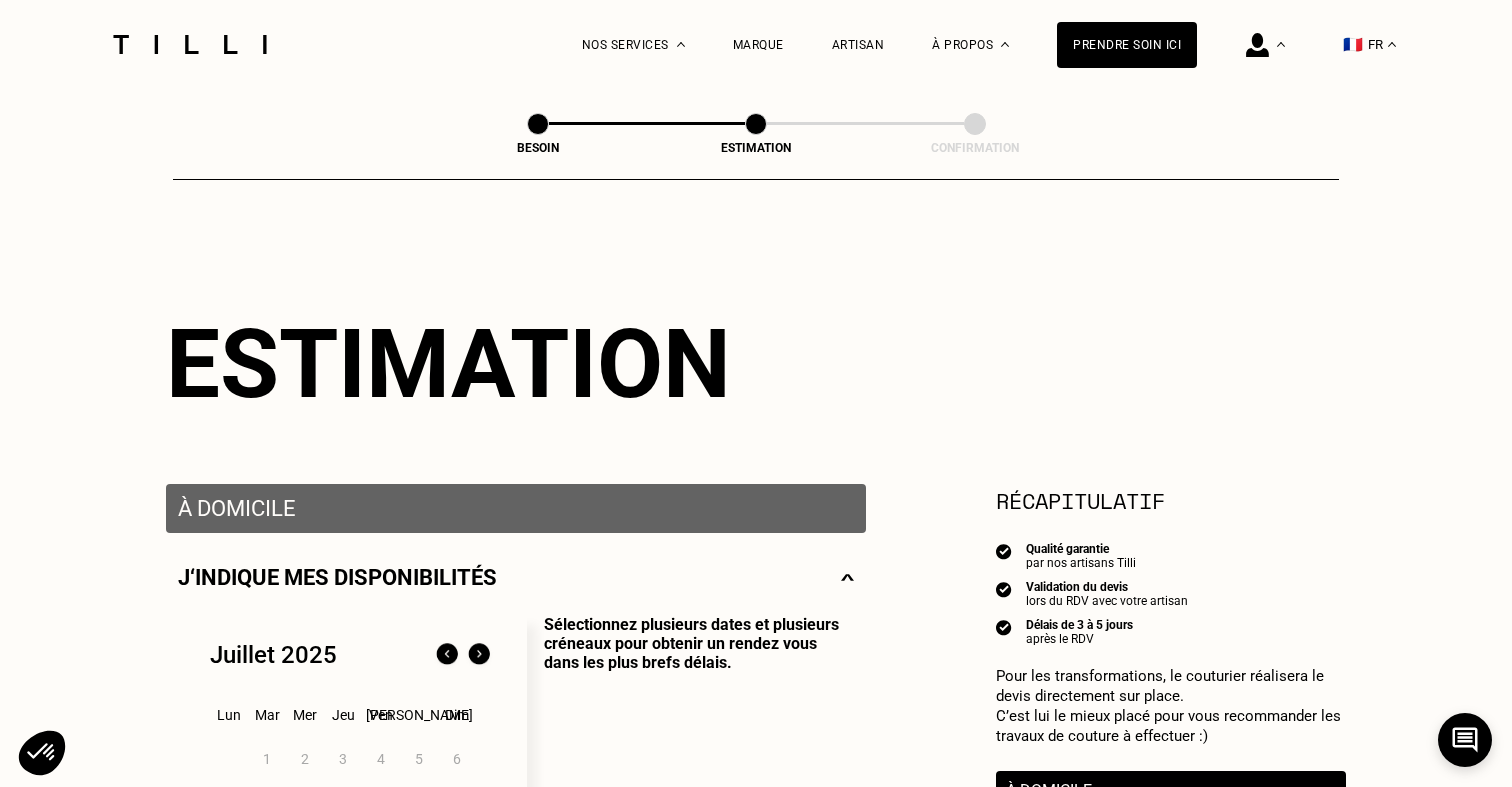 type on "07 62 67 73 45" 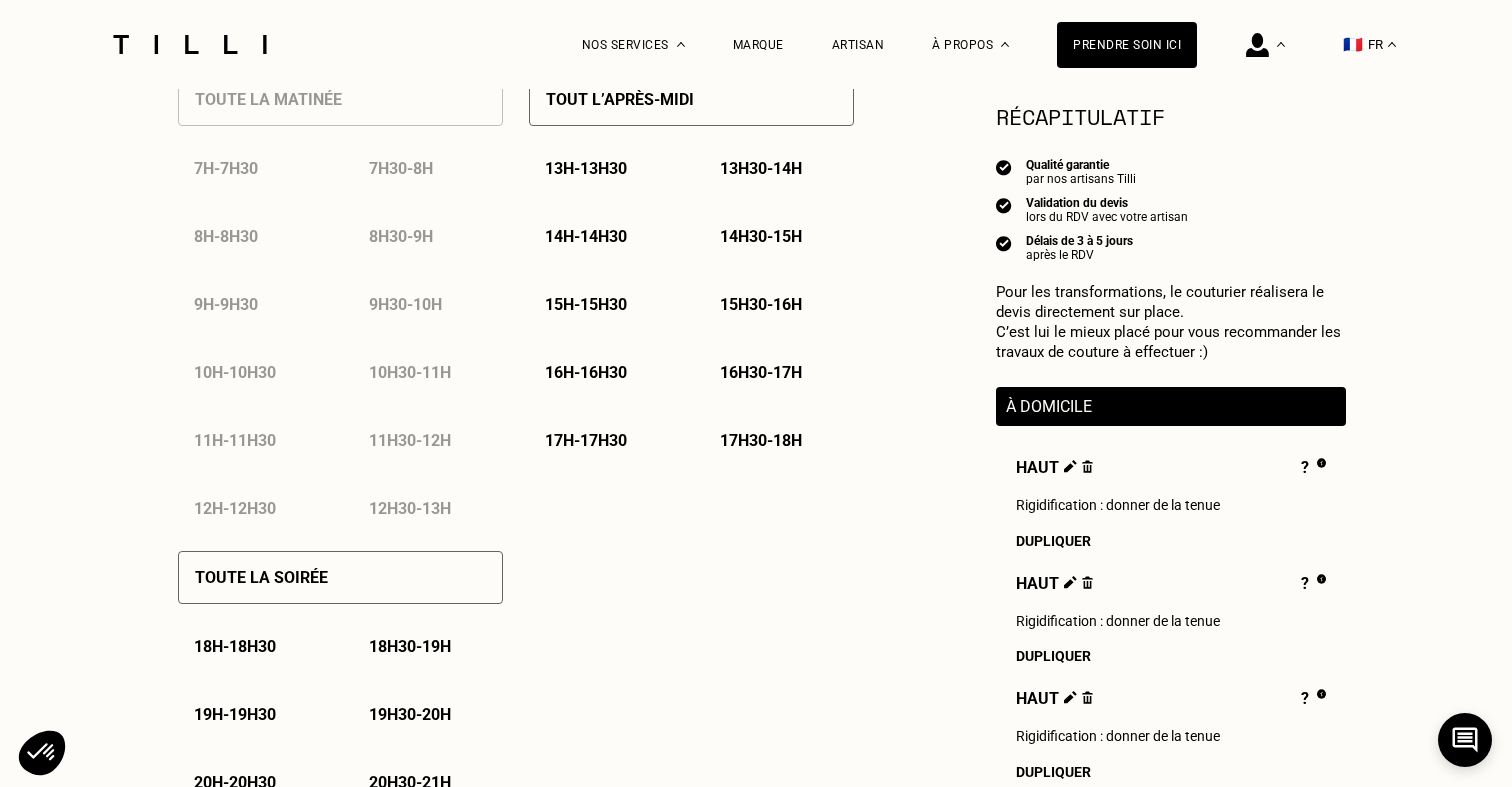 scroll, scrollTop: 1044, scrollLeft: 0, axis: vertical 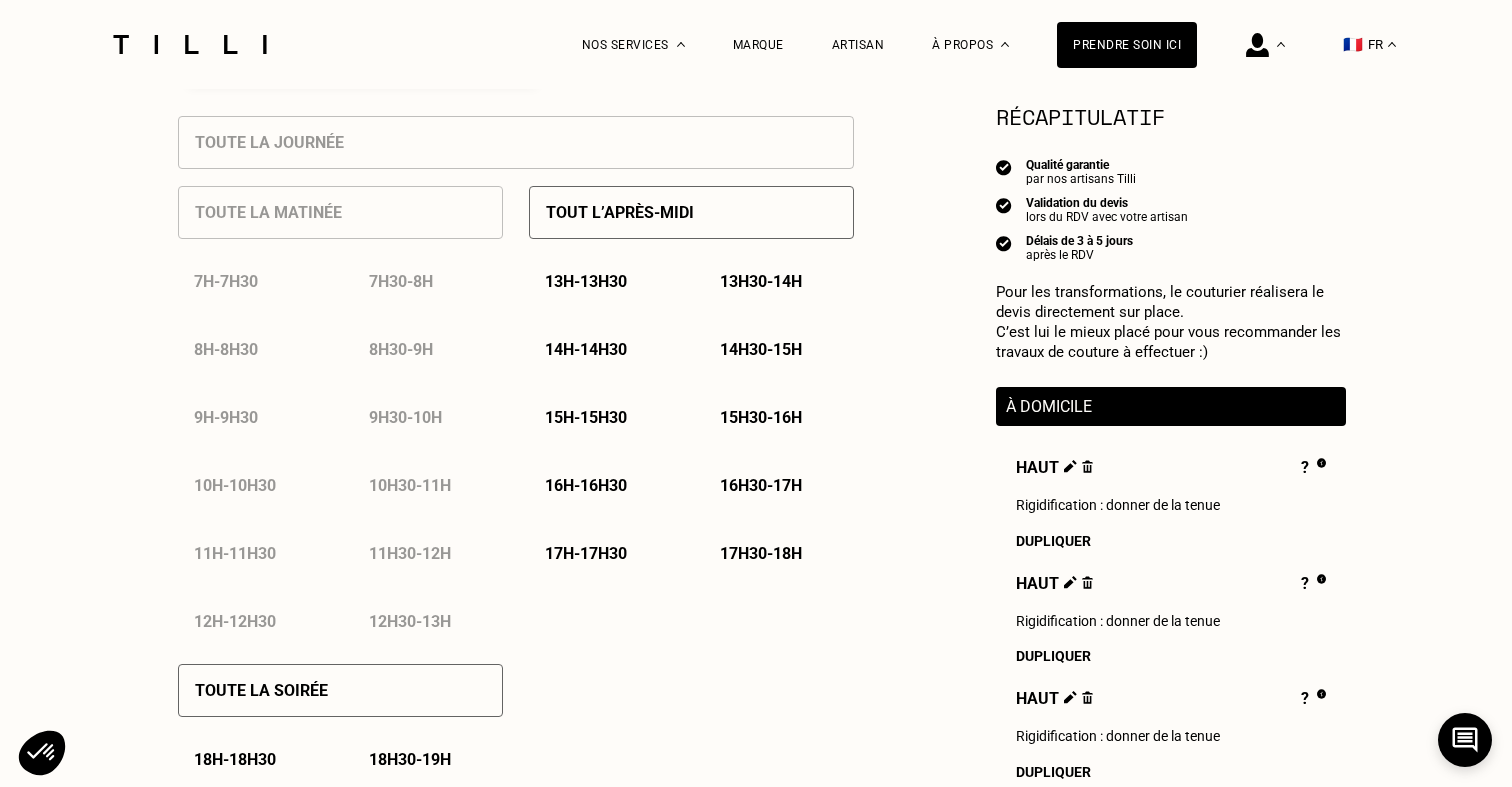 click on "13h  -  13h30" at bounding box center (586, 281) 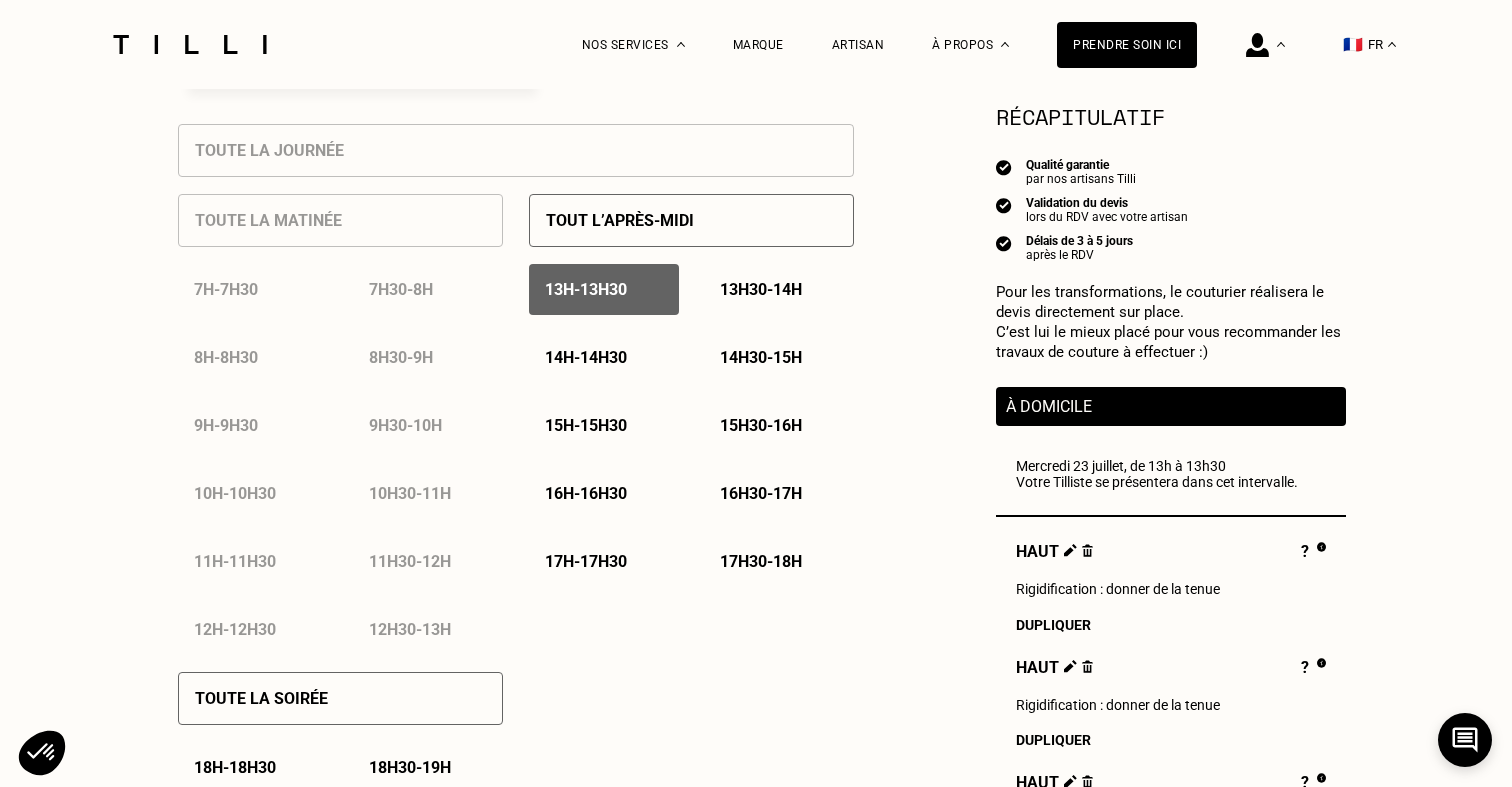 scroll, scrollTop: 893, scrollLeft: 0, axis: vertical 